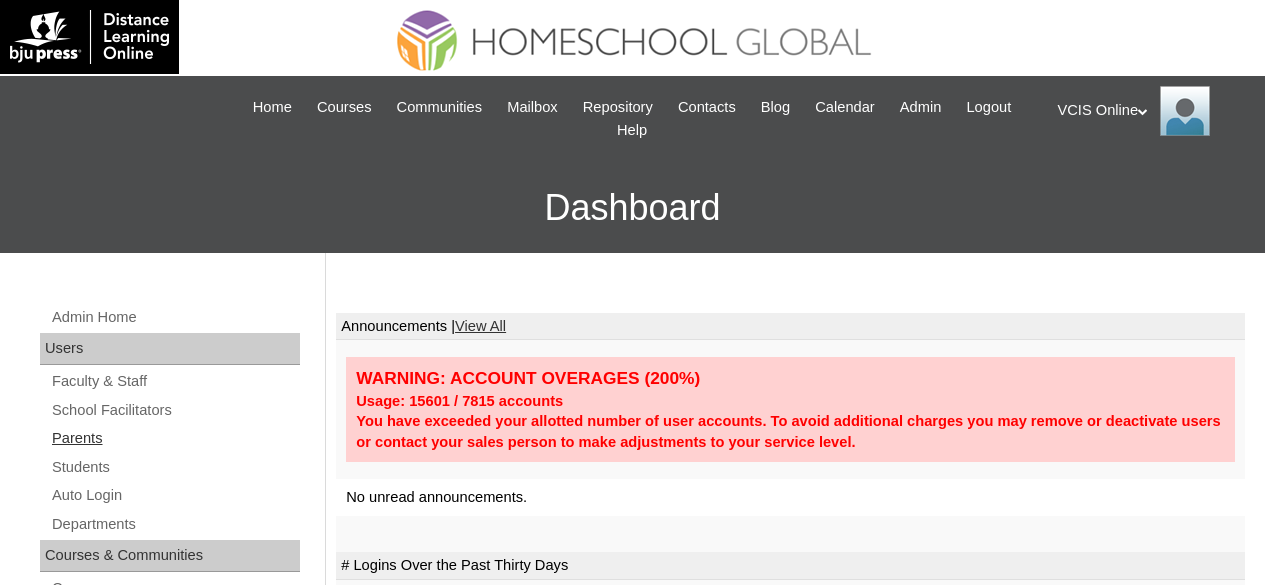 scroll, scrollTop: 0, scrollLeft: 0, axis: both 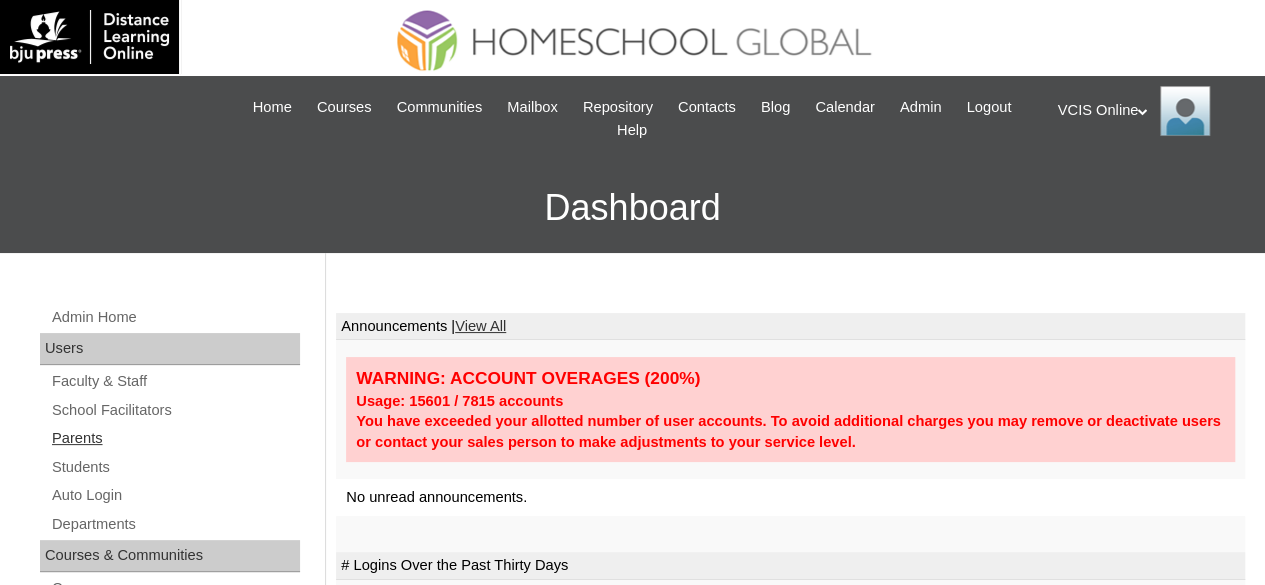 click on "Parents" at bounding box center [175, 438] 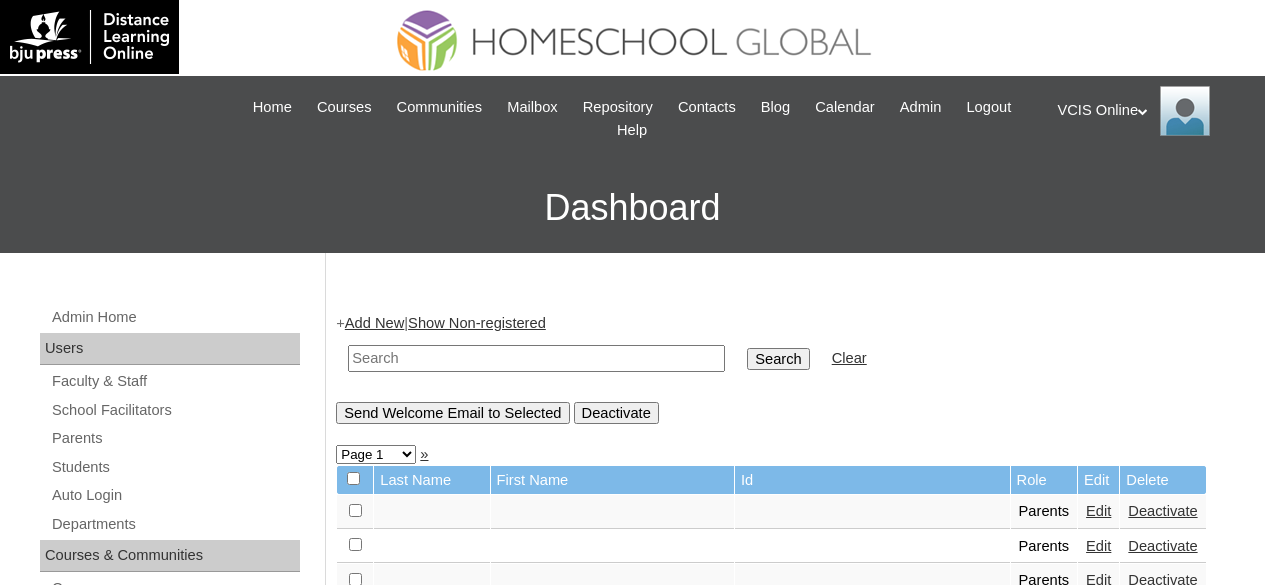 scroll, scrollTop: 0, scrollLeft: 0, axis: both 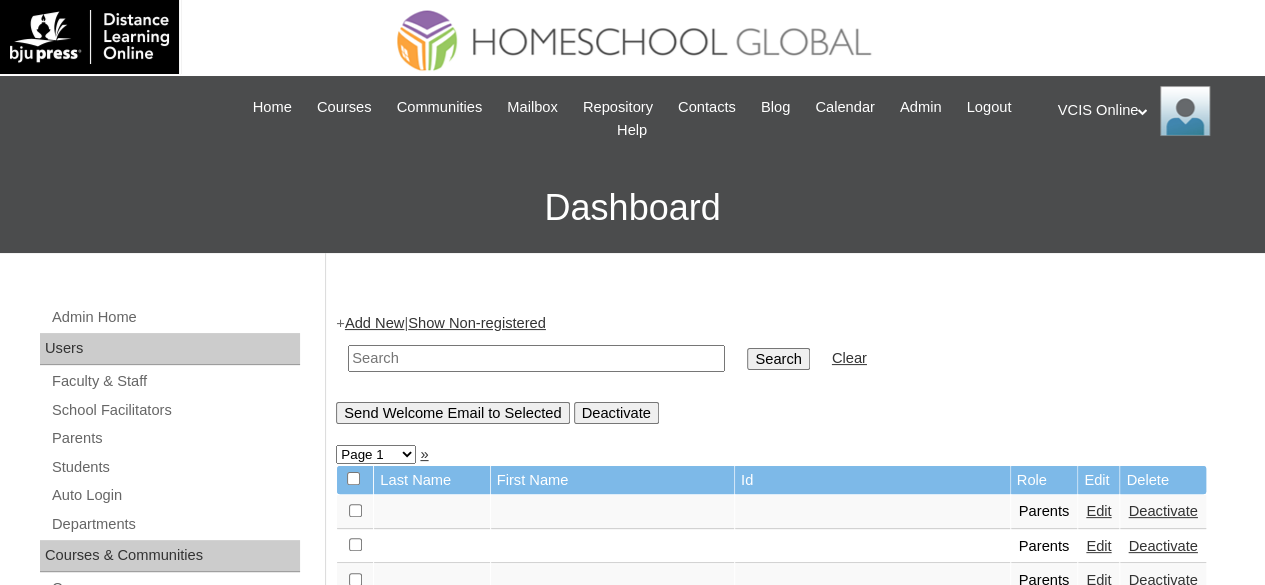 click on "Add New" at bounding box center [374, 323] 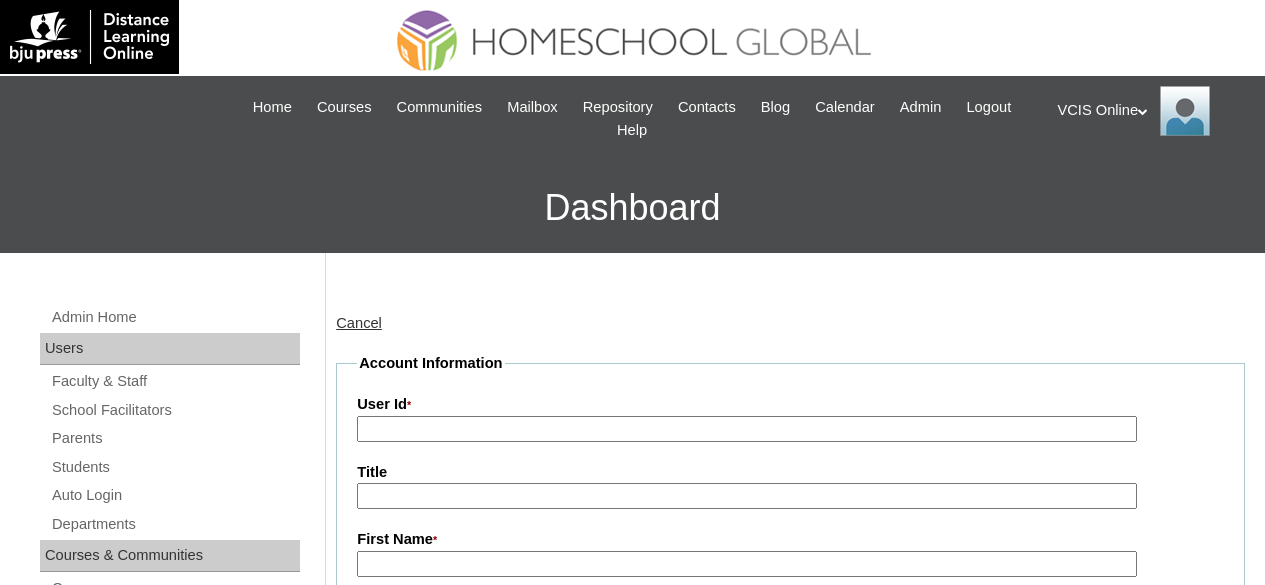 scroll, scrollTop: 0, scrollLeft: 0, axis: both 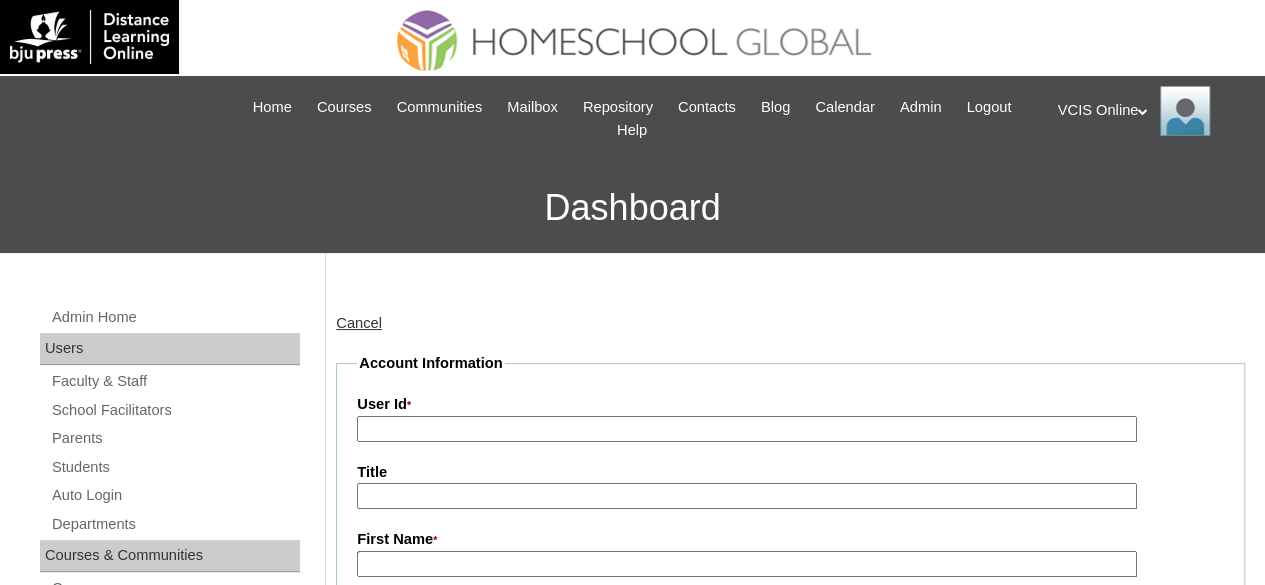 click on "User Id  *" at bounding box center [747, 429] 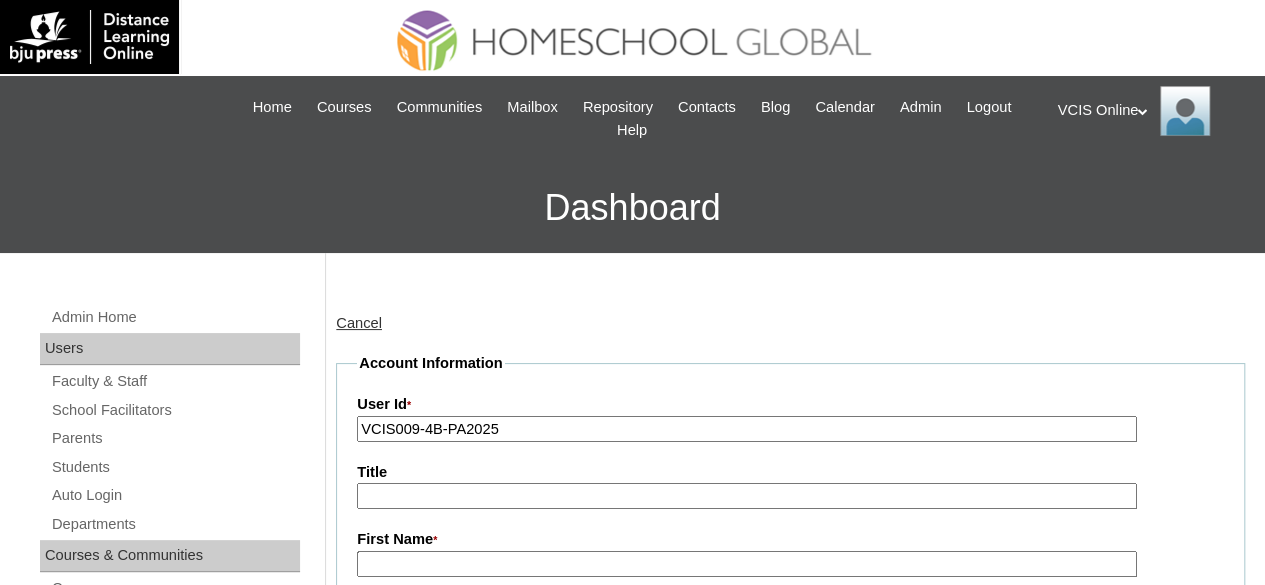 type on "VCIS009-4B-PA2025" 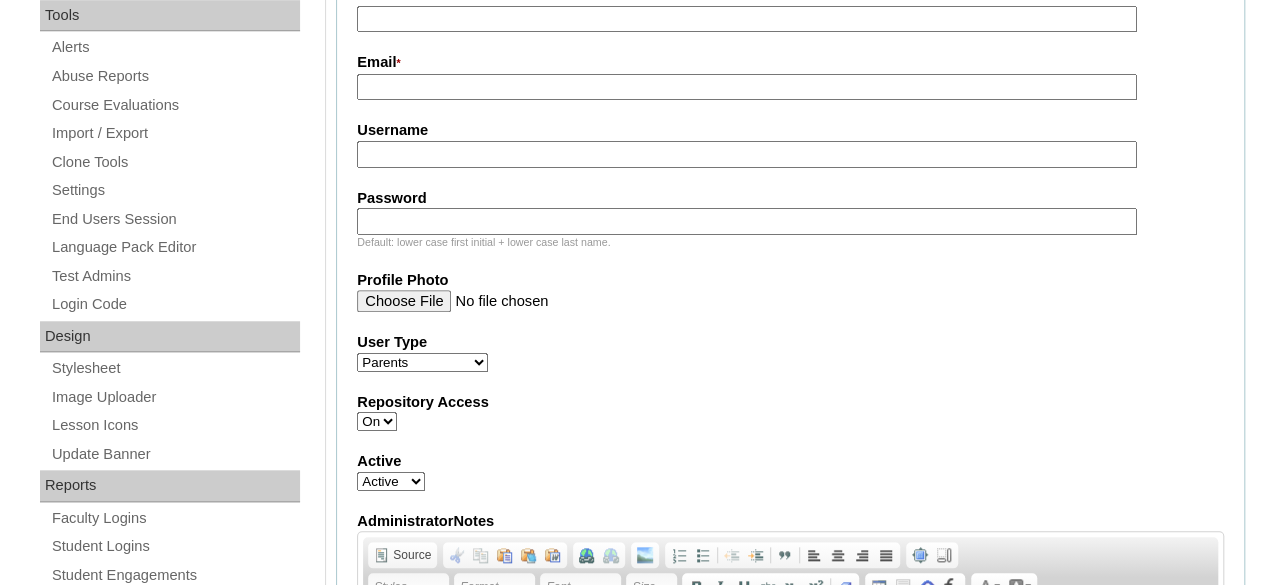 scroll, scrollTop: 720, scrollLeft: 0, axis: vertical 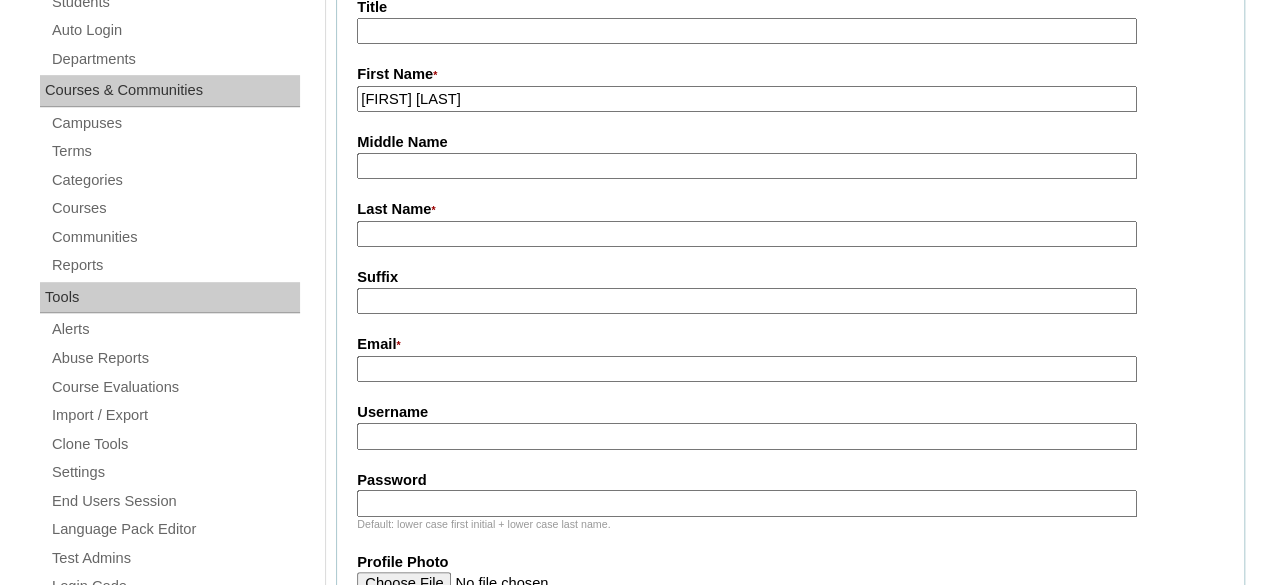 drag, startPoint x: 490, startPoint y: 99, endPoint x: 410, endPoint y: 106, distance: 80.305664 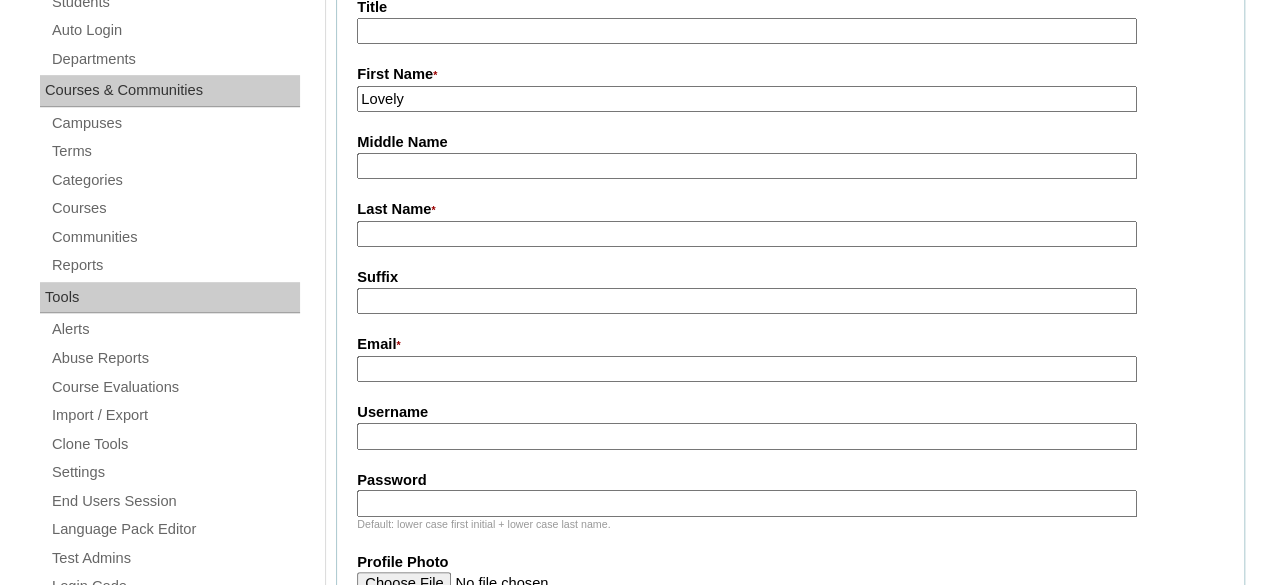 type on "Lovely" 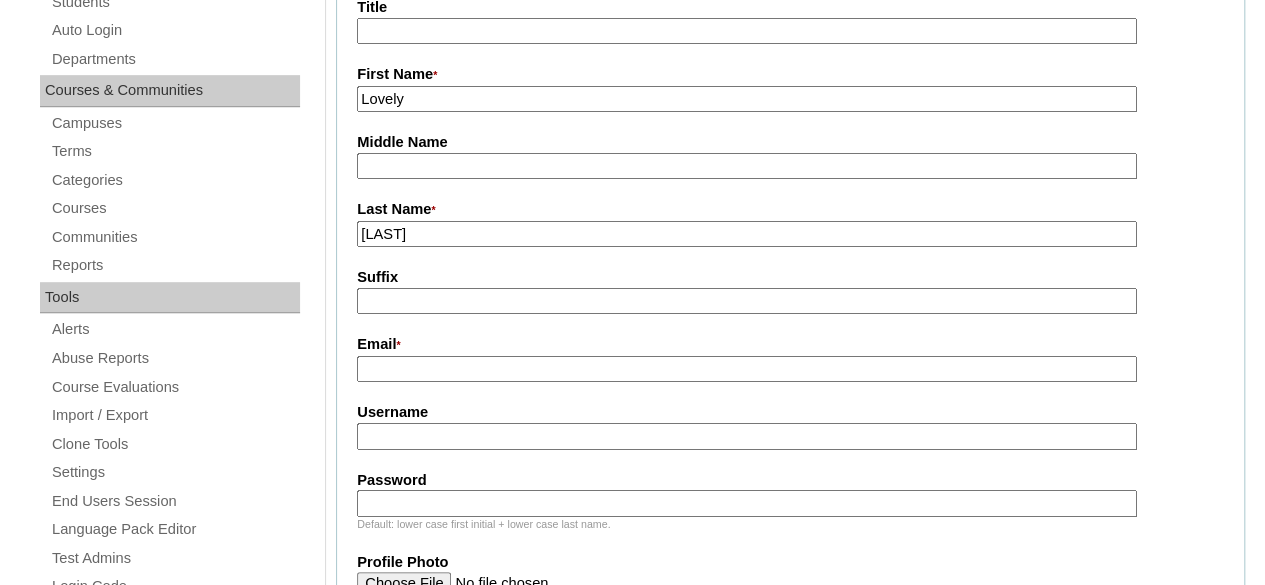 type on "Pascual" 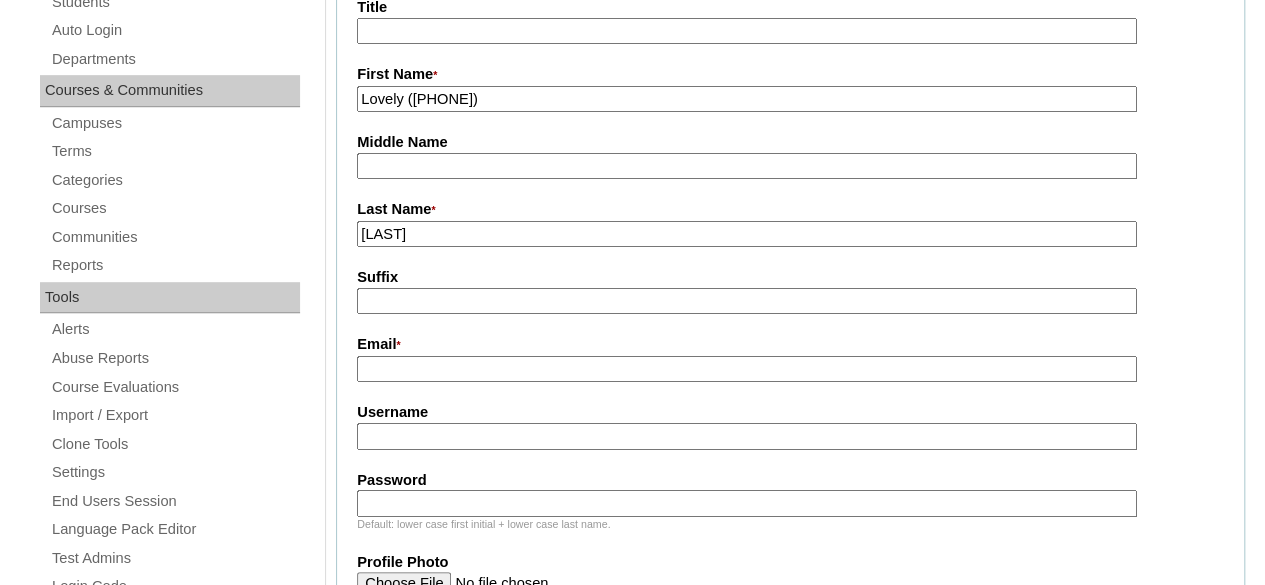 type on "Lovely (2025)" 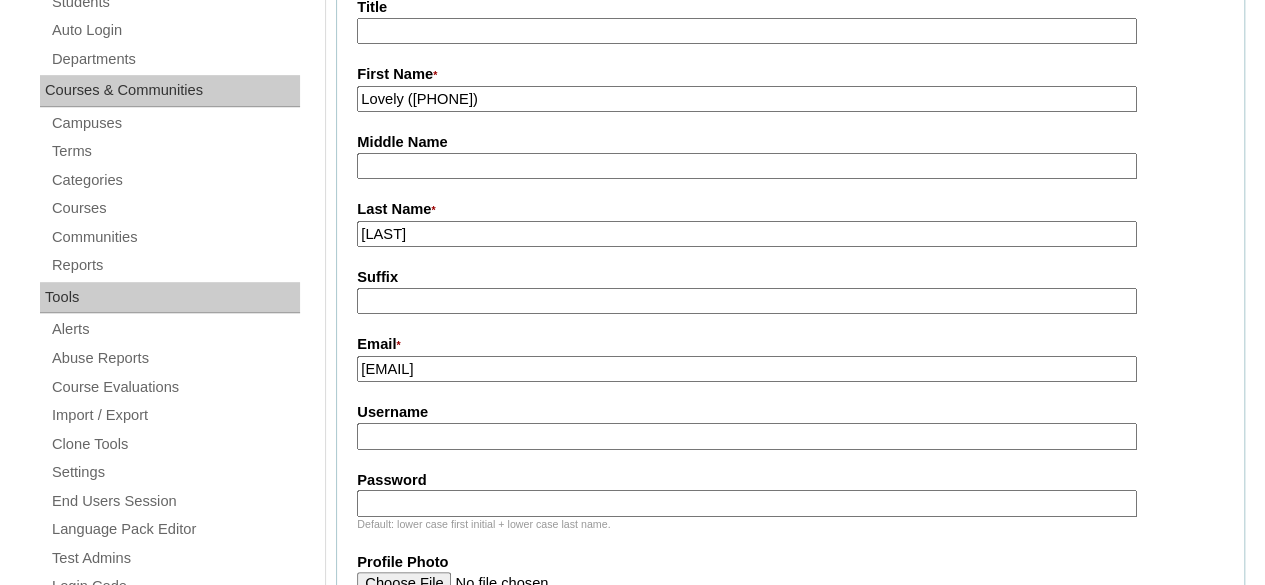 type on "lovepascualinfo@gmail.com" 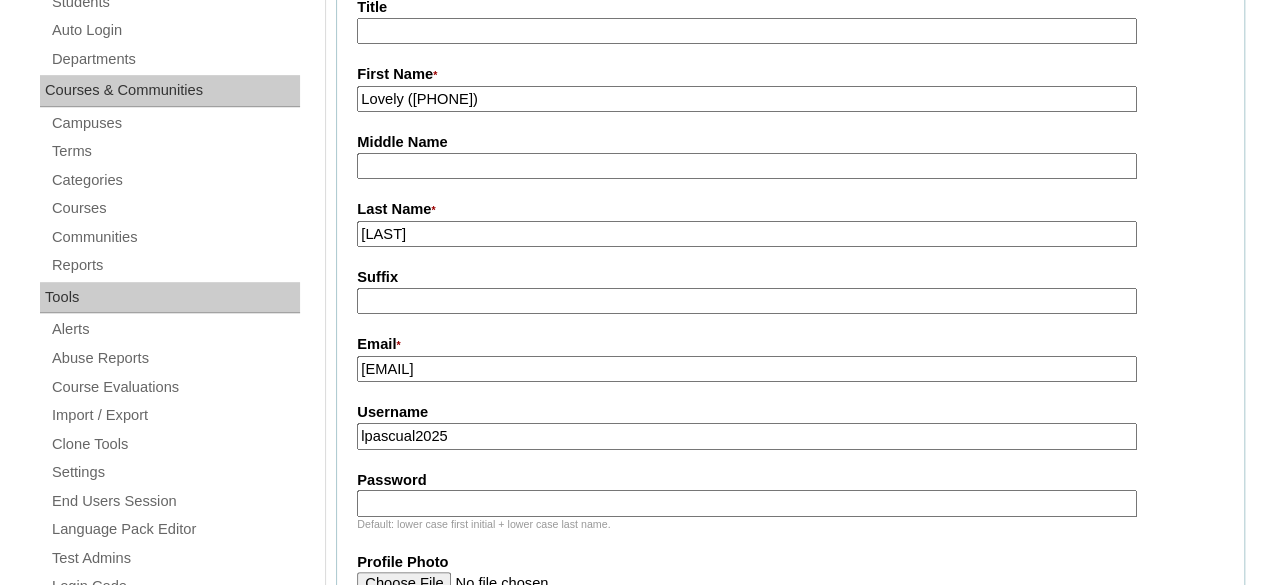 type on "lpascual2025" 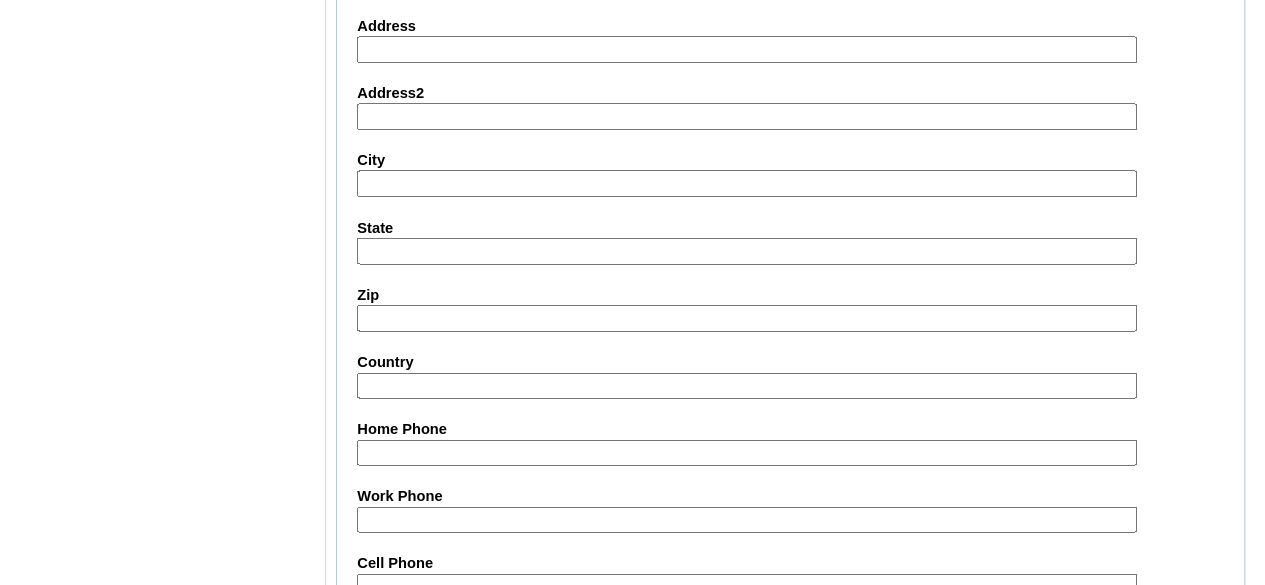 scroll, scrollTop: 1674, scrollLeft: 0, axis: vertical 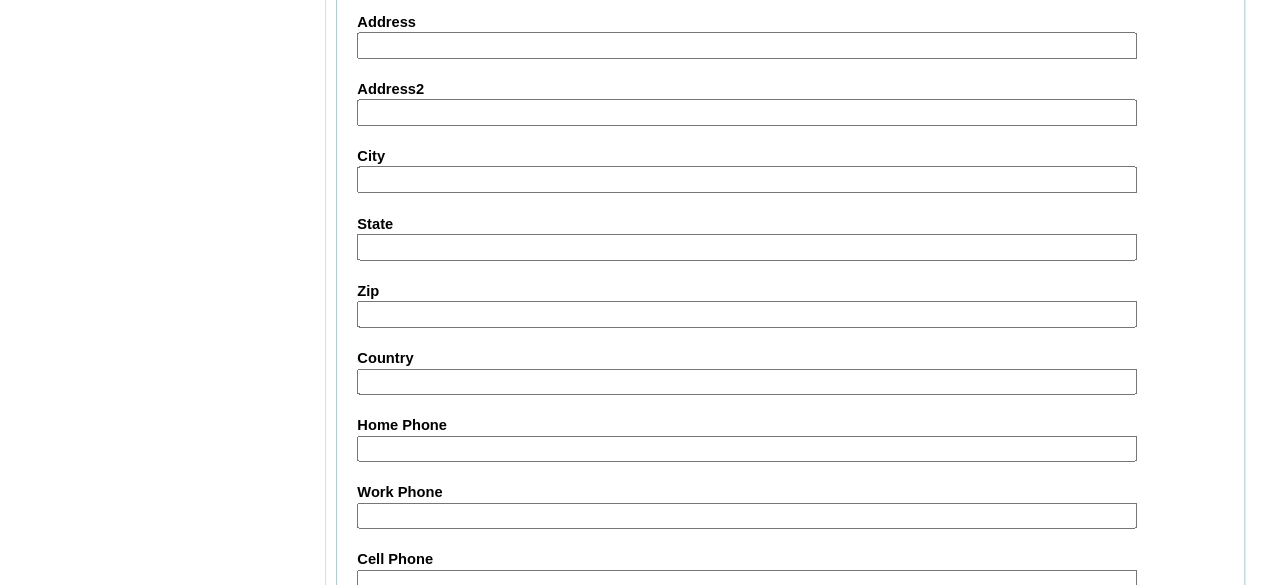 type on "zdAvth" 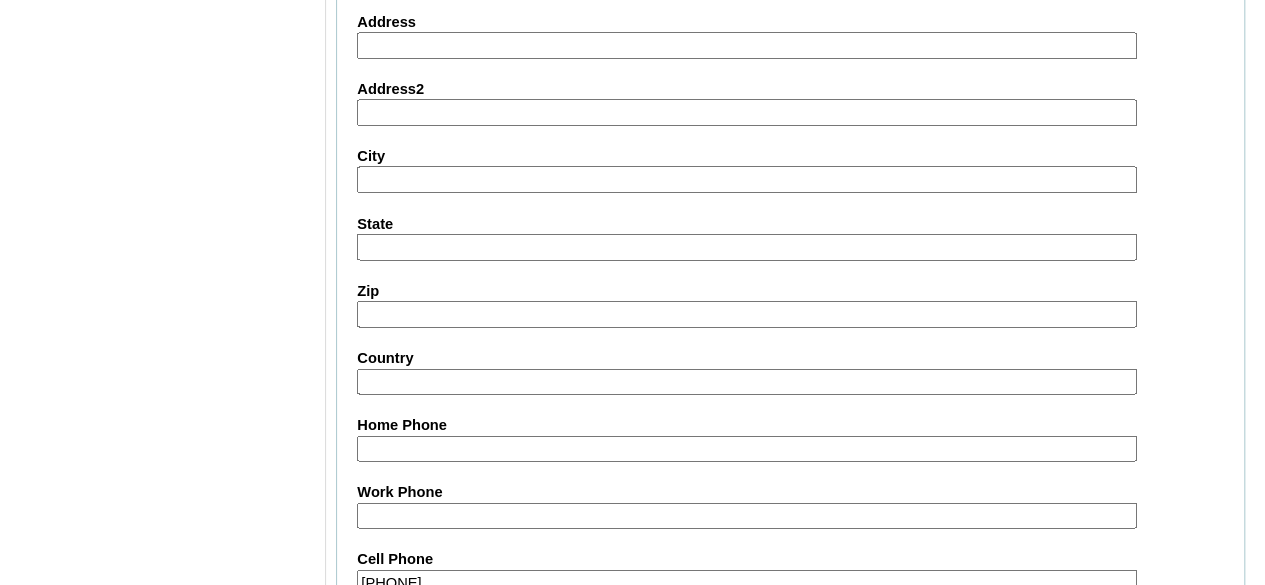 scroll, scrollTop: 1675, scrollLeft: 0, axis: vertical 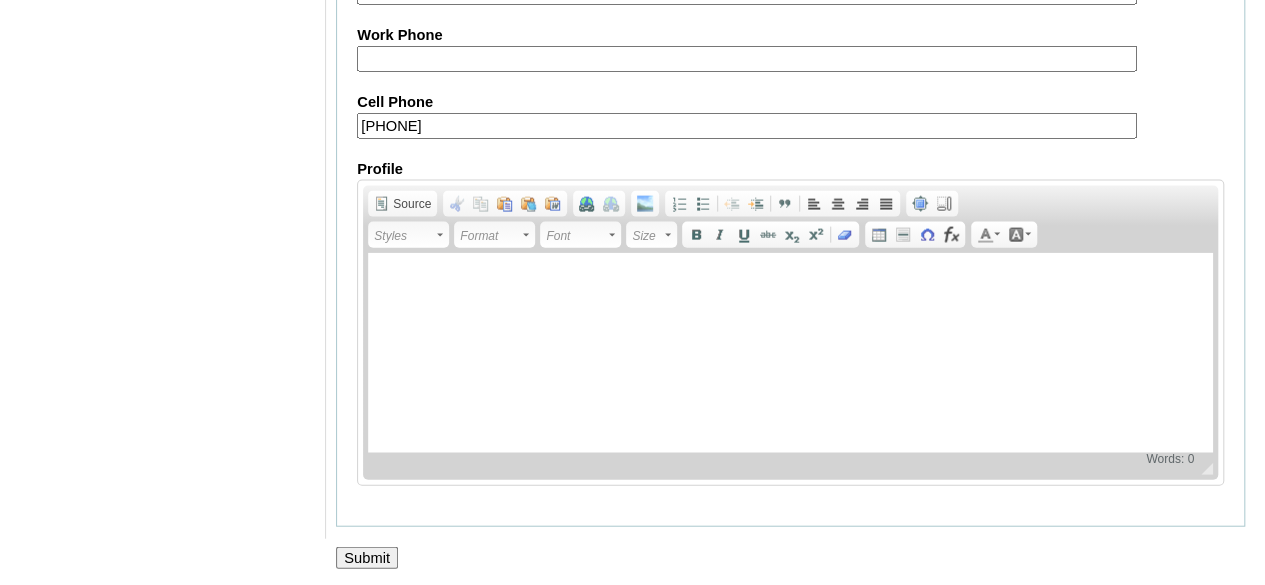 type on "63-9817266303" 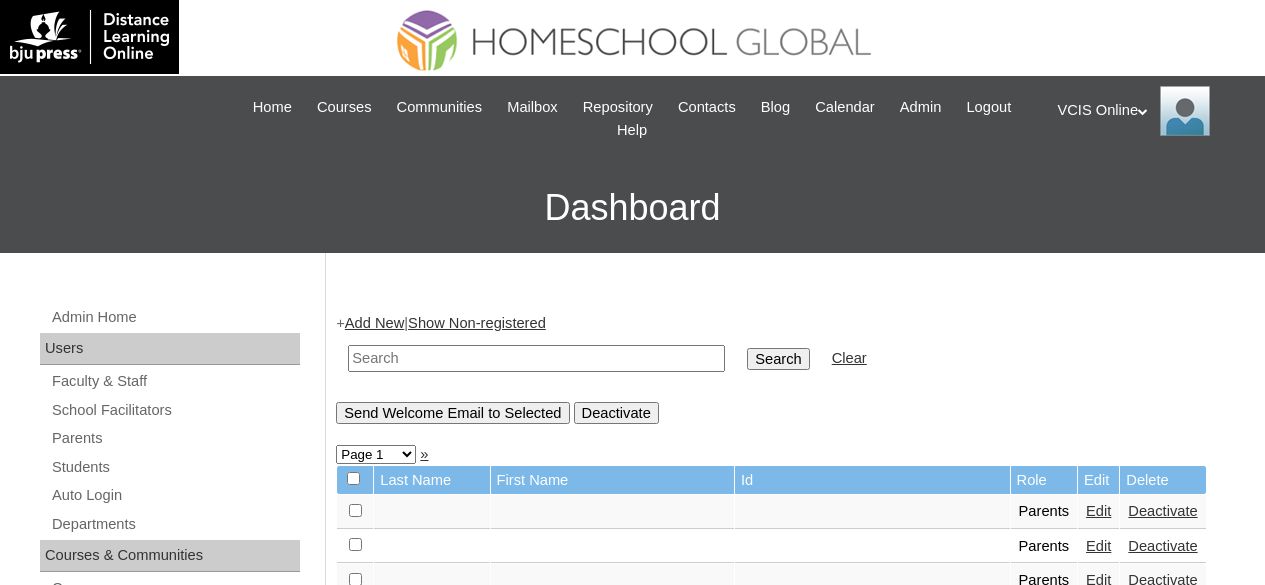 scroll, scrollTop: 0, scrollLeft: 0, axis: both 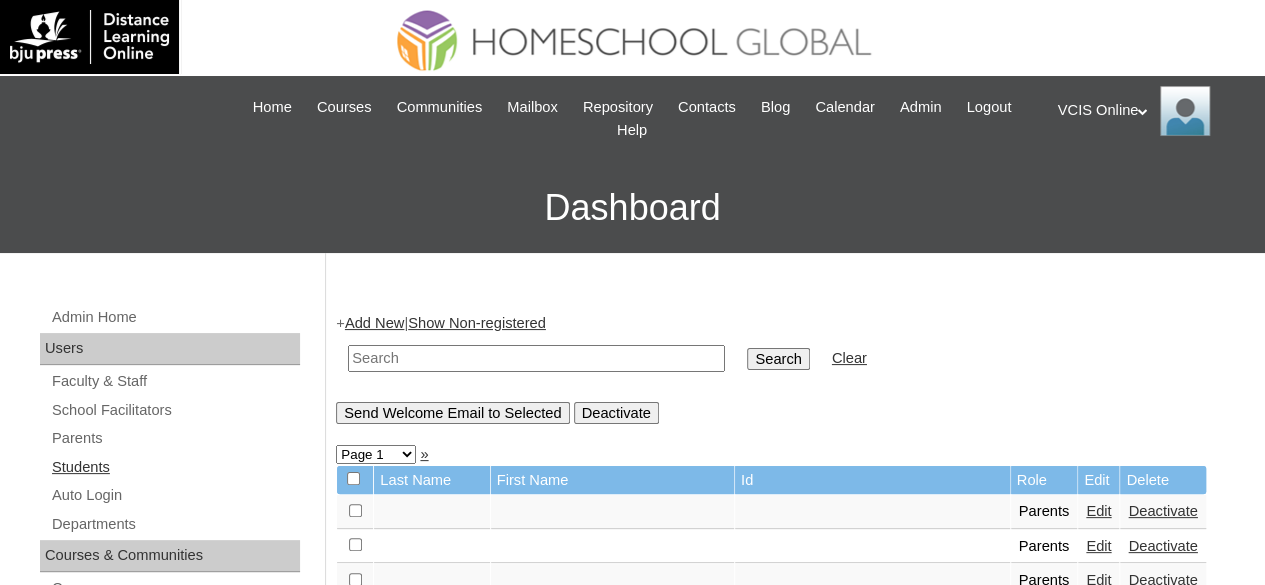 click on "Students" at bounding box center (175, 467) 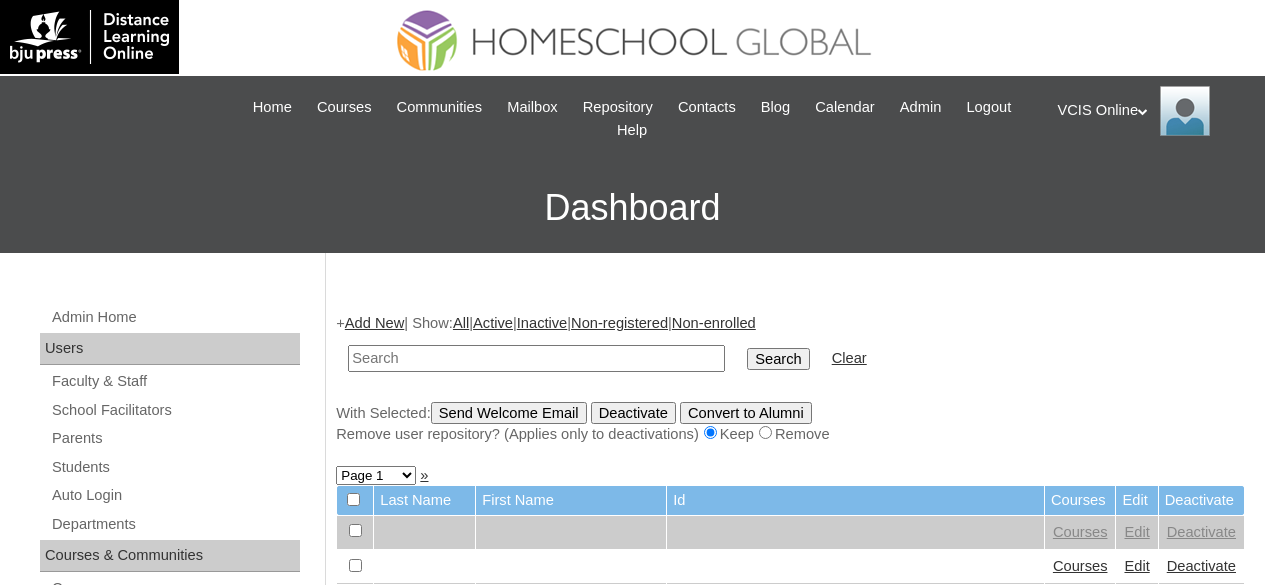 scroll, scrollTop: 0, scrollLeft: 0, axis: both 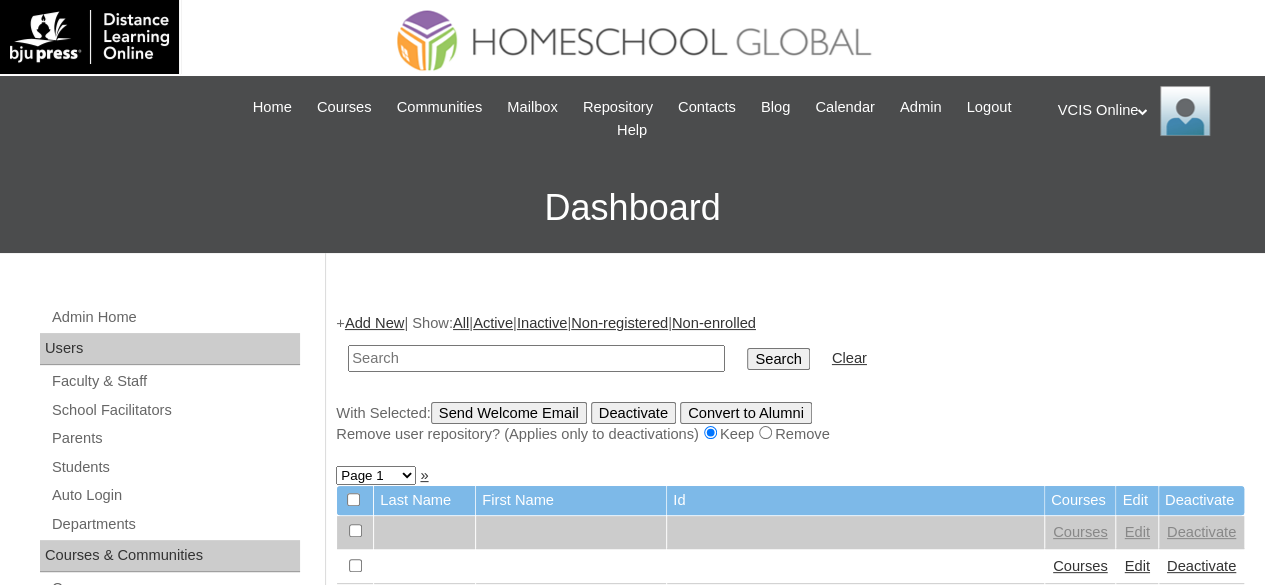 click on "Add New" at bounding box center (374, 323) 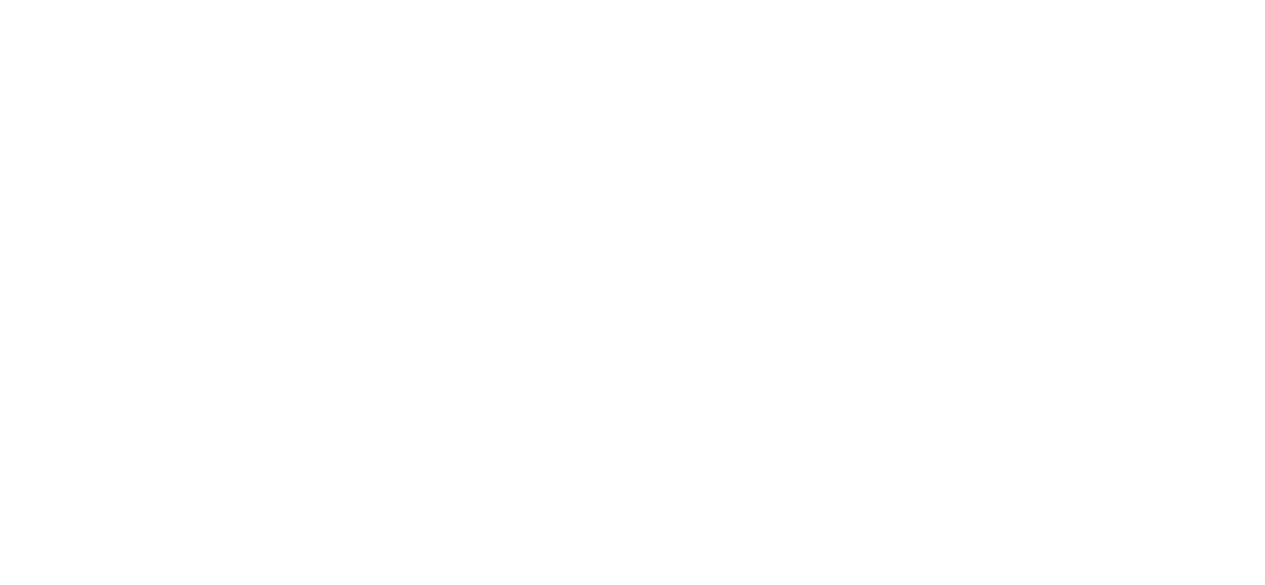 scroll, scrollTop: 0, scrollLeft: 0, axis: both 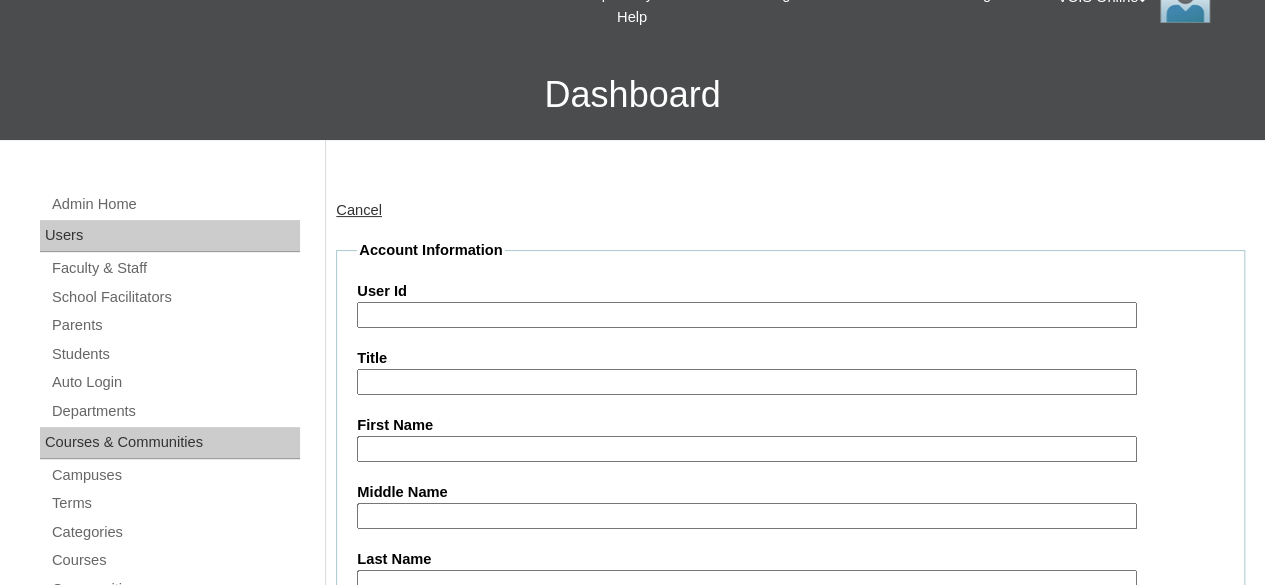 click on "User Id" at bounding box center (747, 315) 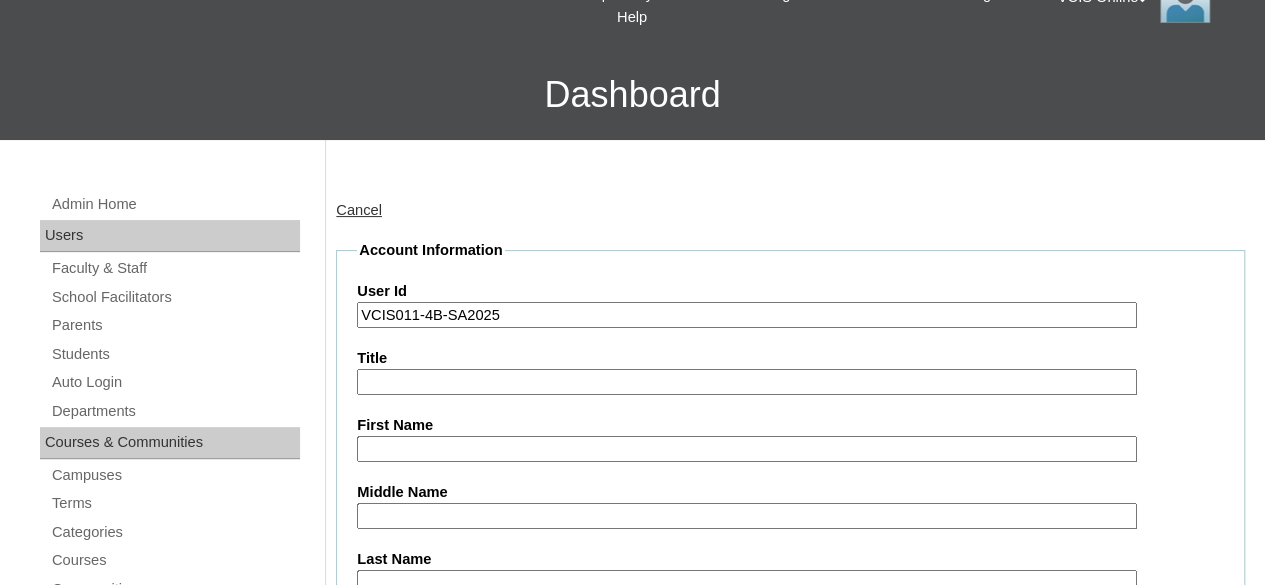 type on "VCIS011-4B-SA2025" 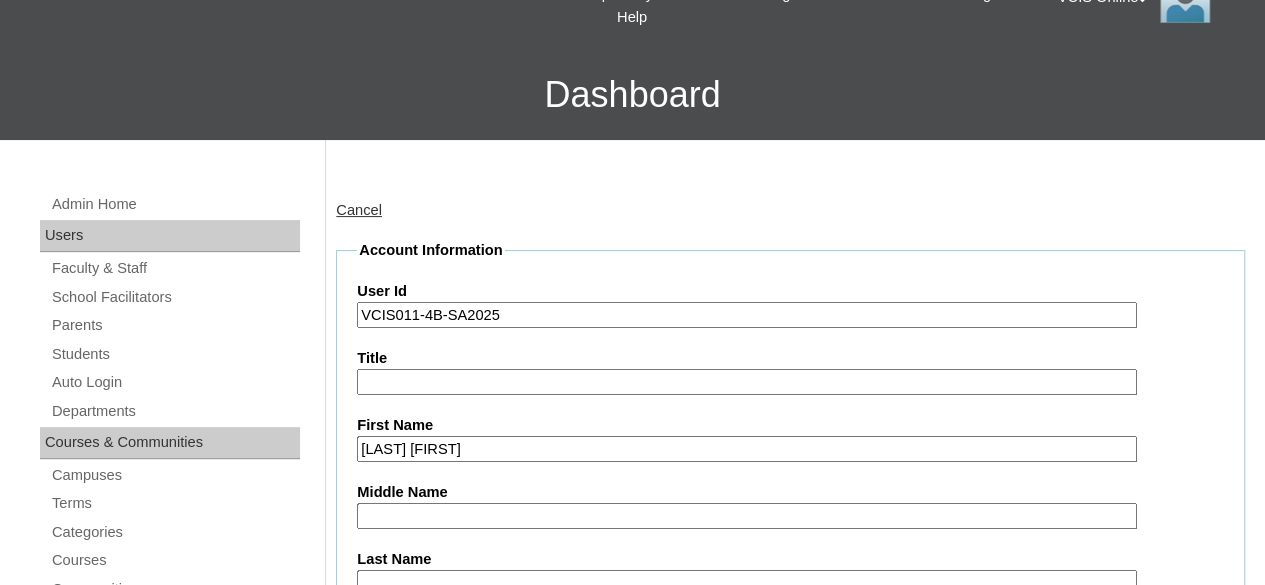 type on "Lucas Ezra" 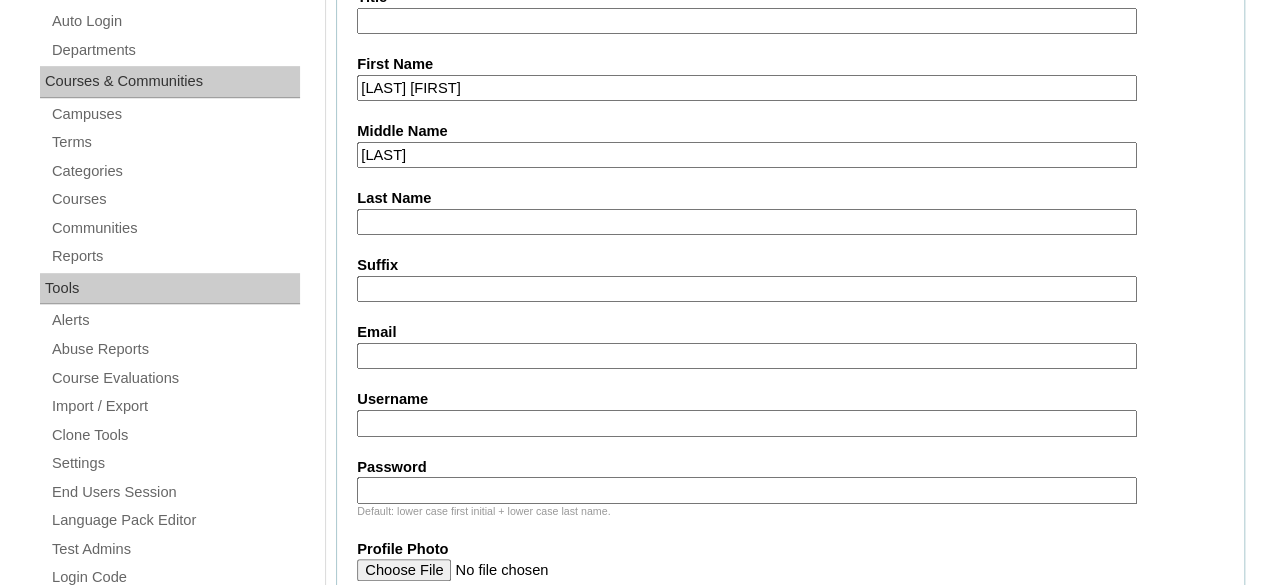 scroll, scrollTop: 489, scrollLeft: 0, axis: vertical 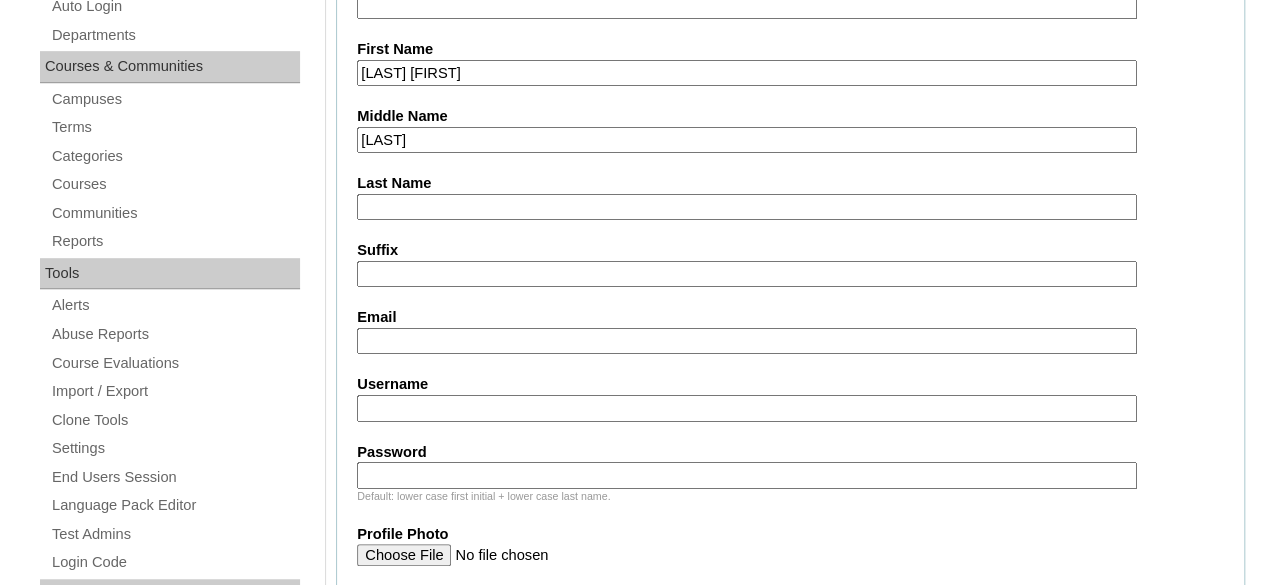 type on "Pascual" 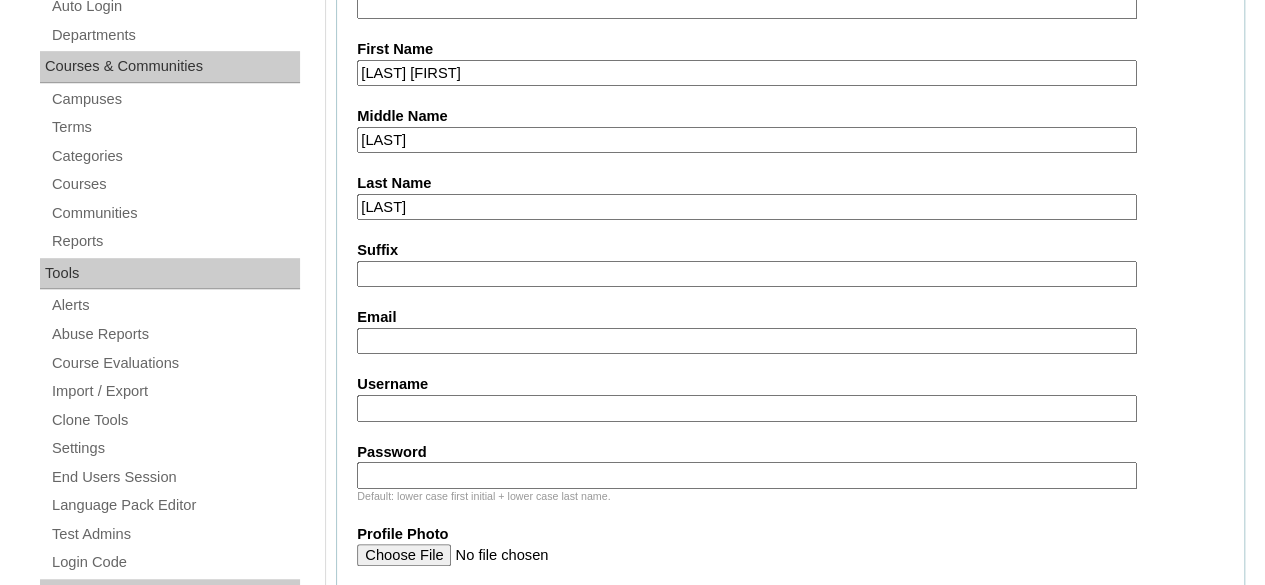 type on "Torres" 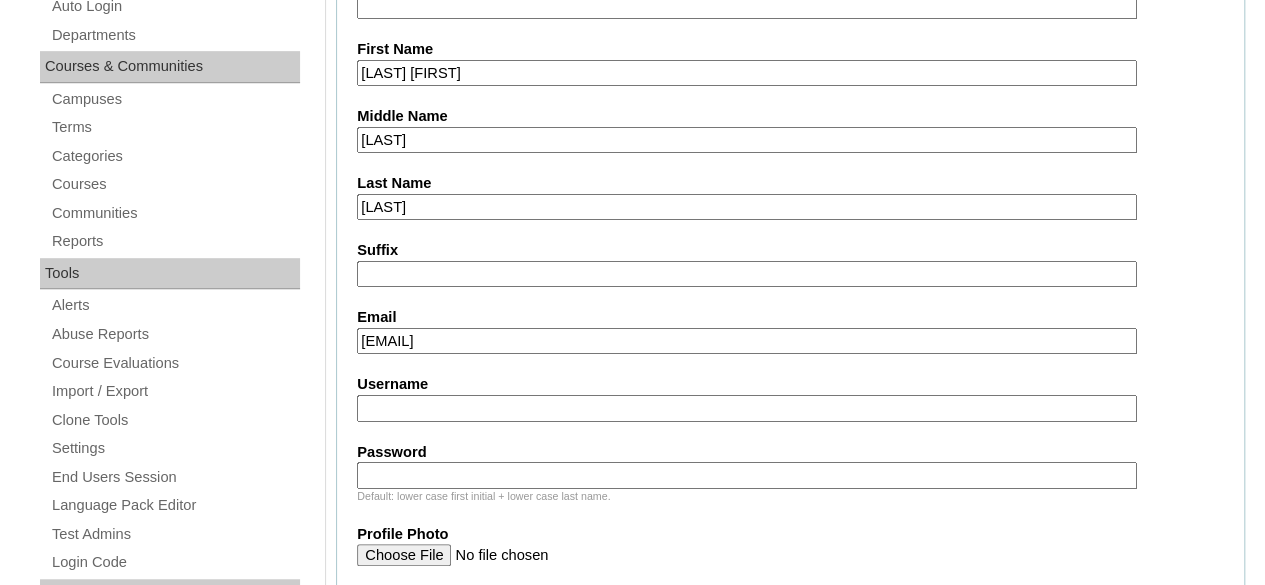 type on "letorres.student@vcis.edu.ph" 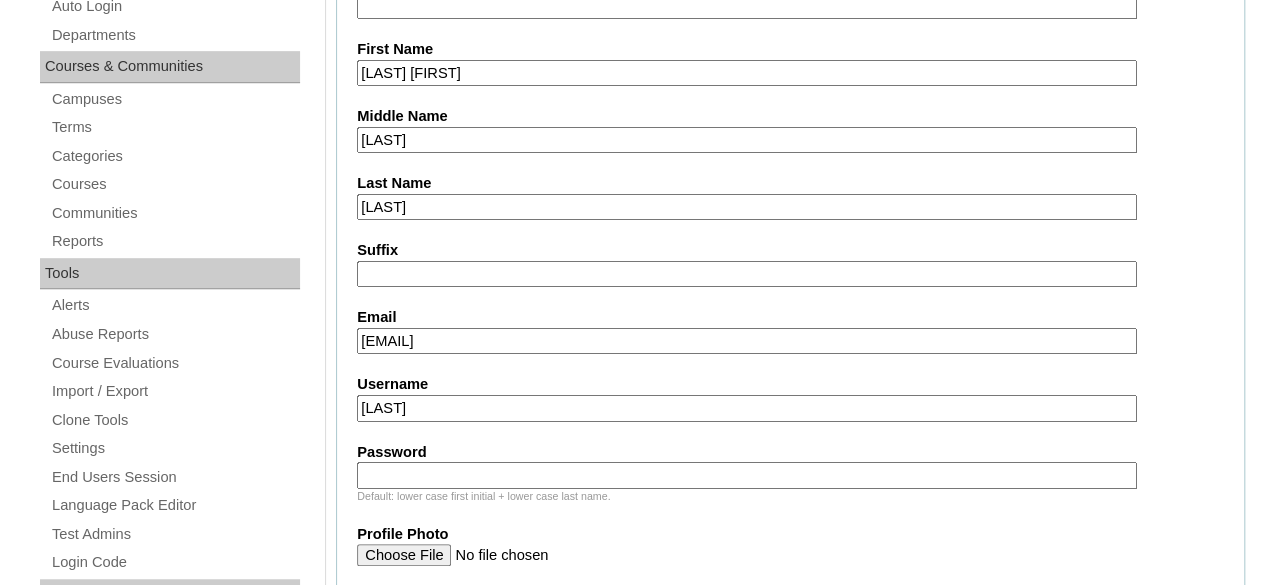 type on "lucas.torres2025" 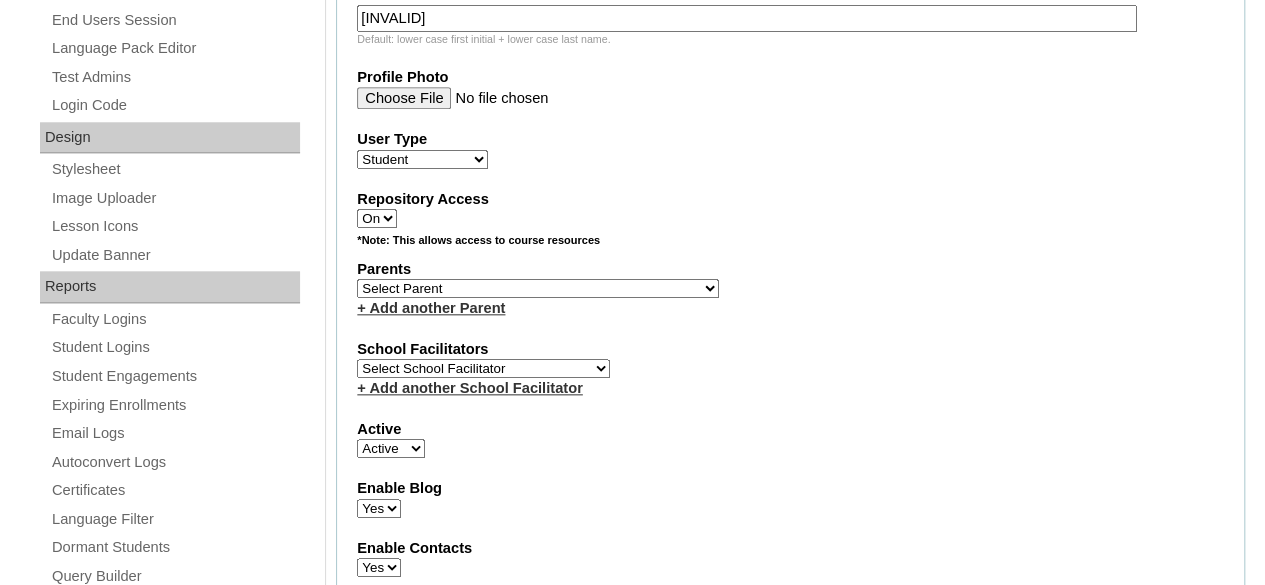 scroll, scrollTop: 994, scrollLeft: 0, axis: vertical 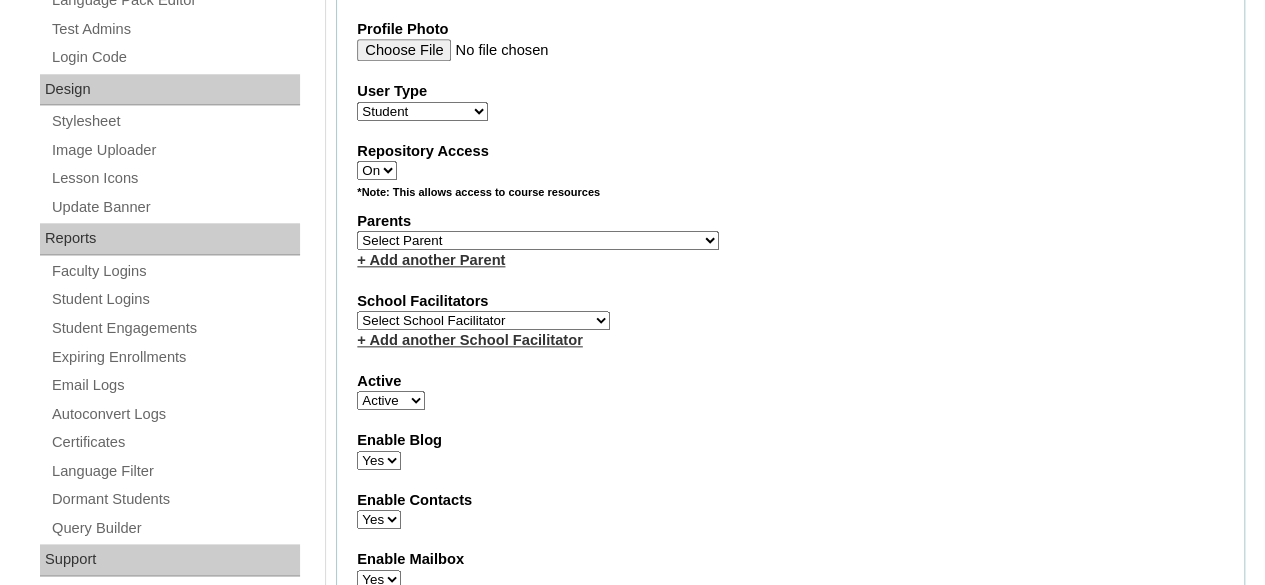 type on "erPknc" 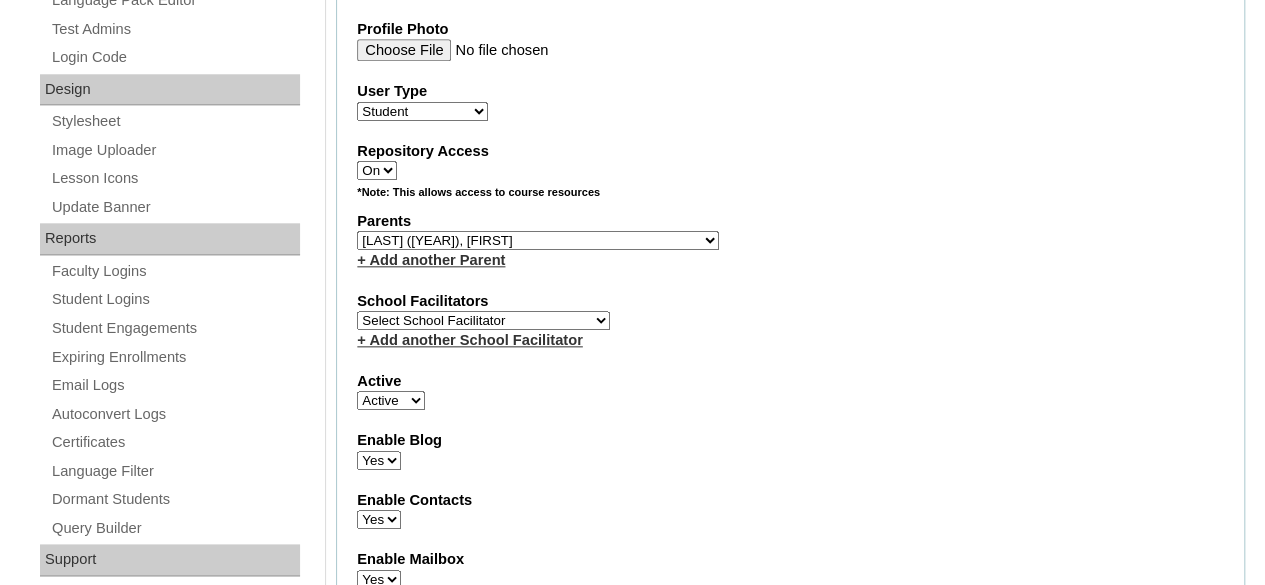 click on "Select Parent
,
,
,
,
,
,
,
,
,
,
,
,
,
,
,
,
,
,
,
,
,
,
,
,
,
,
,
,
,
,
,
,
,
,
,
,
,
,
,
, Earl
, Leona Mae
, Mark and Rem Facilitators Account
Abastillas, Ruby Anne
Adelantar, Christine
AGUILAR, PAULA BIANCA DE GUIA
AGUTO ABAD, MARIA KIMBERLY
Allego, (OLD) Jacqueline V.
Apostol (2025), Ma. Angelique
Arabia, Joy Pauline
Arca, Marinela
ARINGAY, Rona
AUSTRIA	, GENIE (2023)
Bahtiyorovic Mahkamov, Umid
Bajarias 2025, Ma. Luz
Balay , Jennie Rose
Balingit, 2025, Jennith
BALISBIS (2025), CHAREEN
Balubayan , Bleszl Grace
Banez, Mary Karmilita
Bayudan., Charo
Benitez, Maria Christina
Boosten, April Aro
Braga, Pilita Castro
Braga (new), Pilita
Briones, Keziah
Buncio, Sophia Ellen
Caalim, Kathleen Grace
Calangian (2025), Dexter
Cani (2025), Michelle Anne
Canlas, Maria Criselda
Carino (OLD), Catherina" at bounding box center (538, 240) 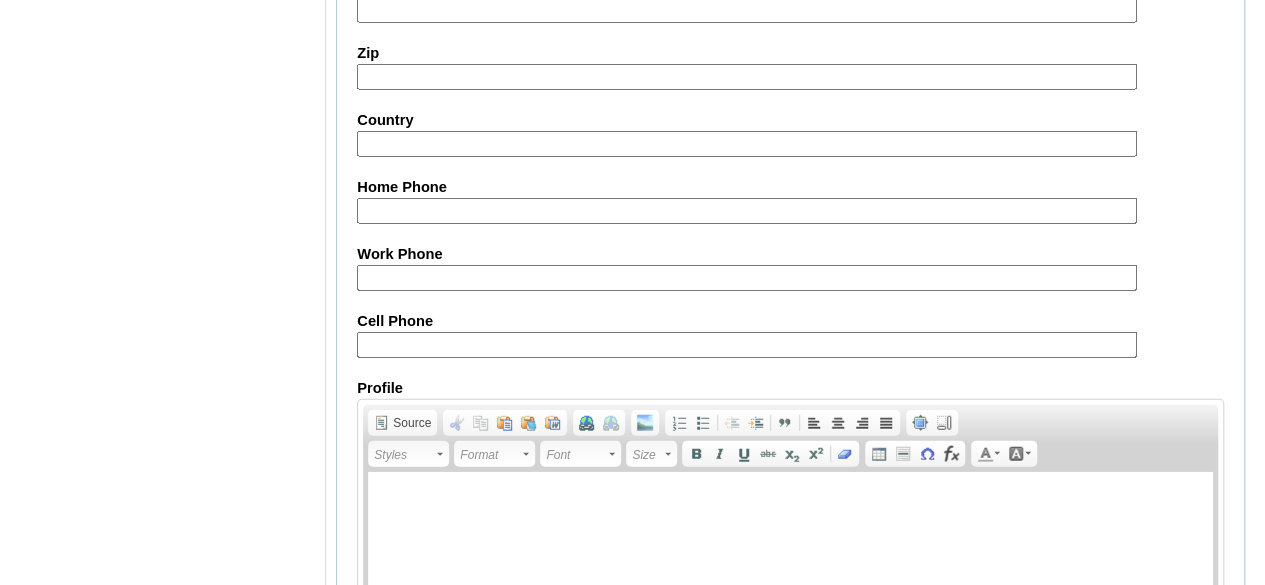 scroll, scrollTop: 2259, scrollLeft: 0, axis: vertical 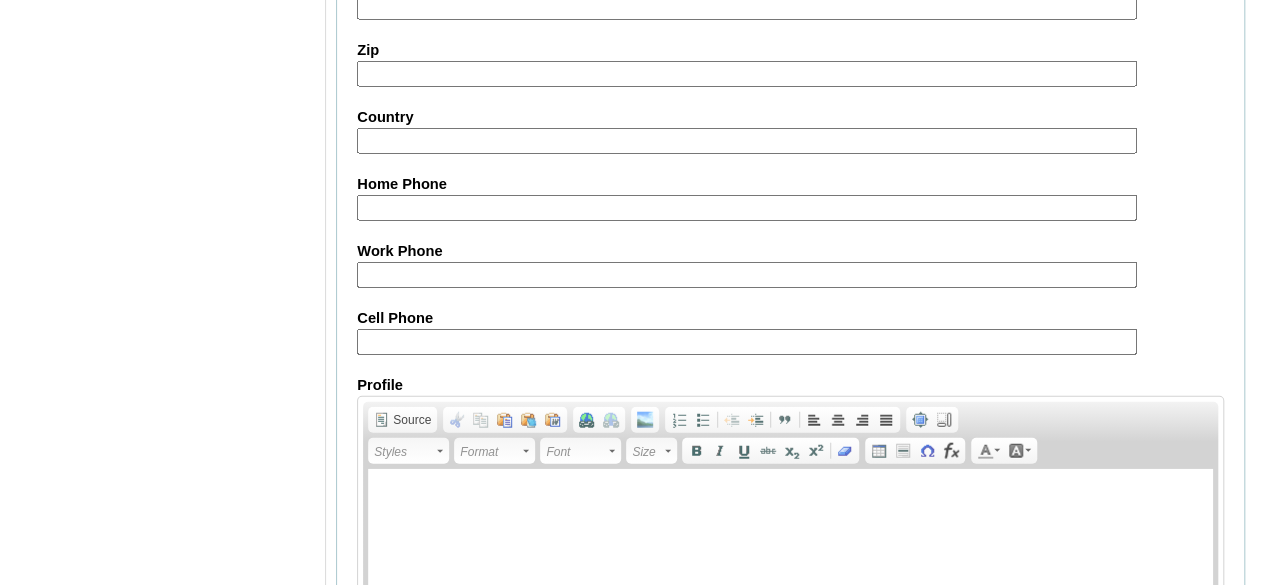 click on "Cell Phone" at bounding box center (747, 342) 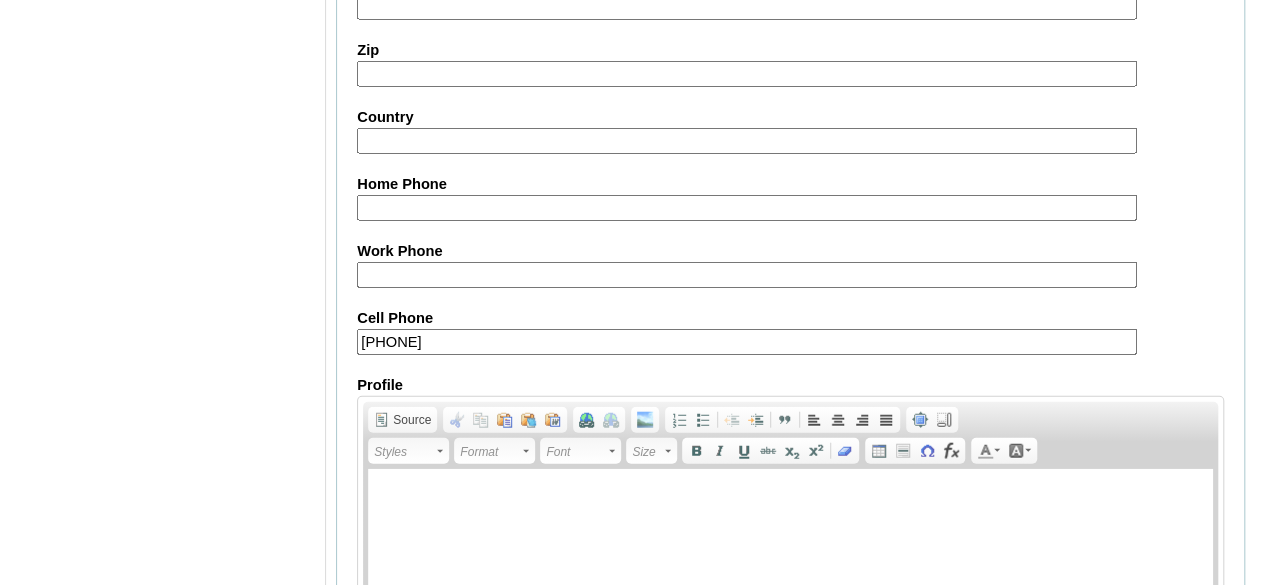 scroll, scrollTop: 2466, scrollLeft: 0, axis: vertical 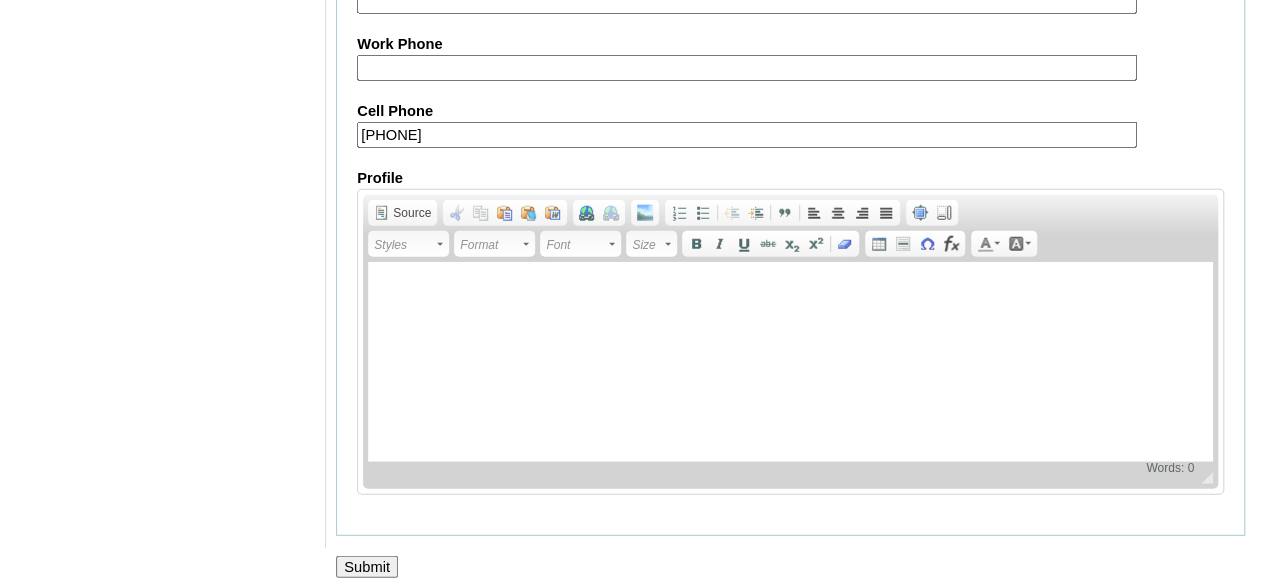 type on "63-9817266303" 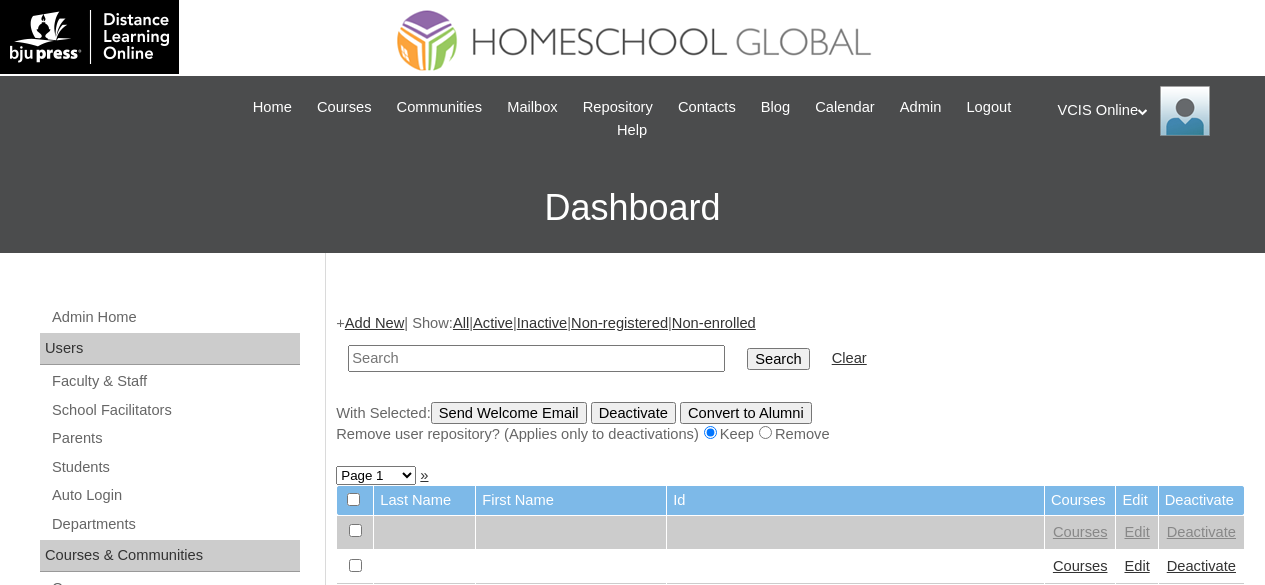 scroll, scrollTop: 0, scrollLeft: 0, axis: both 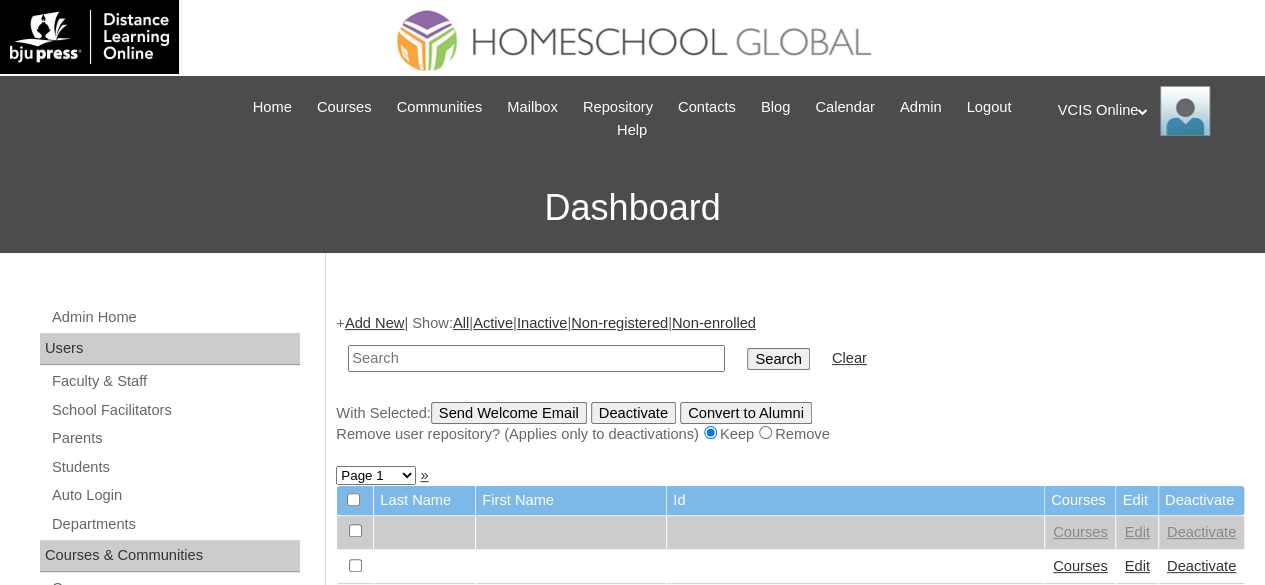 paste on "VCIS011-4B-SA2025" 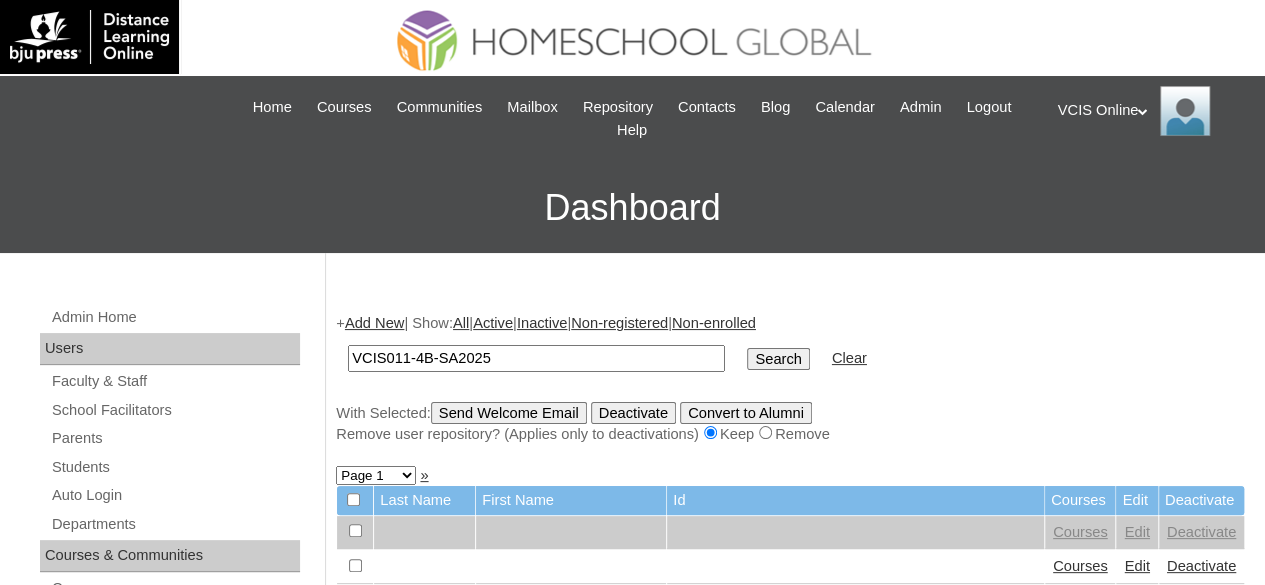 type on "VCIS011-4B-SA2025" 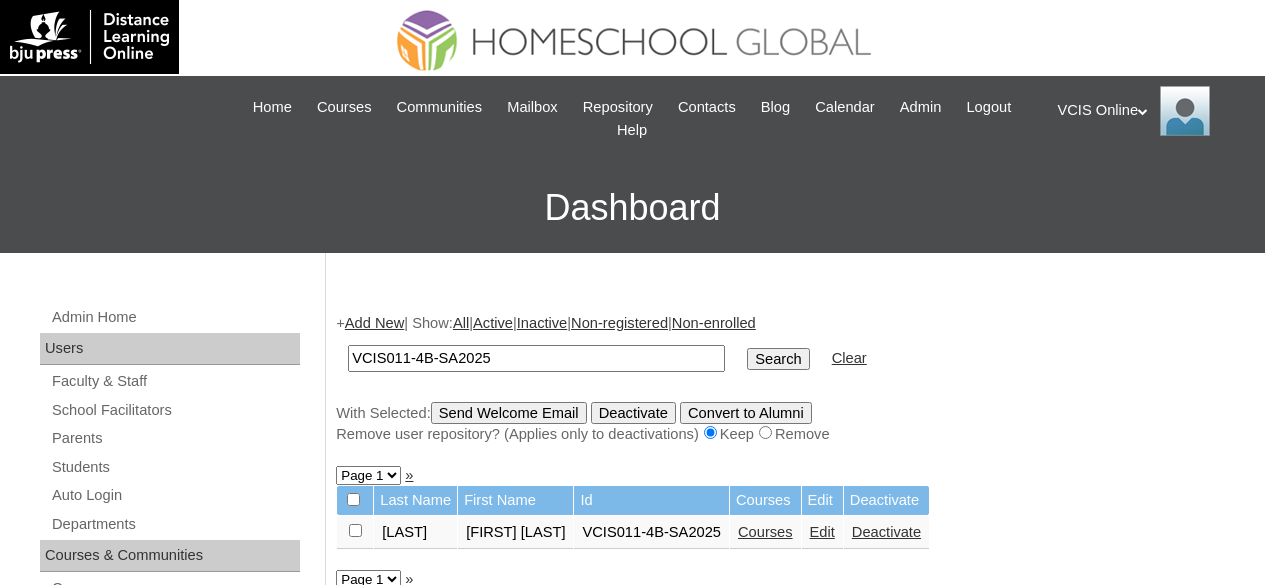 scroll, scrollTop: 0, scrollLeft: 0, axis: both 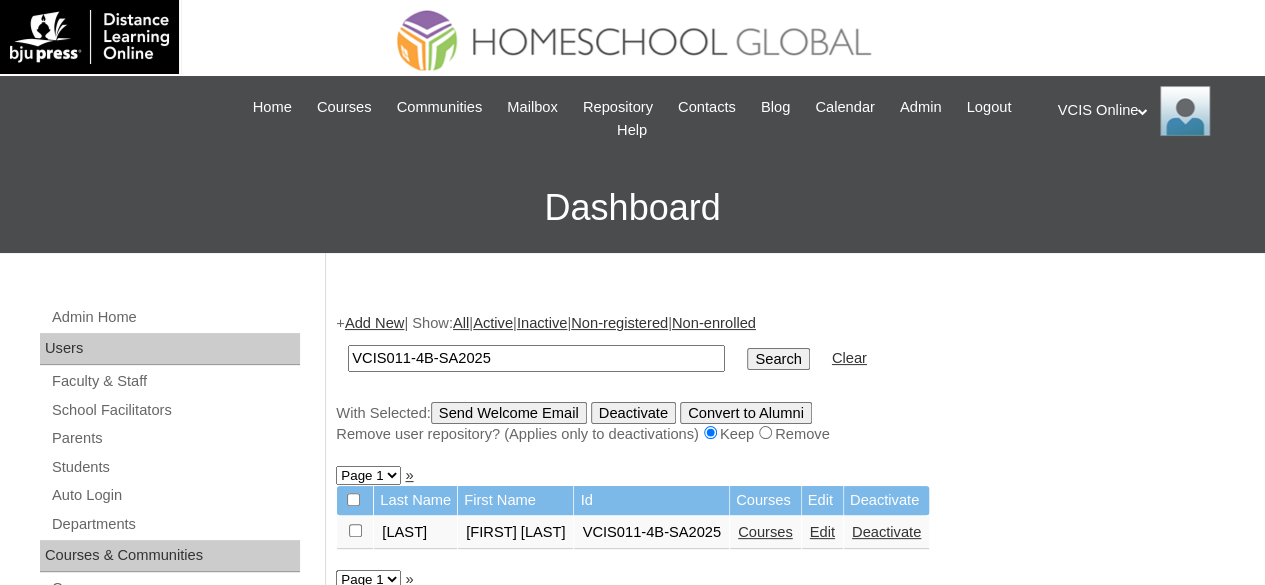 click on "Courses" at bounding box center [765, 532] 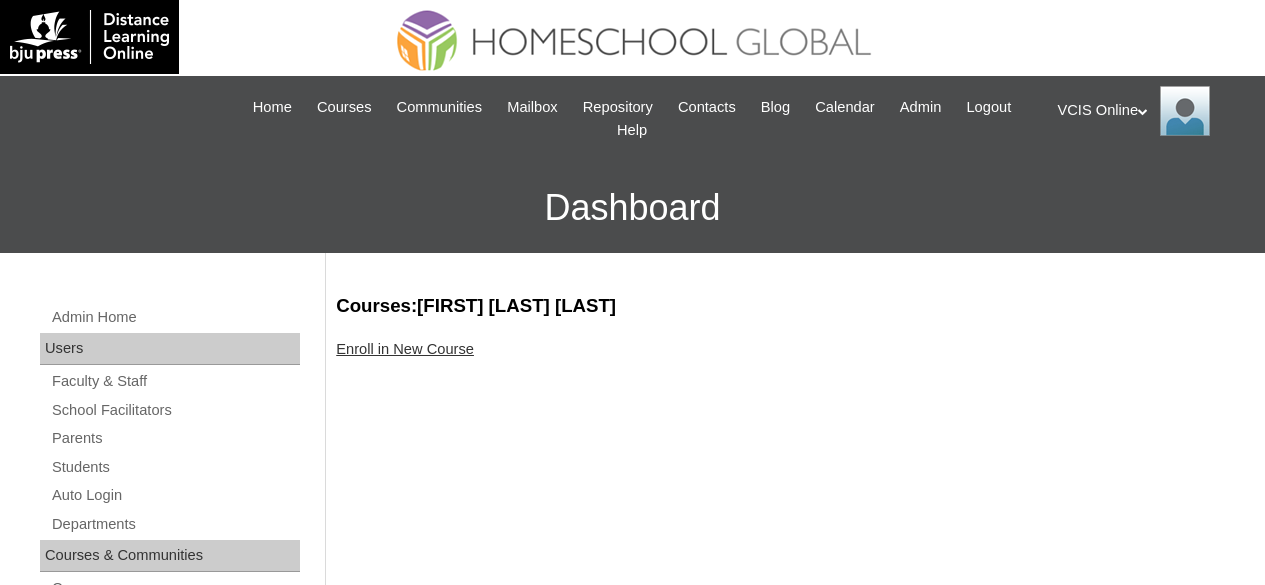 scroll, scrollTop: 0, scrollLeft: 0, axis: both 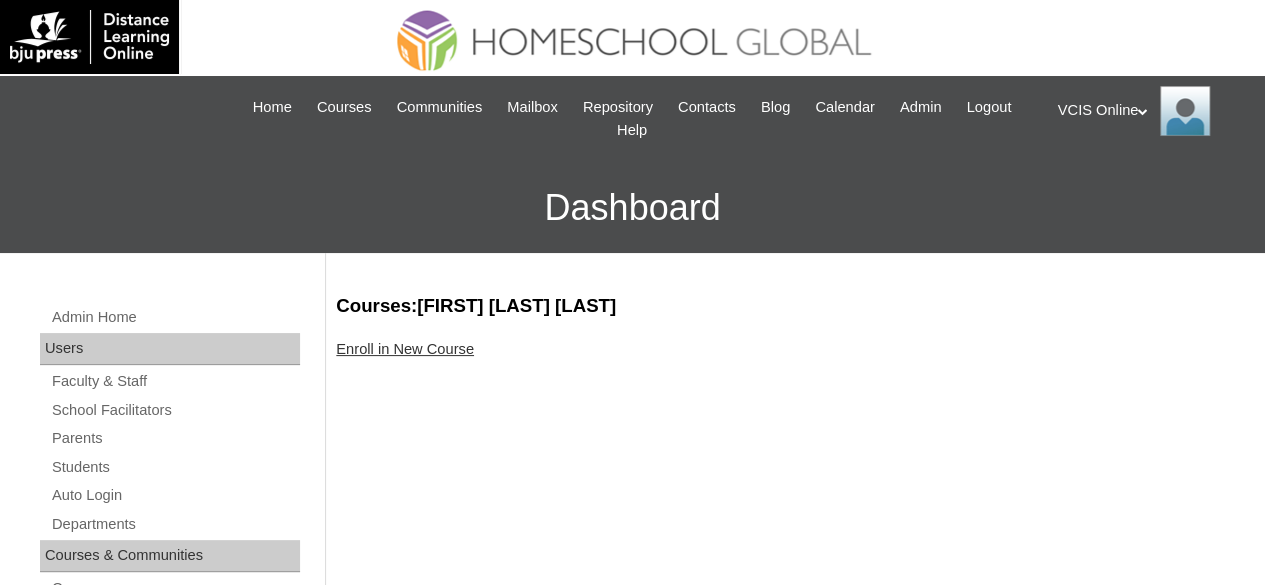 click on "Enroll in New Course" at bounding box center (405, 349) 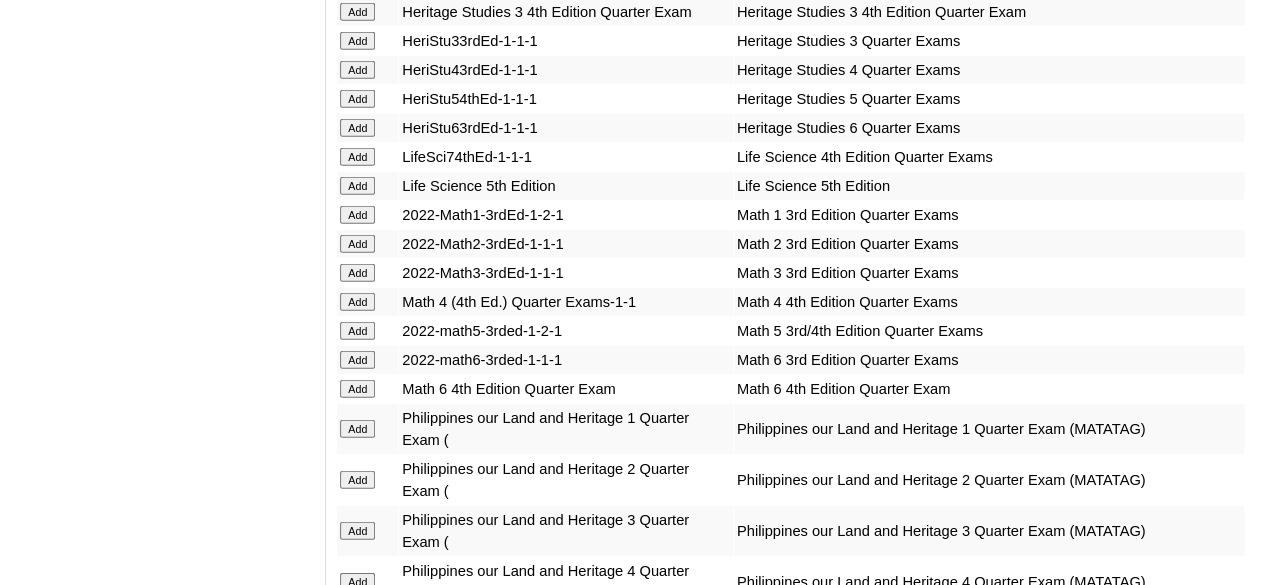 scroll, scrollTop: 6820, scrollLeft: 0, axis: vertical 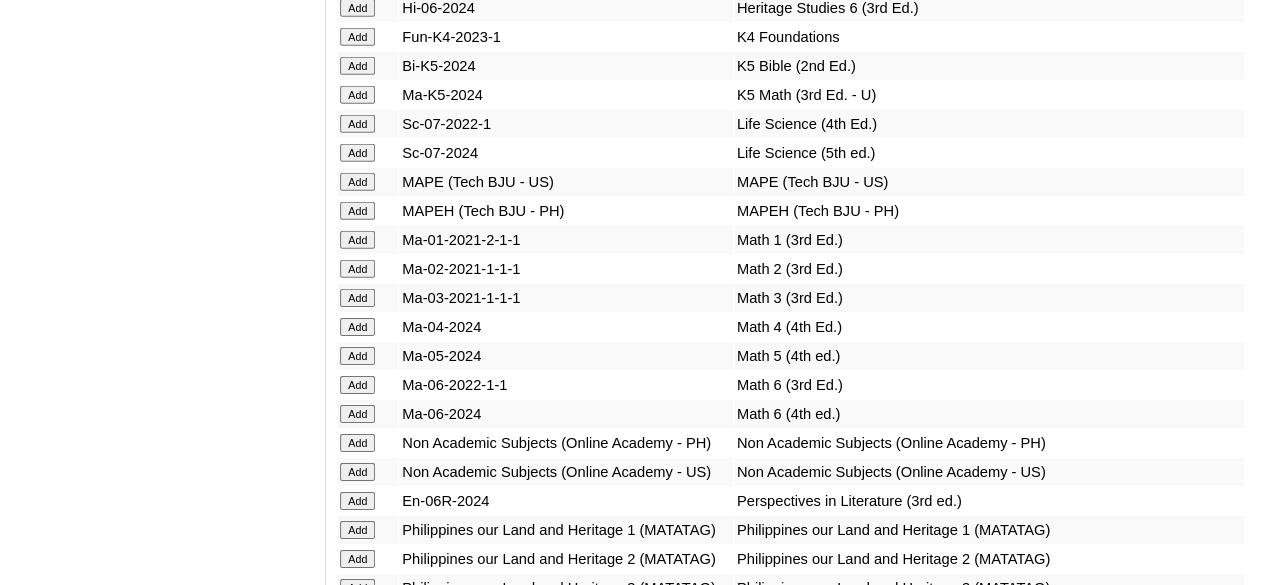 click on "Add" at bounding box center [357, -6421] 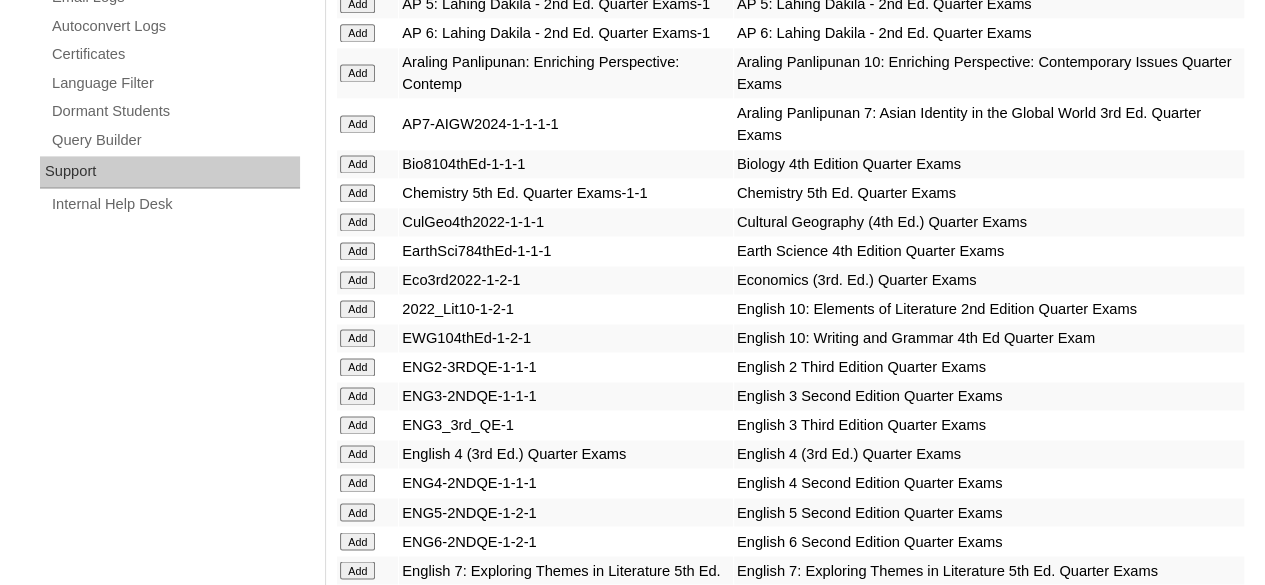 scroll, scrollTop: 5330, scrollLeft: 0, axis: vertical 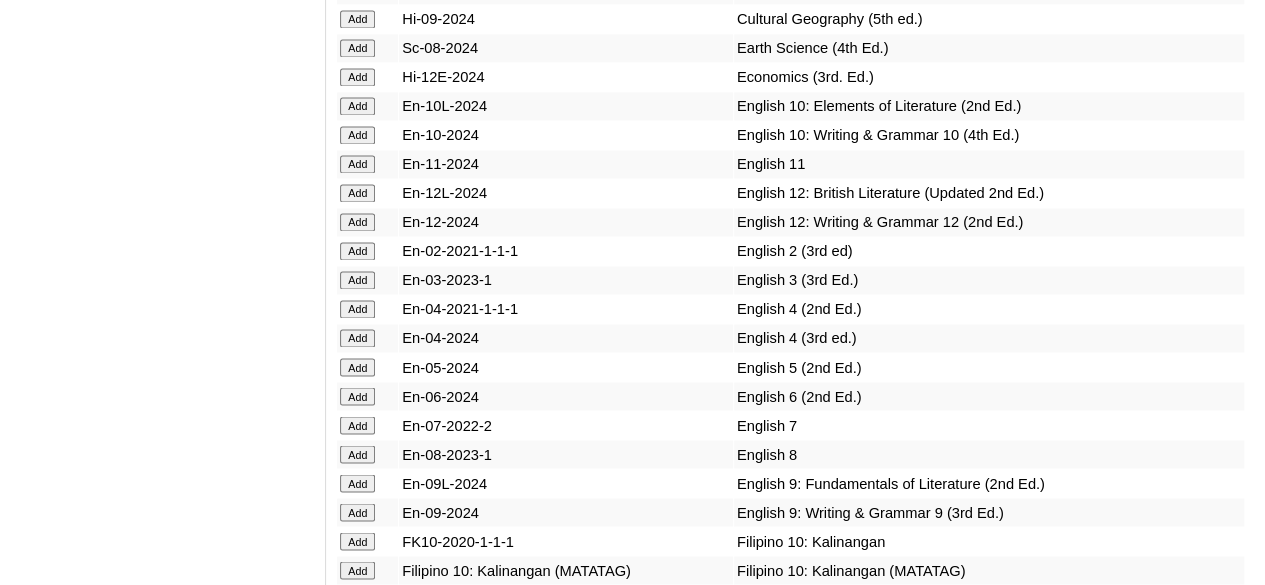 click on "Add" at bounding box center [357, -4931] 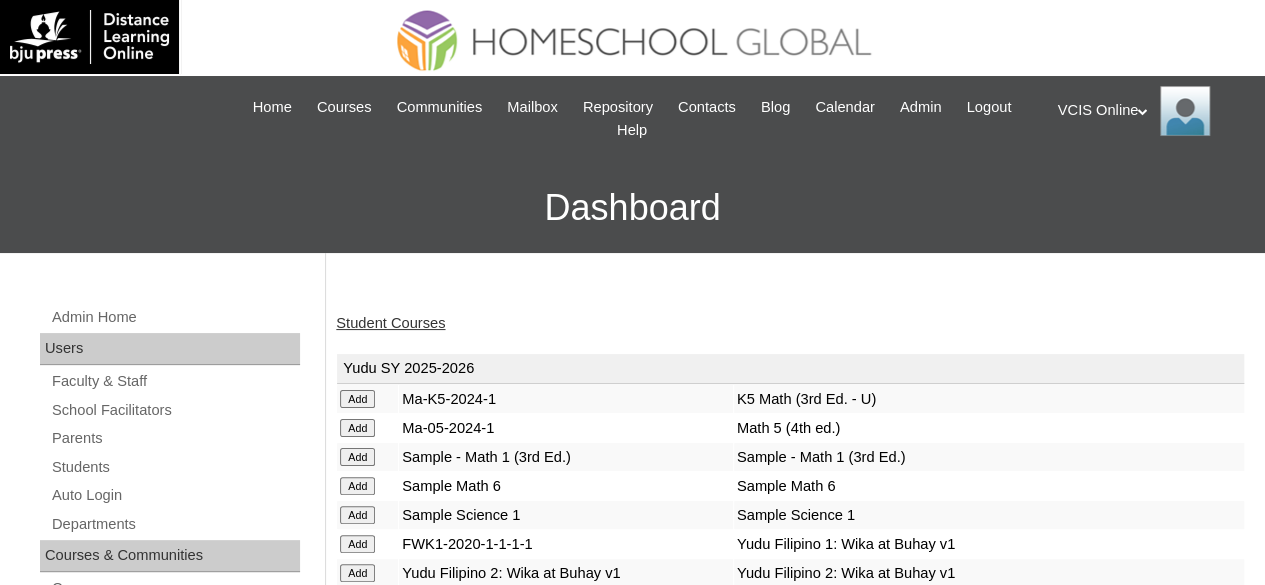 scroll, scrollTop: 7237, scrollLeft: 0, axis: vertical 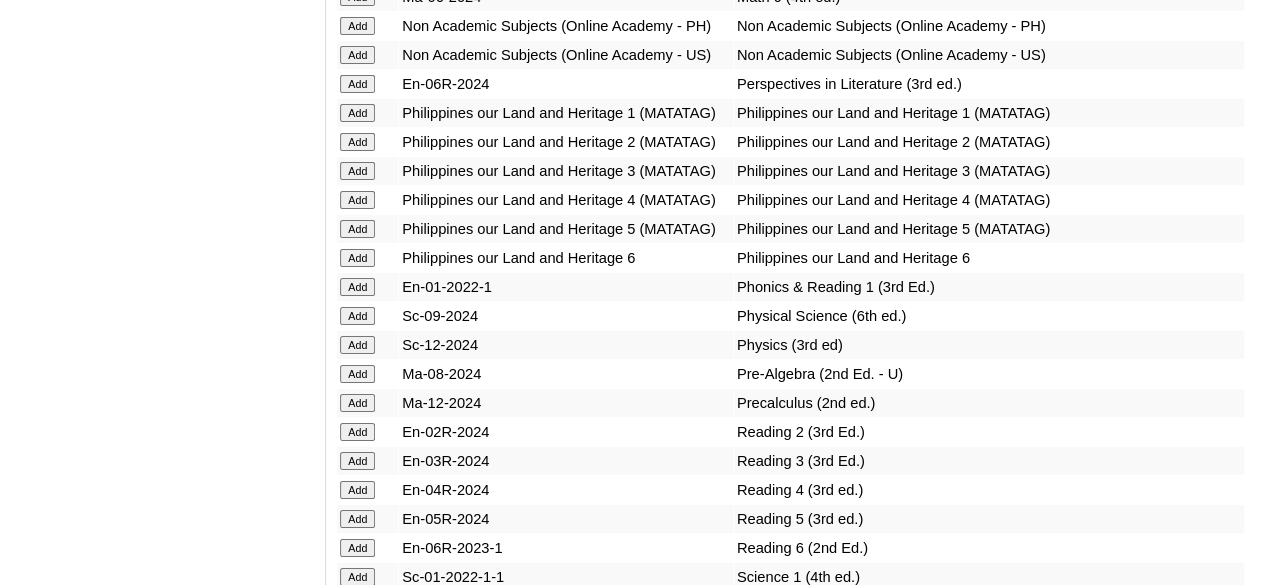 click on "Add" at bounding box center [357, -6838] 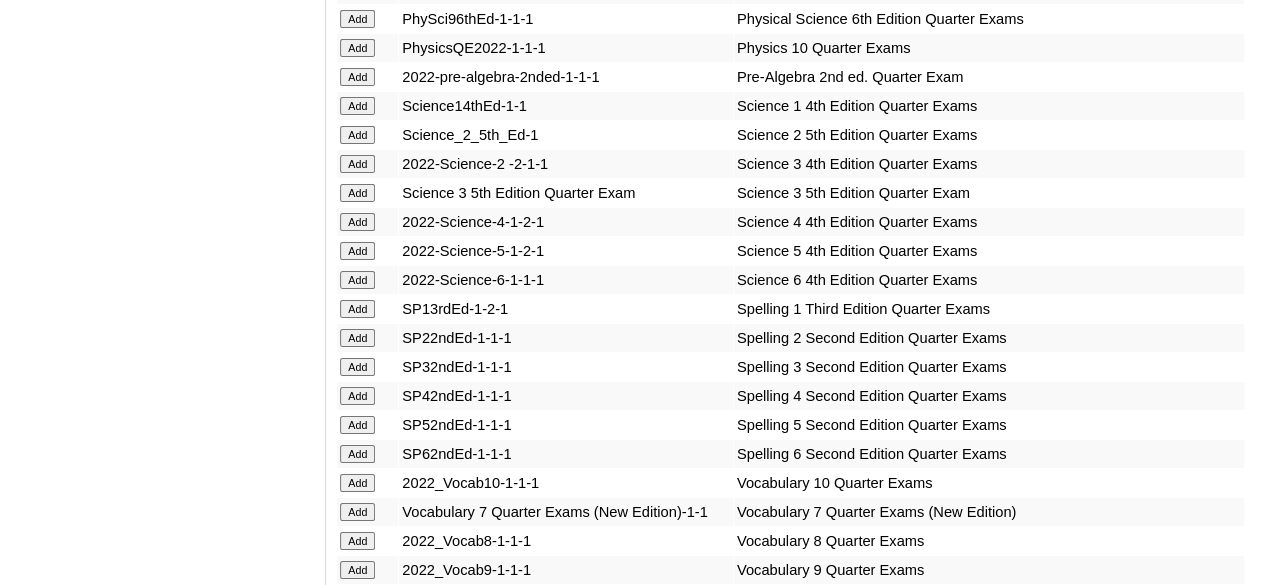 scroll, scrollTop: 7896, scrollLeft: 0, axis: vertical 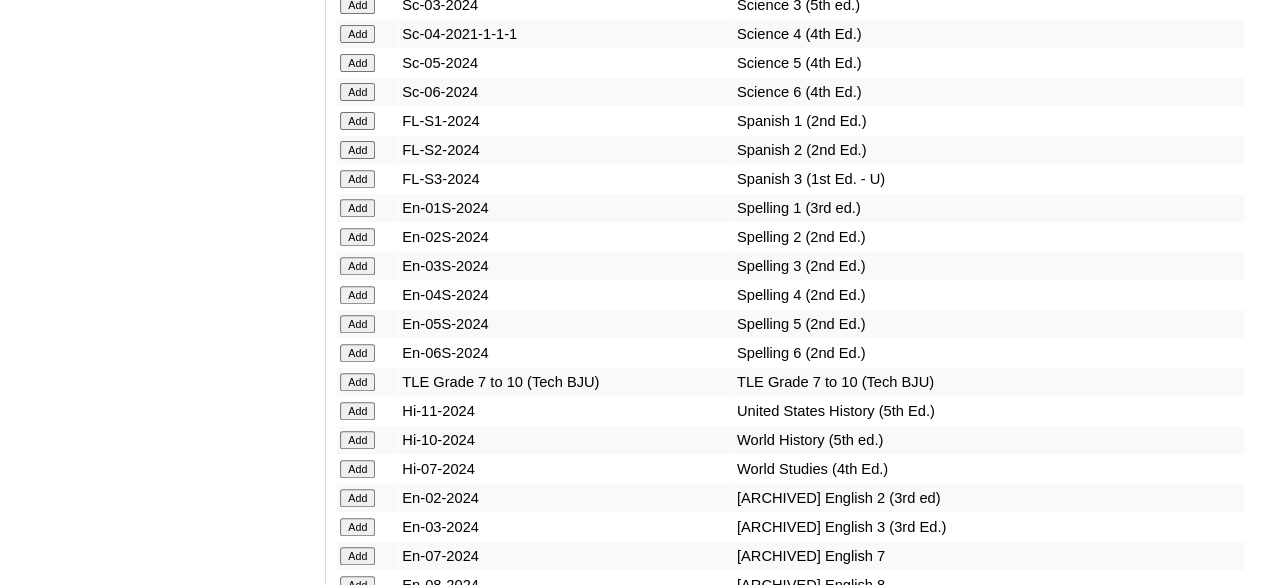 click on "Add" at bounding box center [357, -7497] 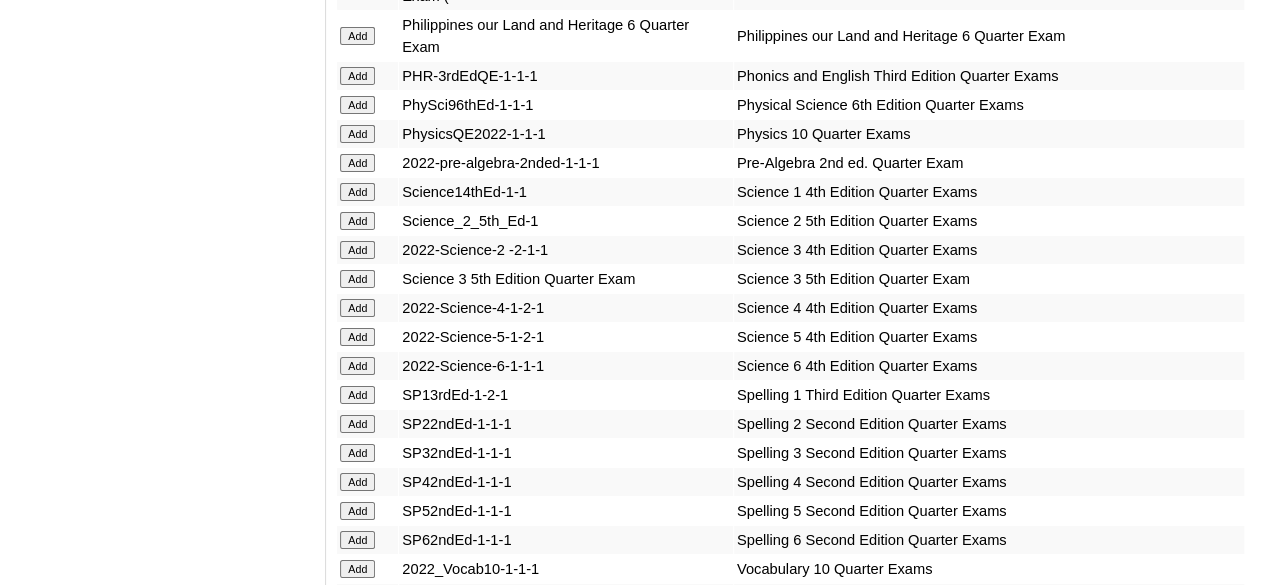 scroll, scrollTop: 7638, scrollLeft: 0, axis: vertical 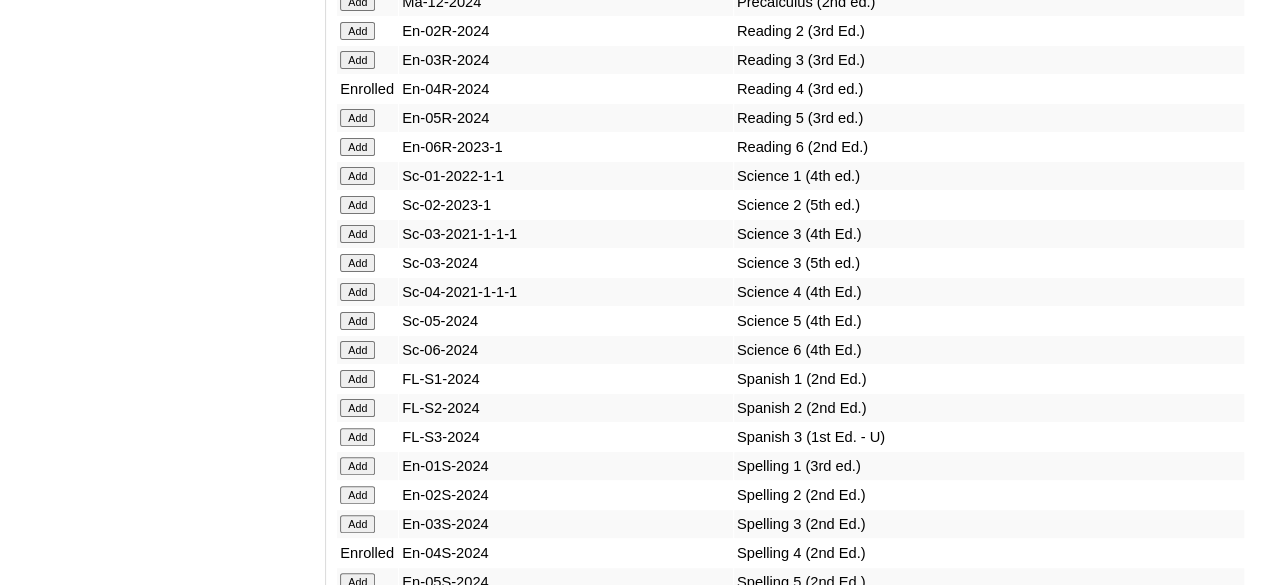click on "Add" at bounding box center [357, -7239] 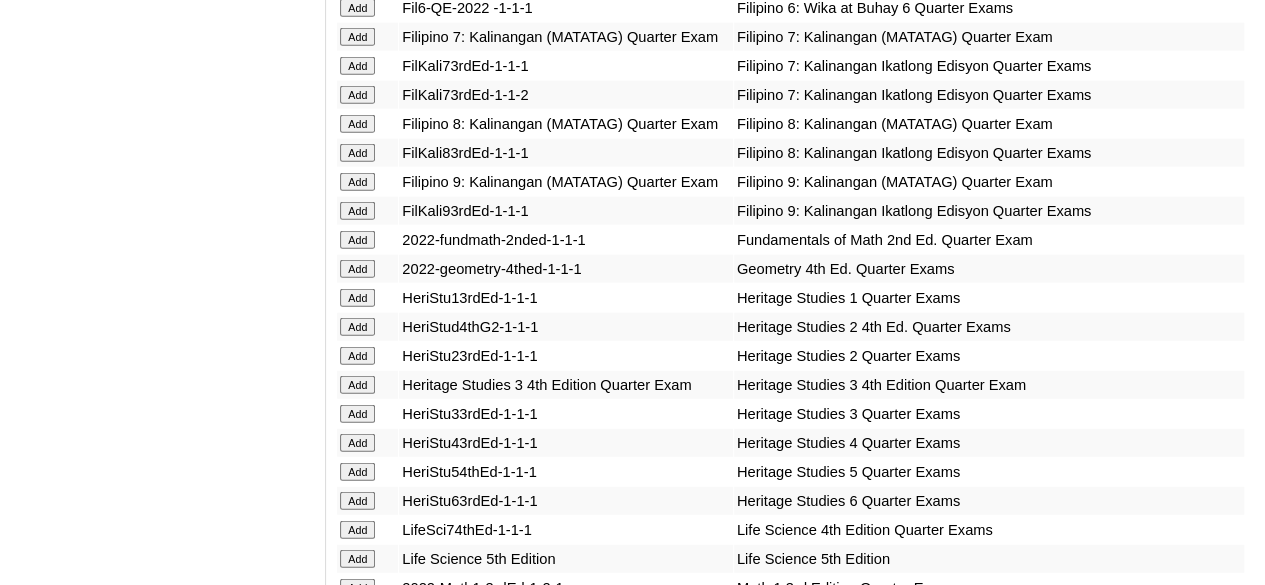 scroll, scrollTop: 6448, scrollLeft: 0, axis: vertical 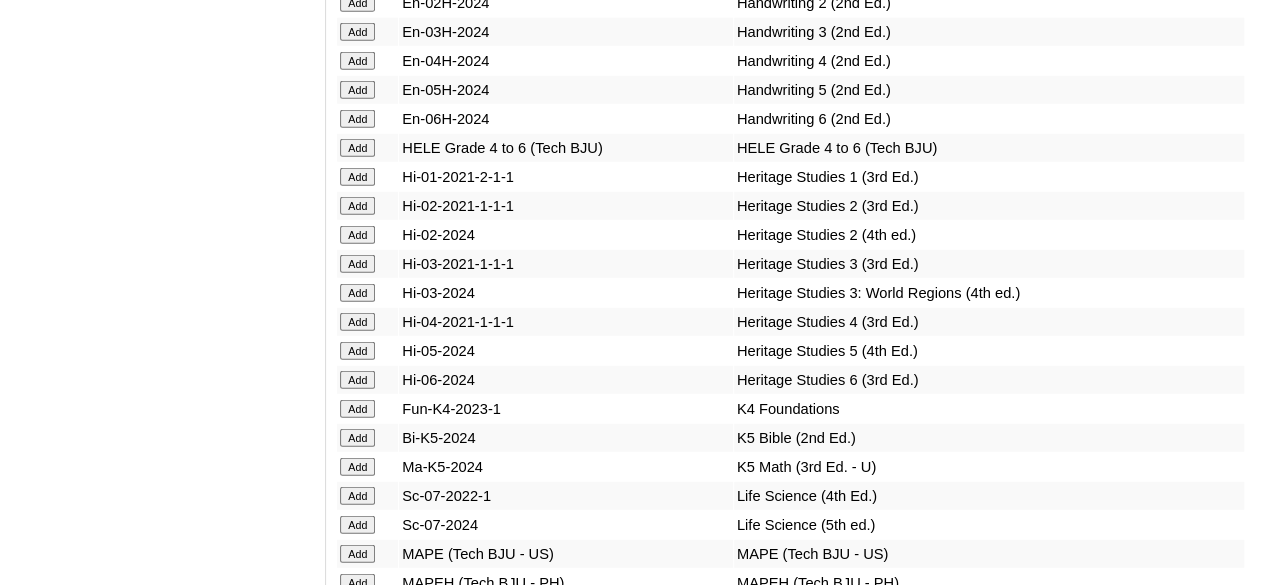 click on "Add" at bounding box center [357, -6049] 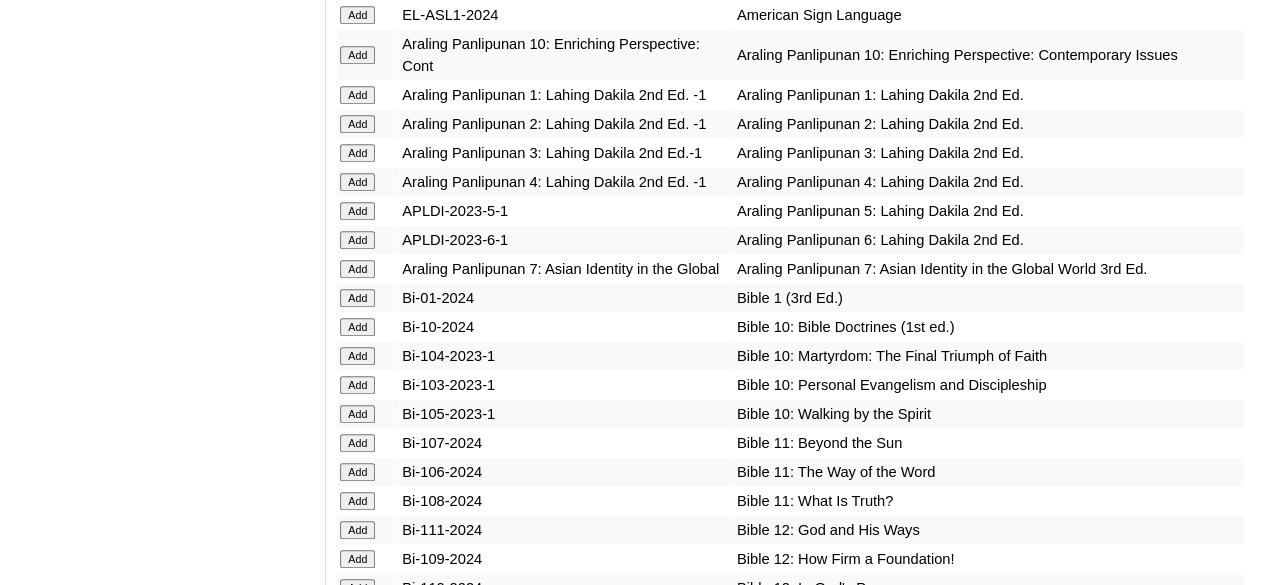 scroll, scrollTop: 4699, scrollLeft: 0, axis: vertical 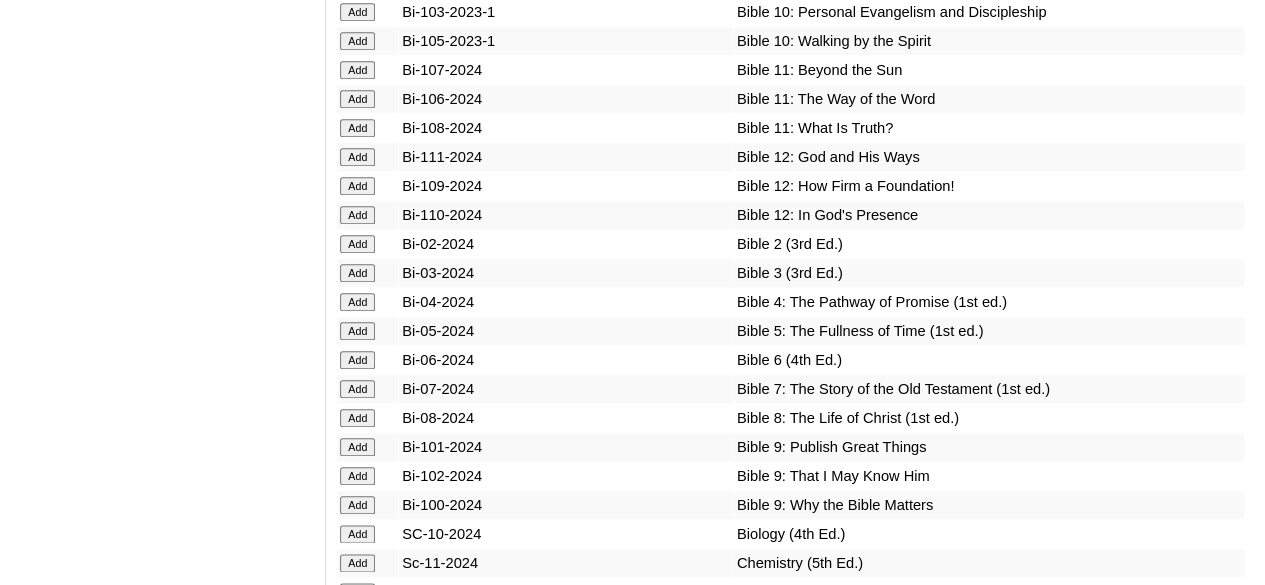 click on "Add" at bounding box center (357, -4300) 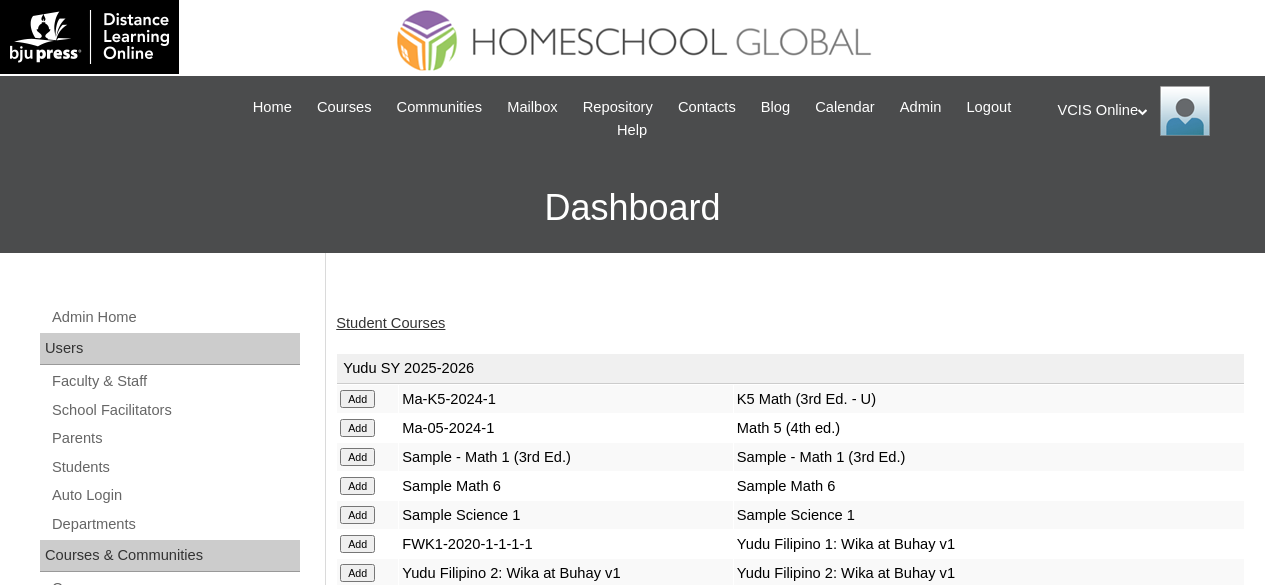 scroll, scrollTop: 0, scrollLeft: 0, axis: both 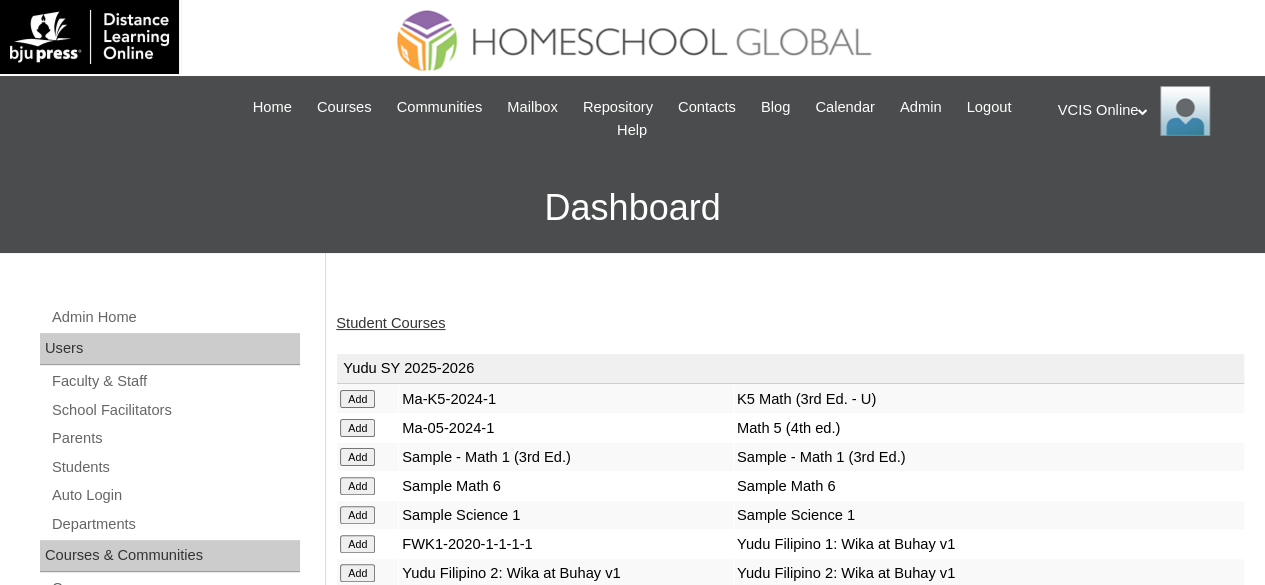 click on "Student Courses" at bounding box center [390, 323] 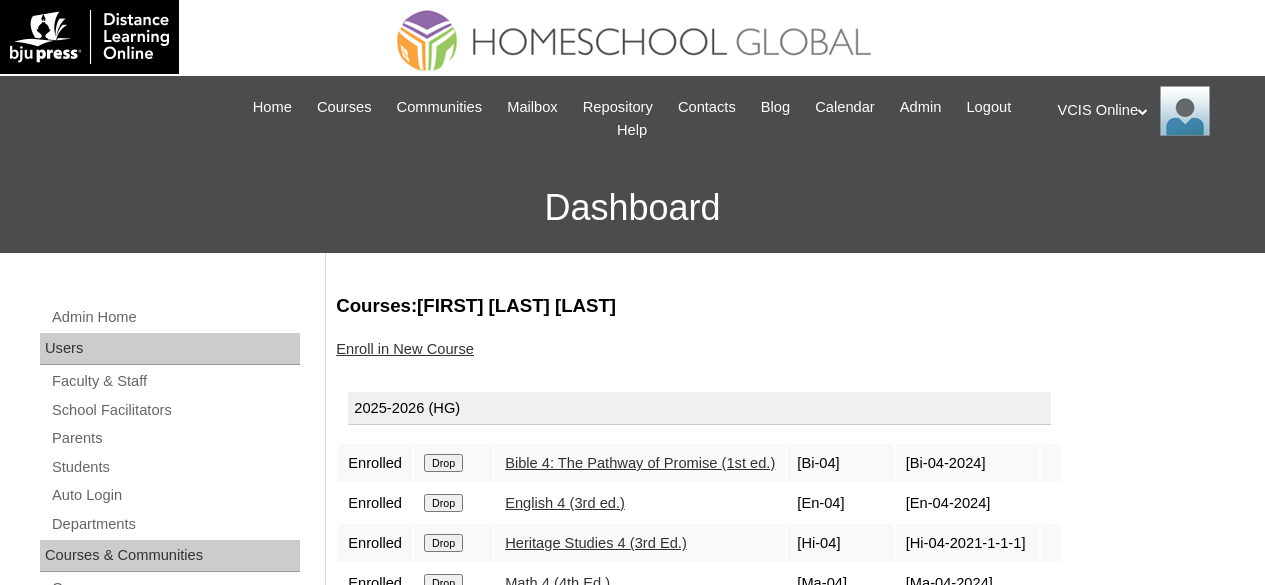 scroll, scrollTop: 0, scrollLeft: 0, axis: both 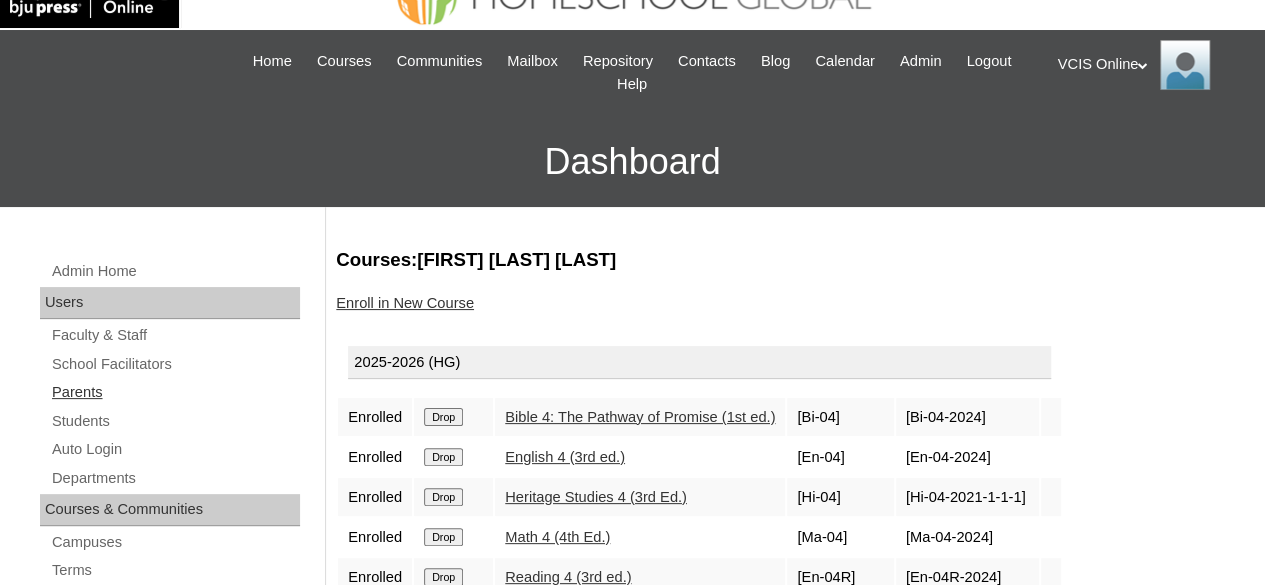 click on "Parents" at bounding box center (175, 392) 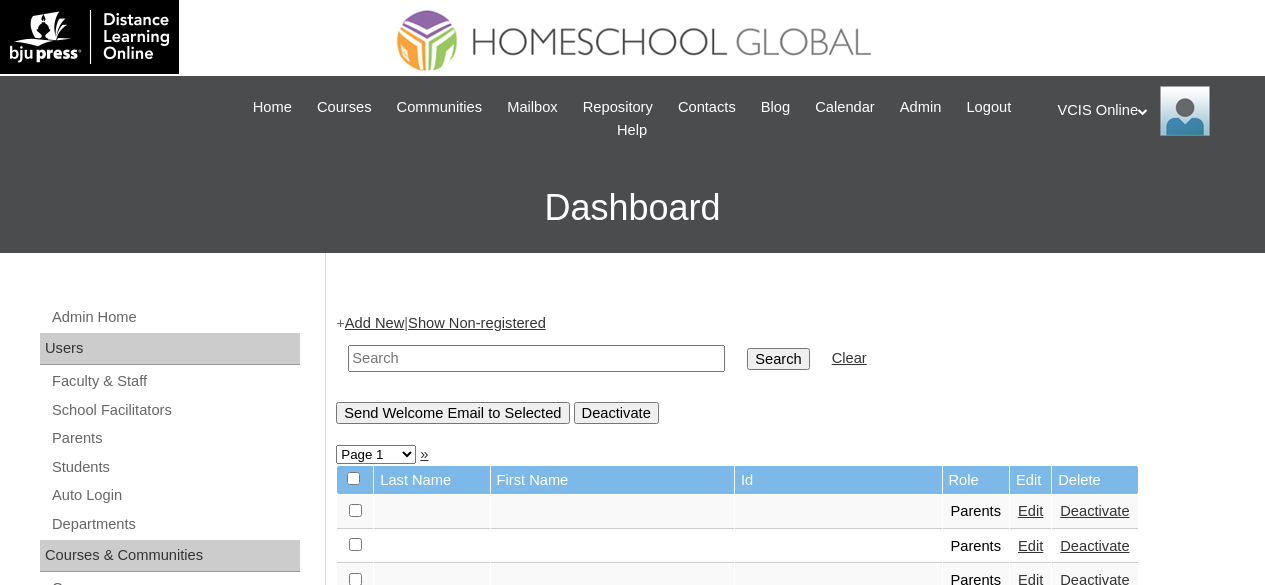 scroll, scrollTop: 0, scrollLeft: 0, axis: both 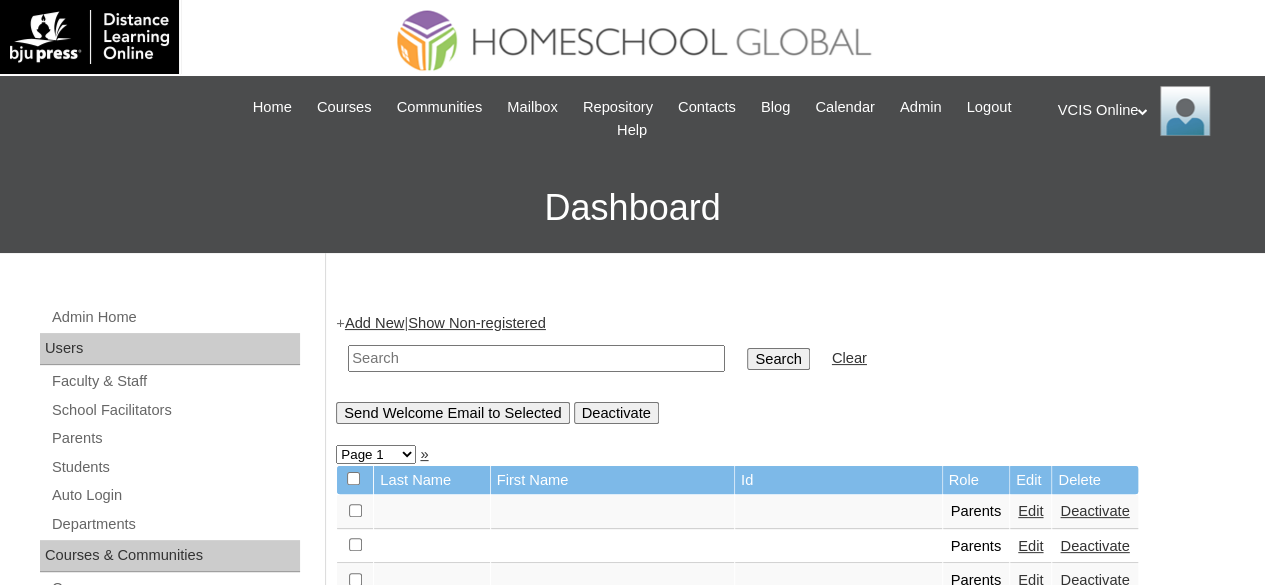 click at bounding box center (536, 358) 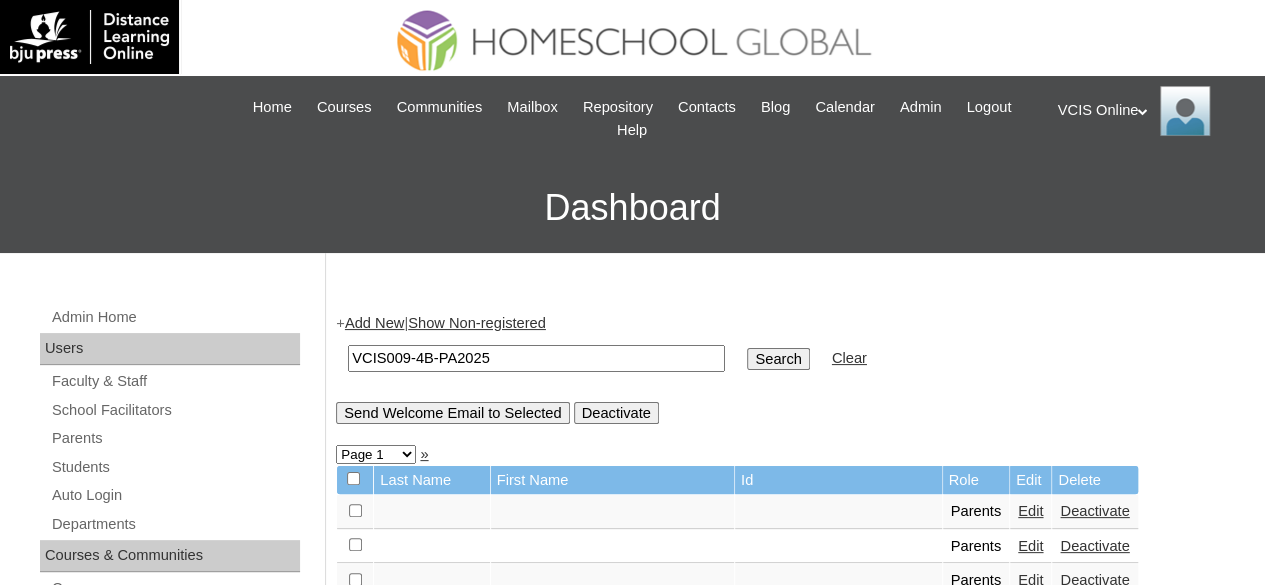 type on "VCIS009-4B-PA2025" 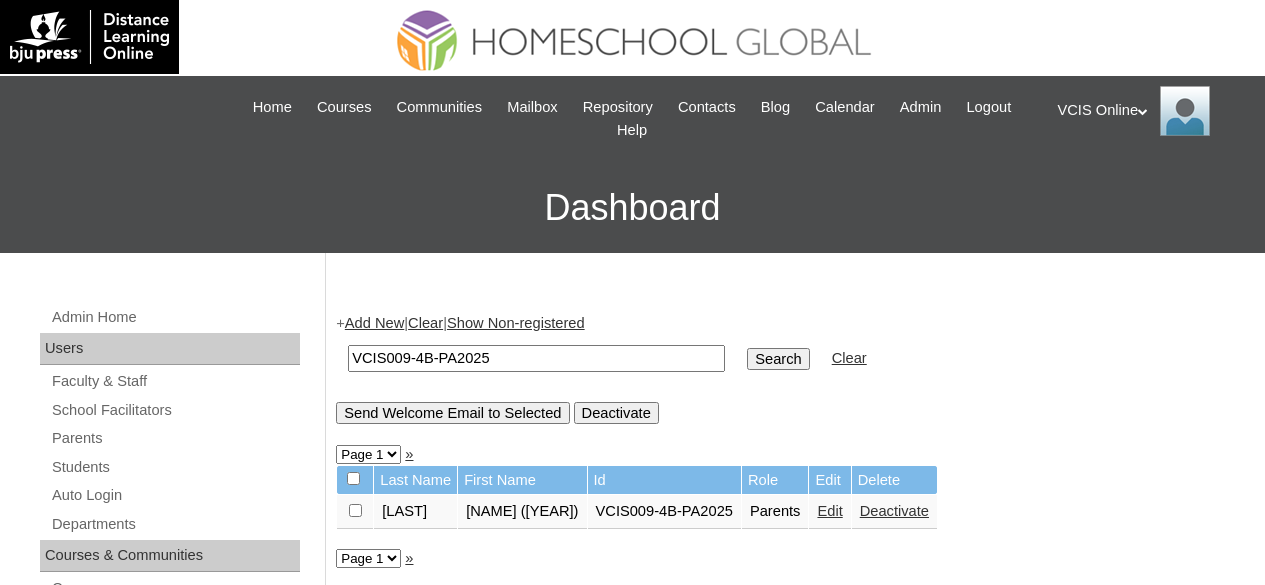 scroll, scrollTop: 0, scrollLeft: 0, axis: both 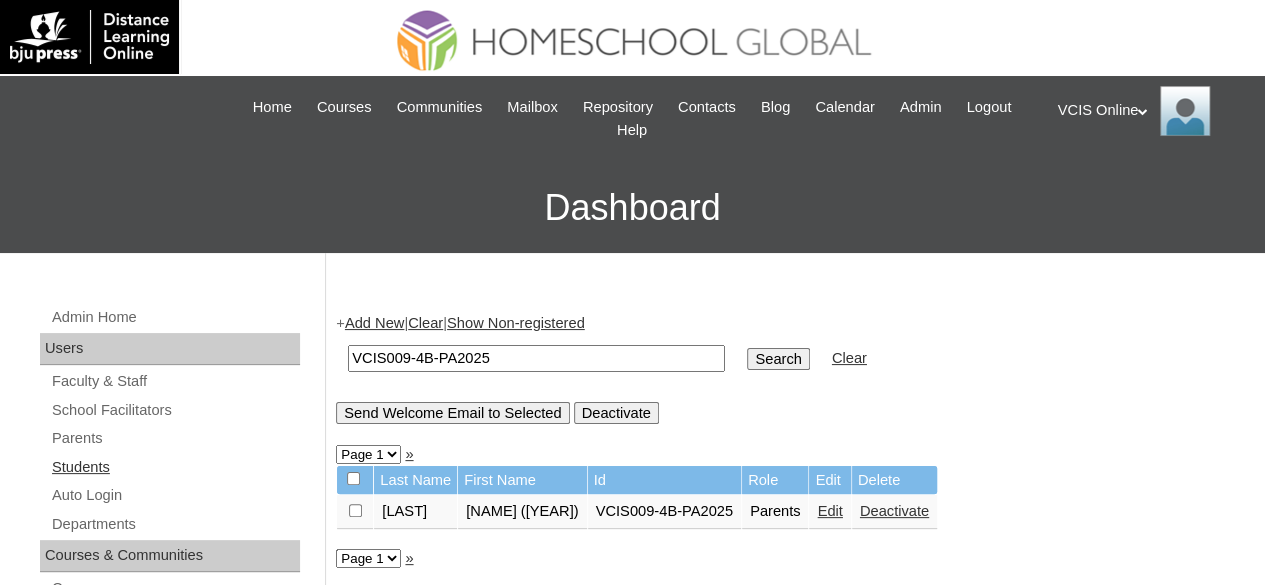 click on "Students" at bounding box center (175, 467) 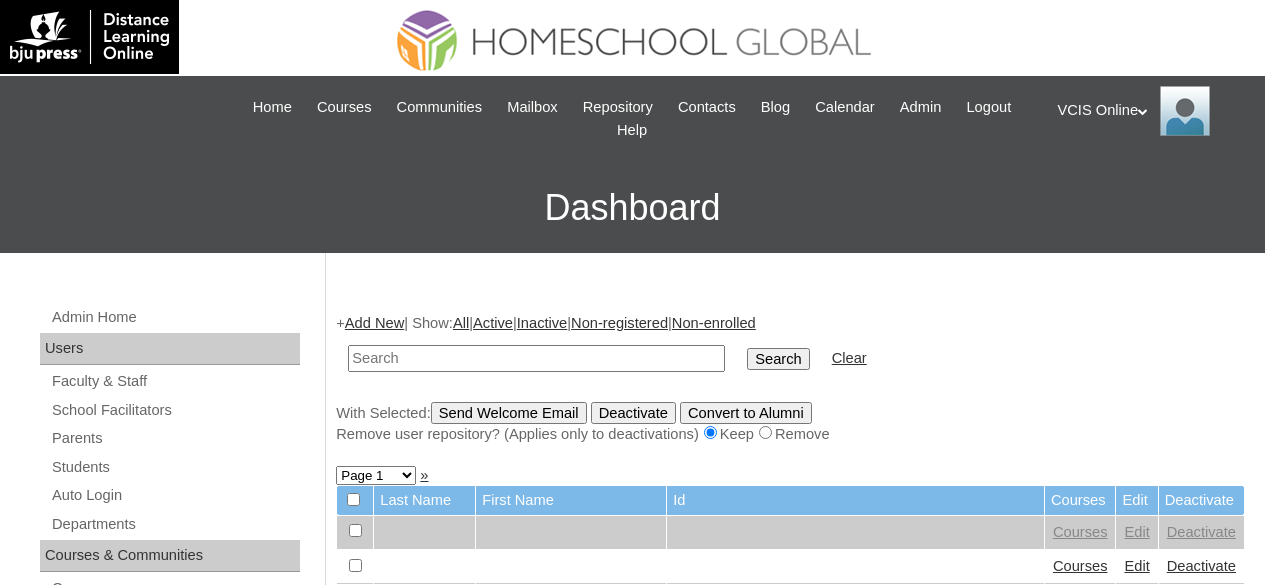 scroll, scrollTop: 0, scrollLeft: 0, axis: both 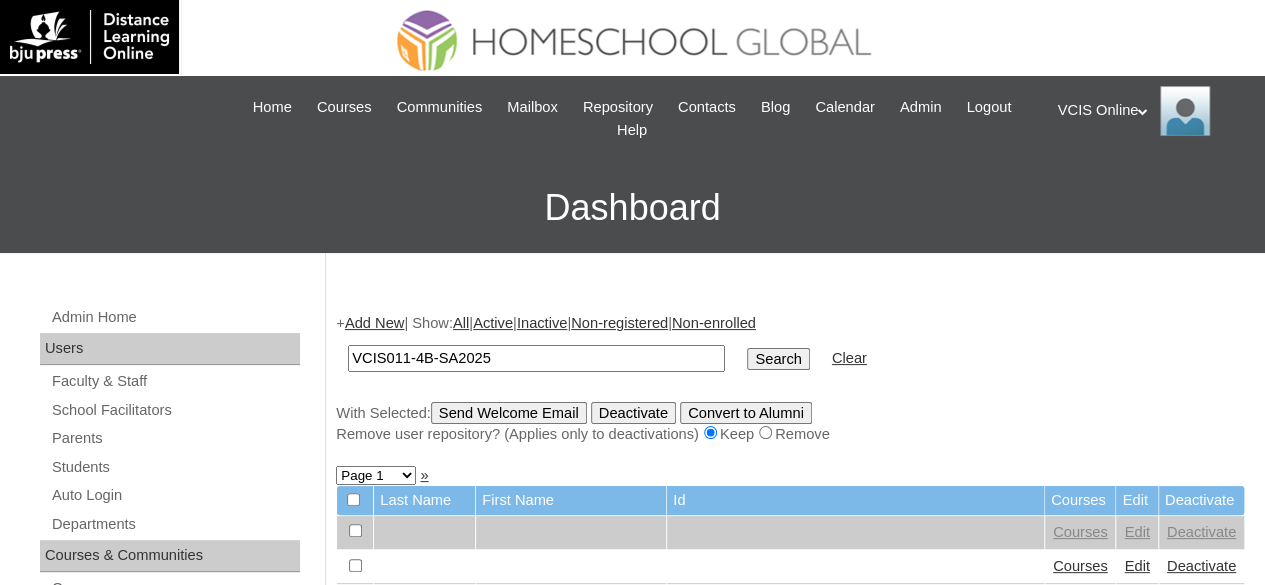 type on "VCIS011-4B-SA2025" 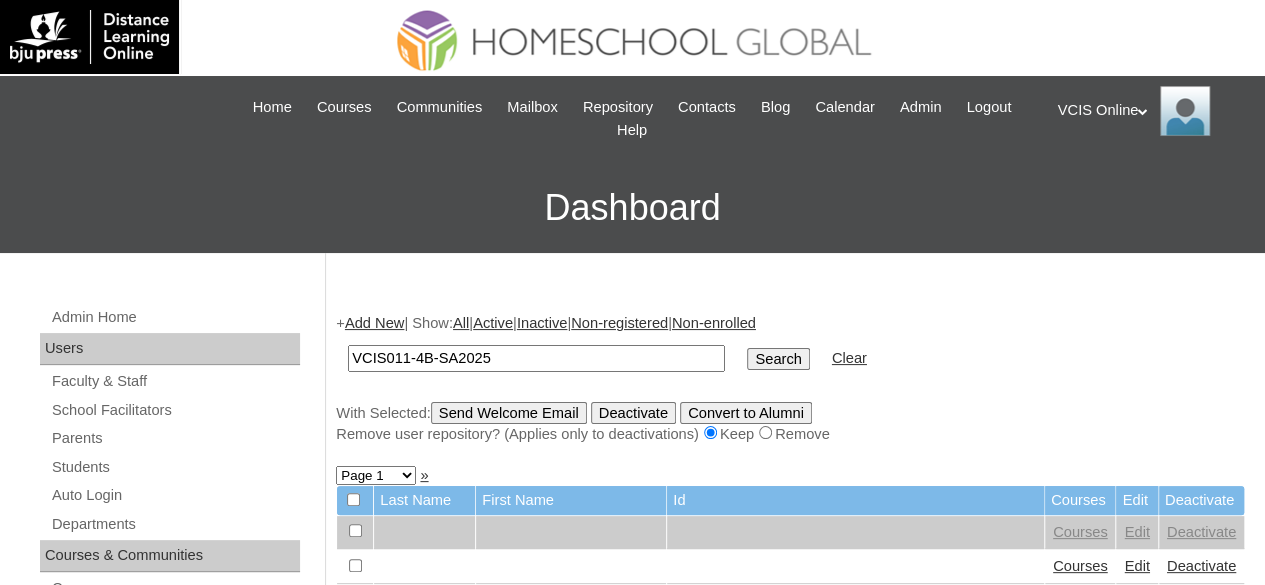 click on "Search" at bounding box center [778, 359] 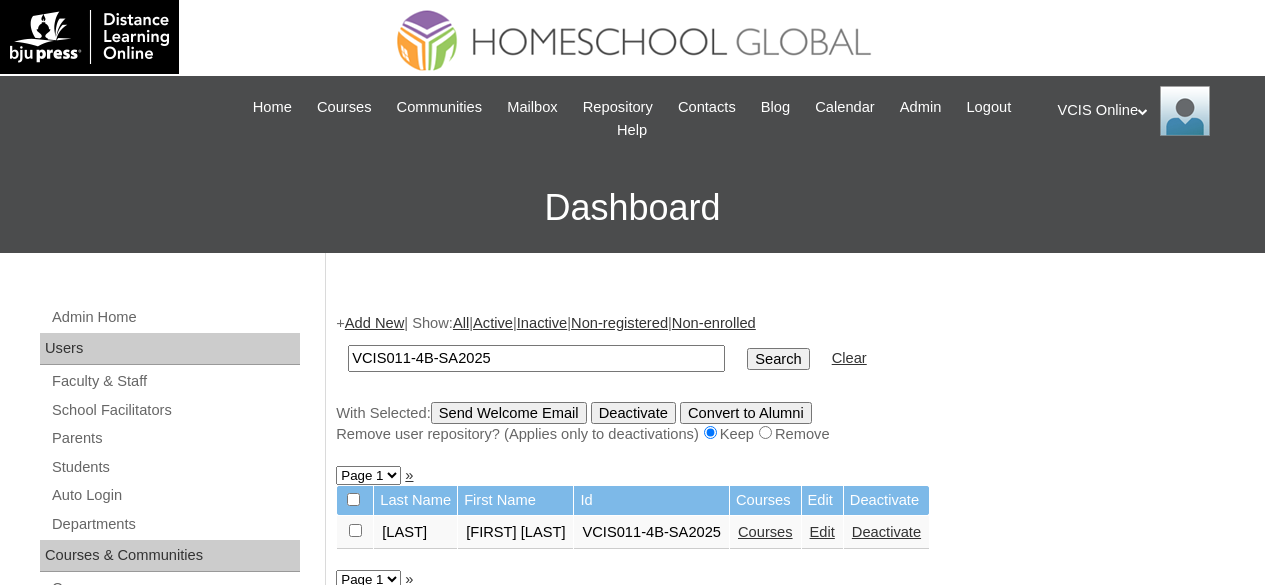 scroll, scrollTop: 0, scrollLeft: 0, axis: both 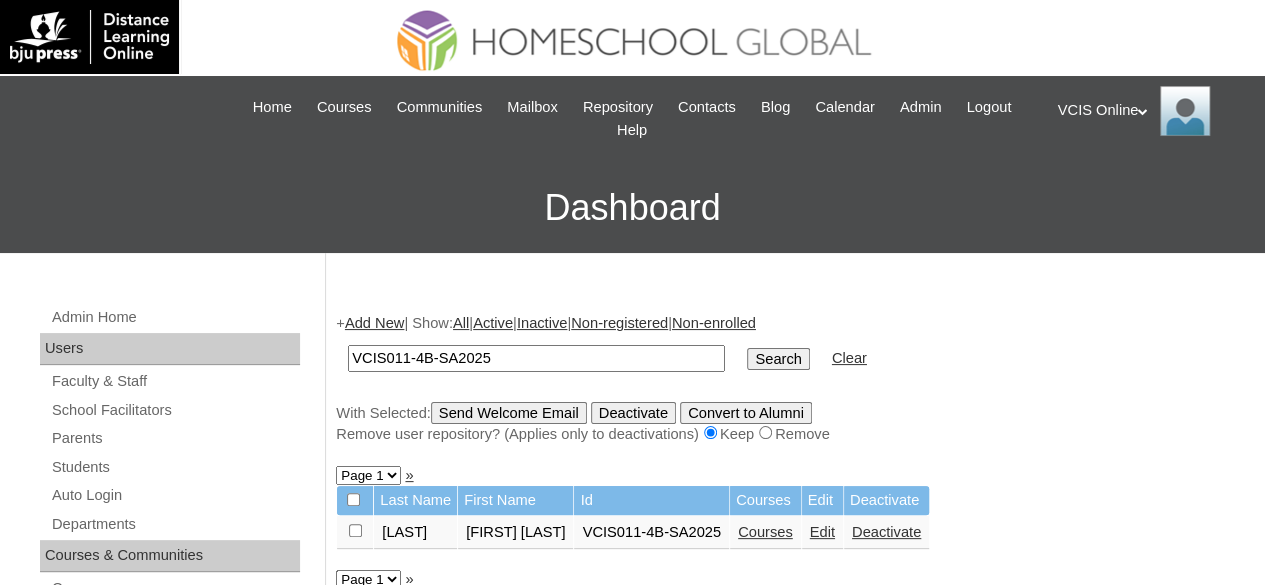 click on "Courses" at bounding box center (765, 532) 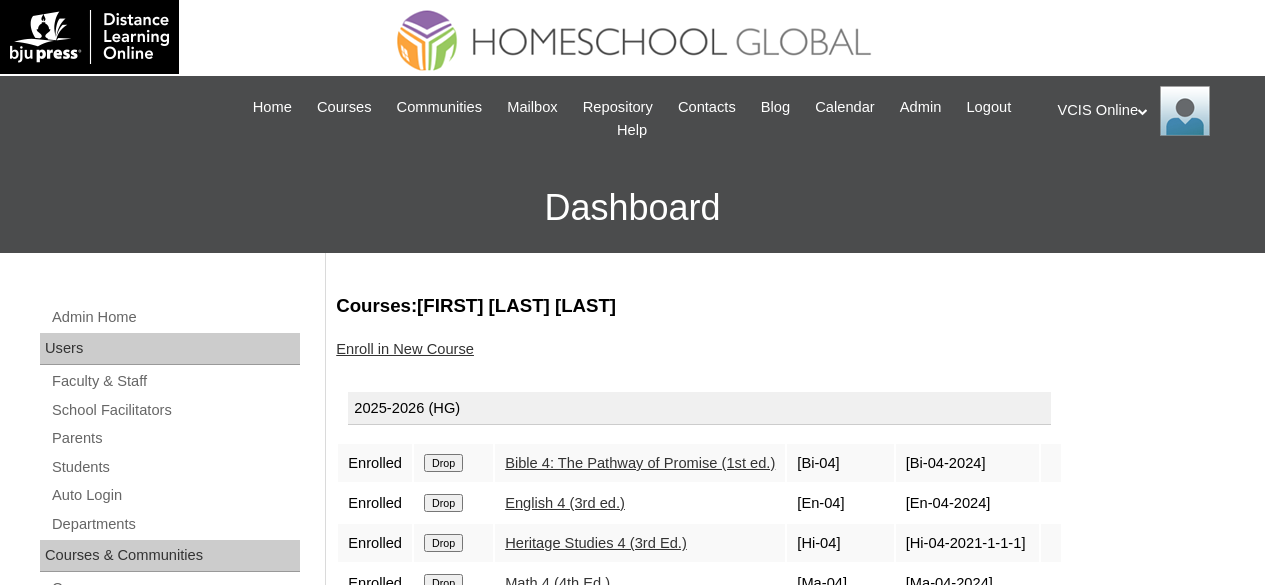 scroll, scrollTop: 0, scrollLeft: 0, axis: both 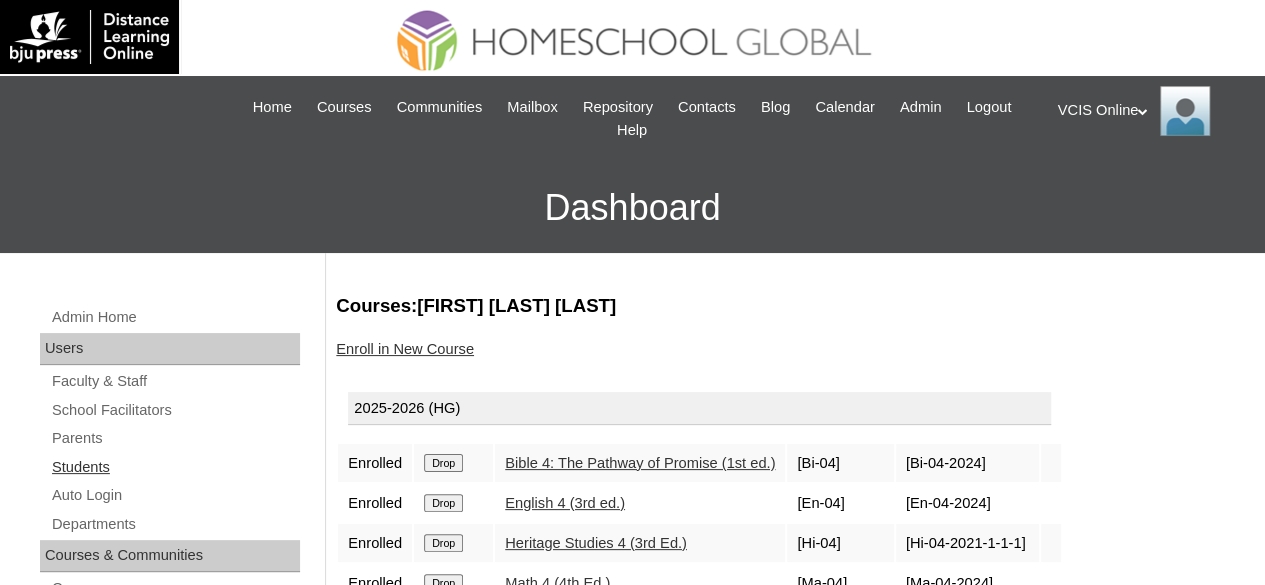 click on "Students" at bounding box center [175, 467] 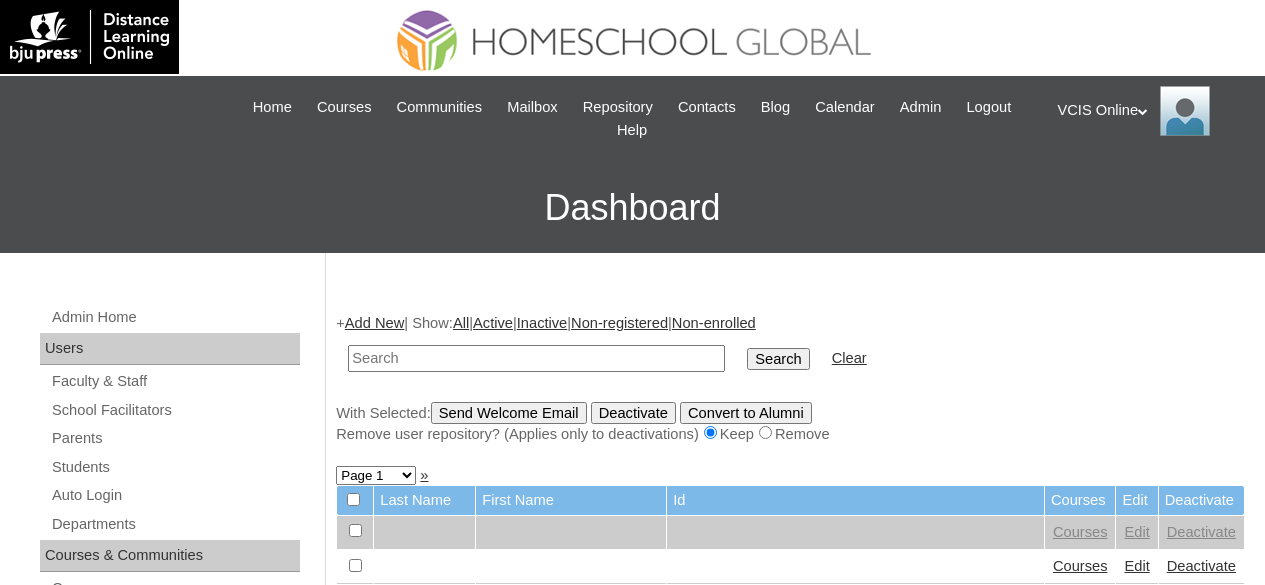 scroll, scrollTop: 0, scrollLeft: 0, axis: both 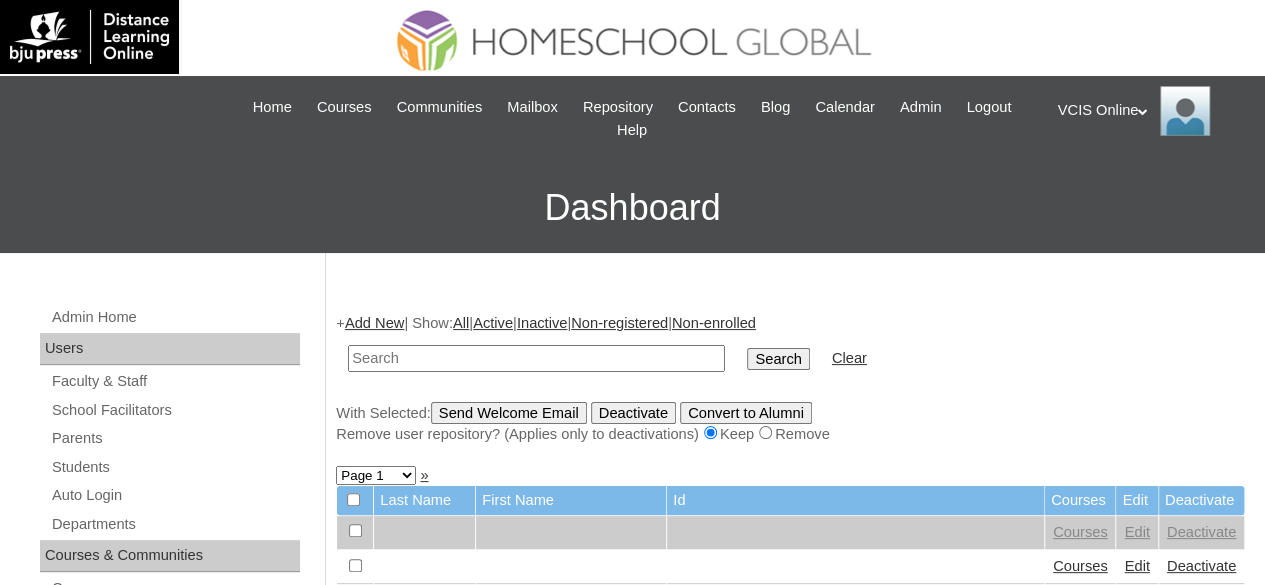 paste on "[EMAIL]" 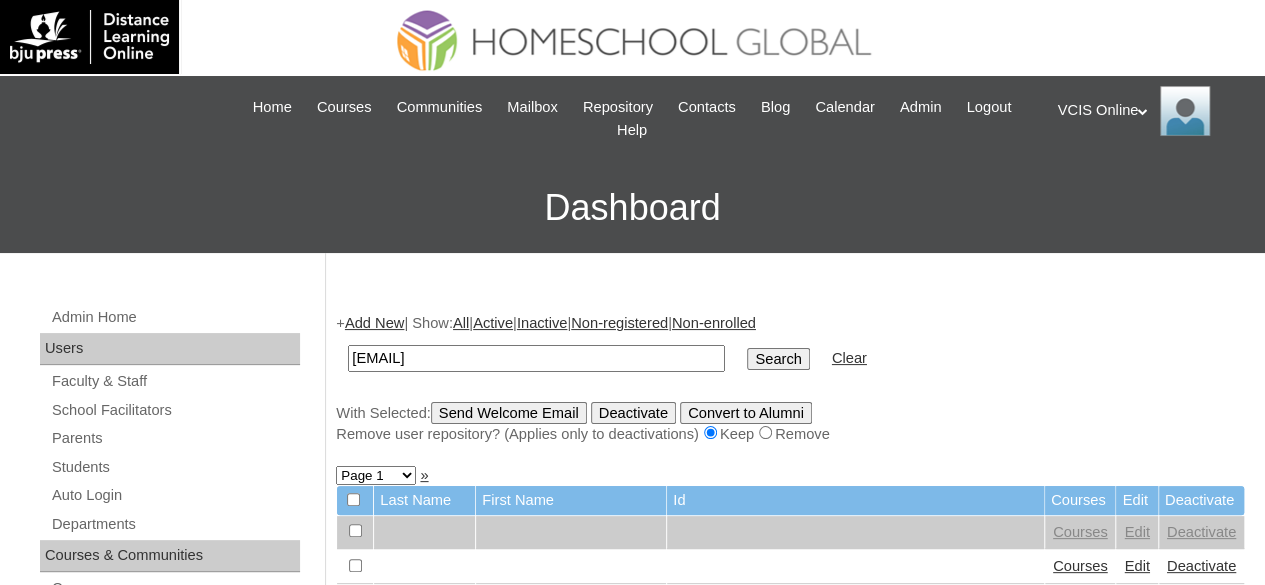 type on "[EMAIL]" 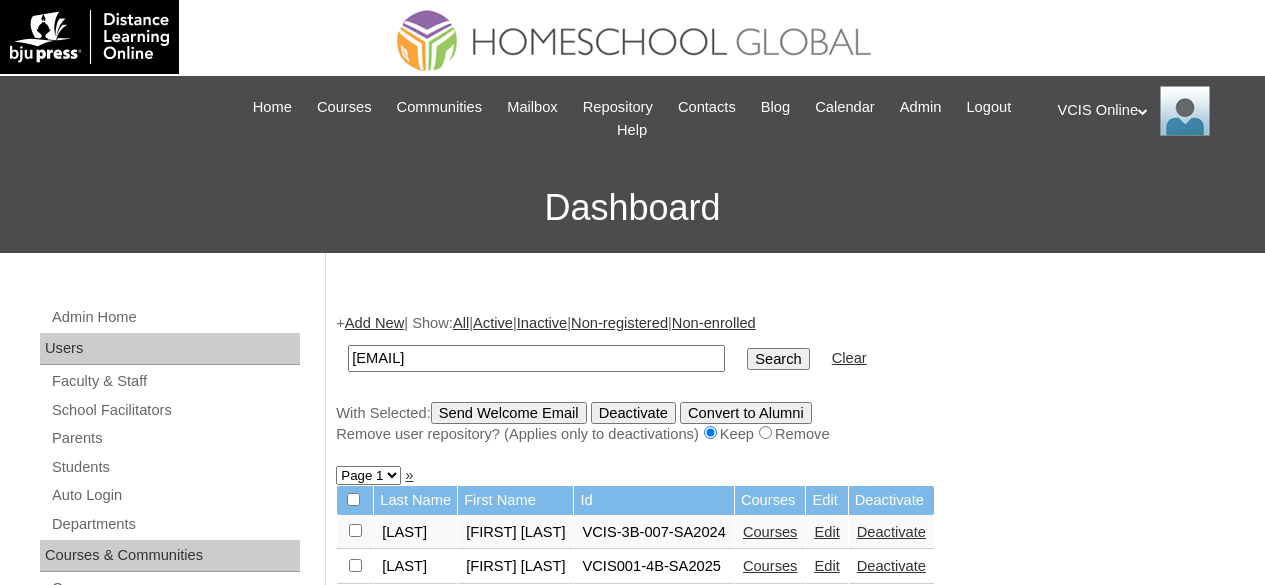scroll, scrollTop: 0, scrollLeft: 0, axis: both 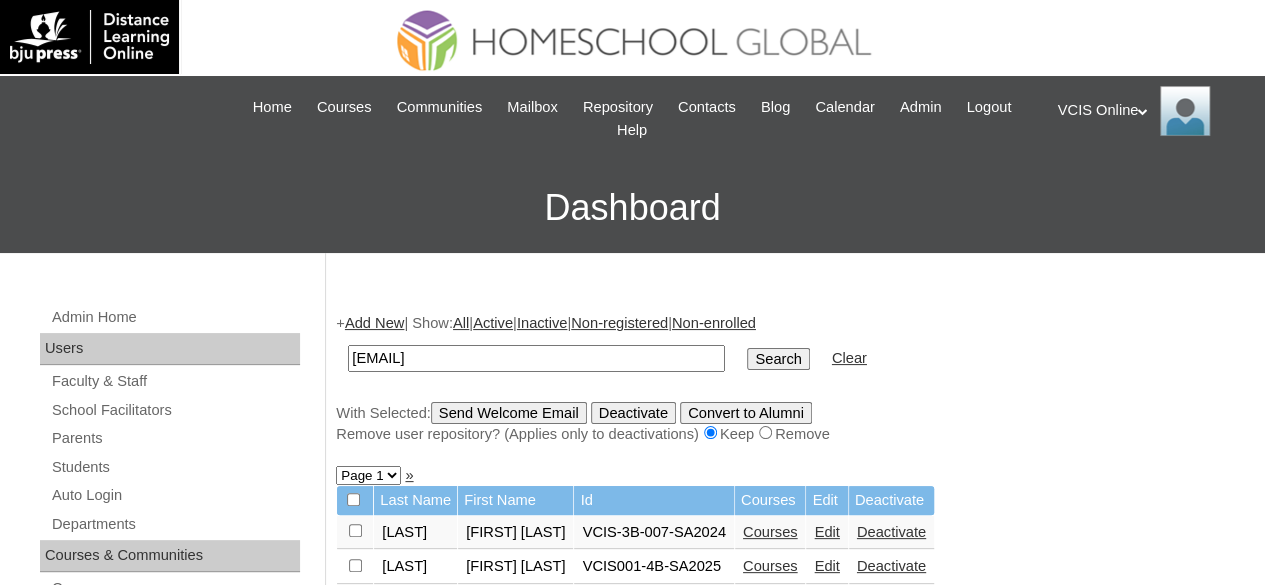 paste on "mvgenido" 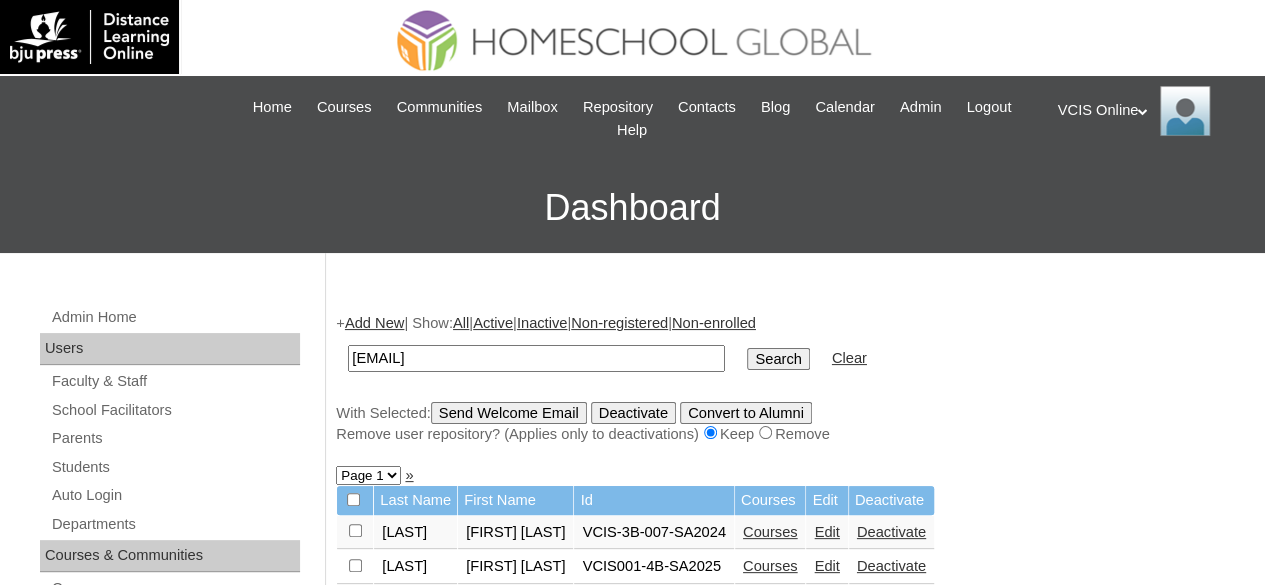 type on "[EMAIL]" 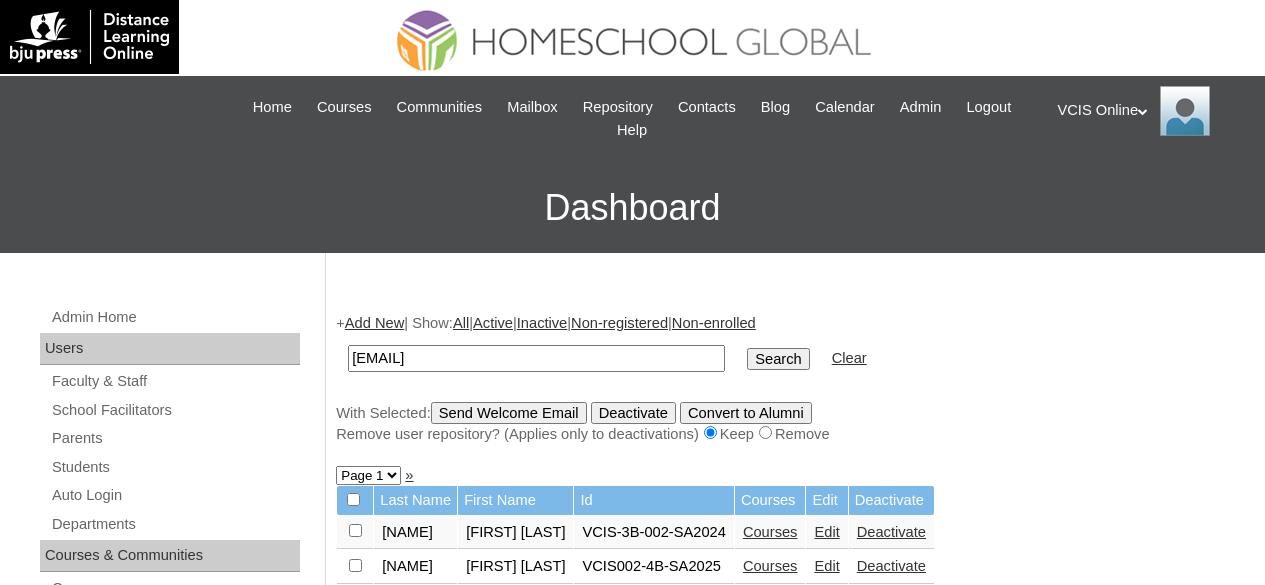 scroll, scrollTop: 0, scrollLeft: 0, axis: both 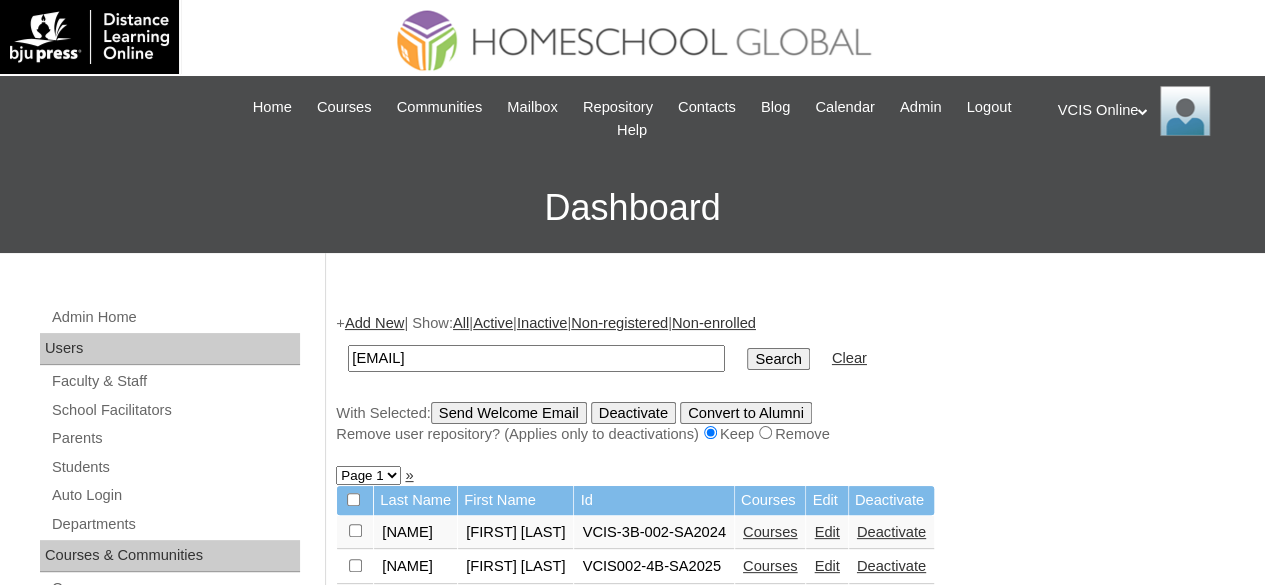 paste on "cjrubian" 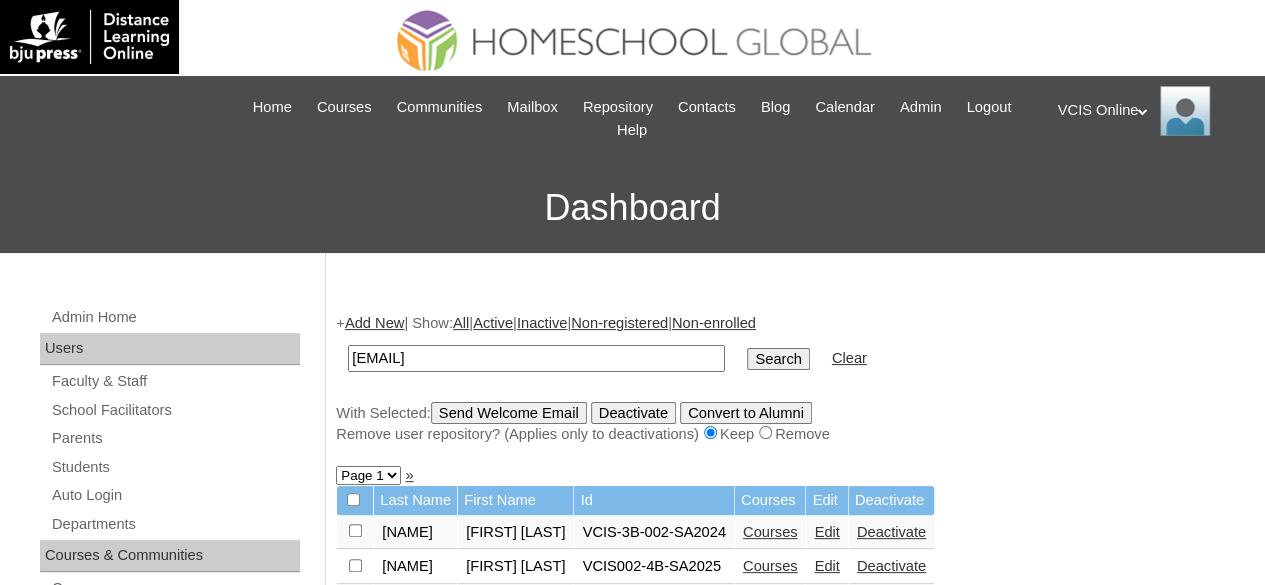 type on "[USERNAME]@[DOMAIN]" 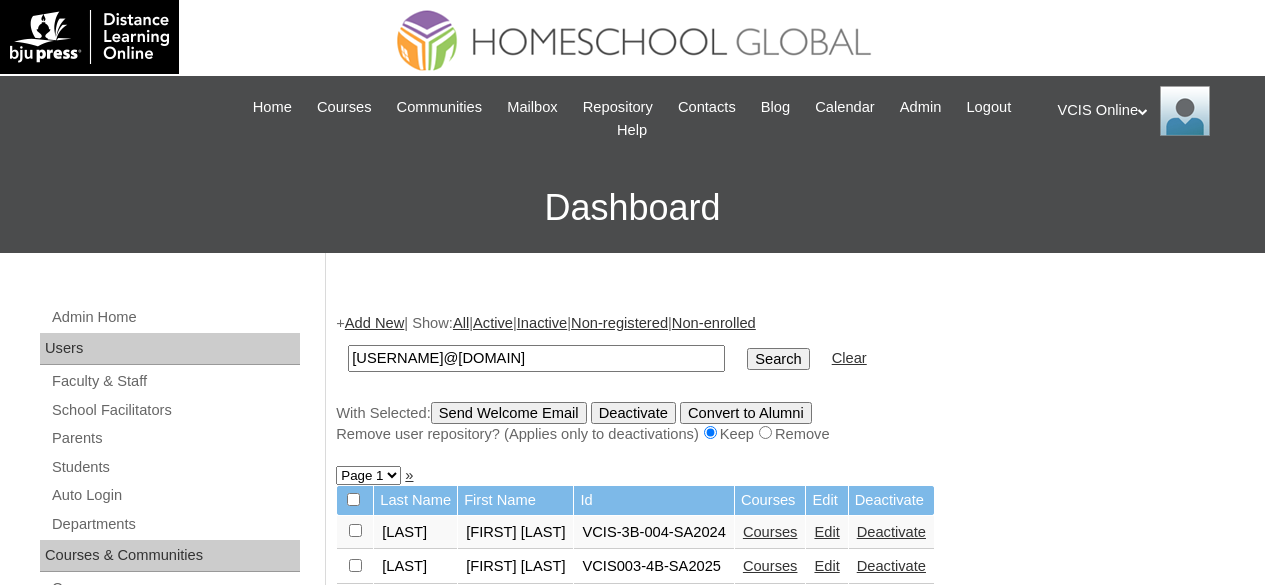 scroll, scrollTop: 0, scrollLeft: 0, axis: both 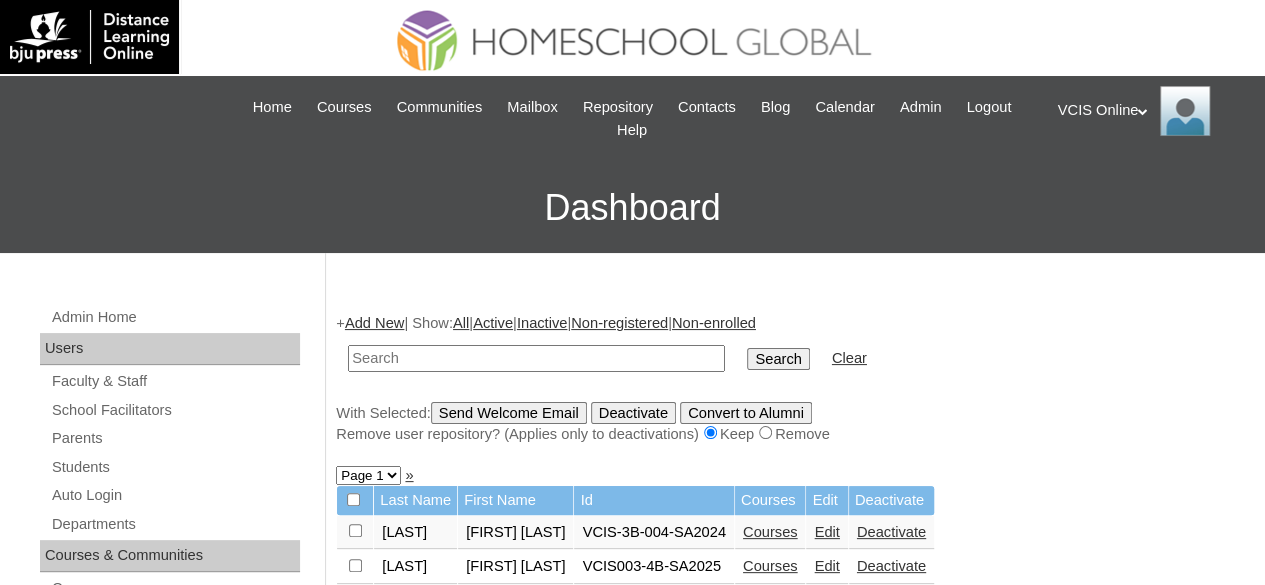 paste on "[USERNAME]@[DOMAIN]" 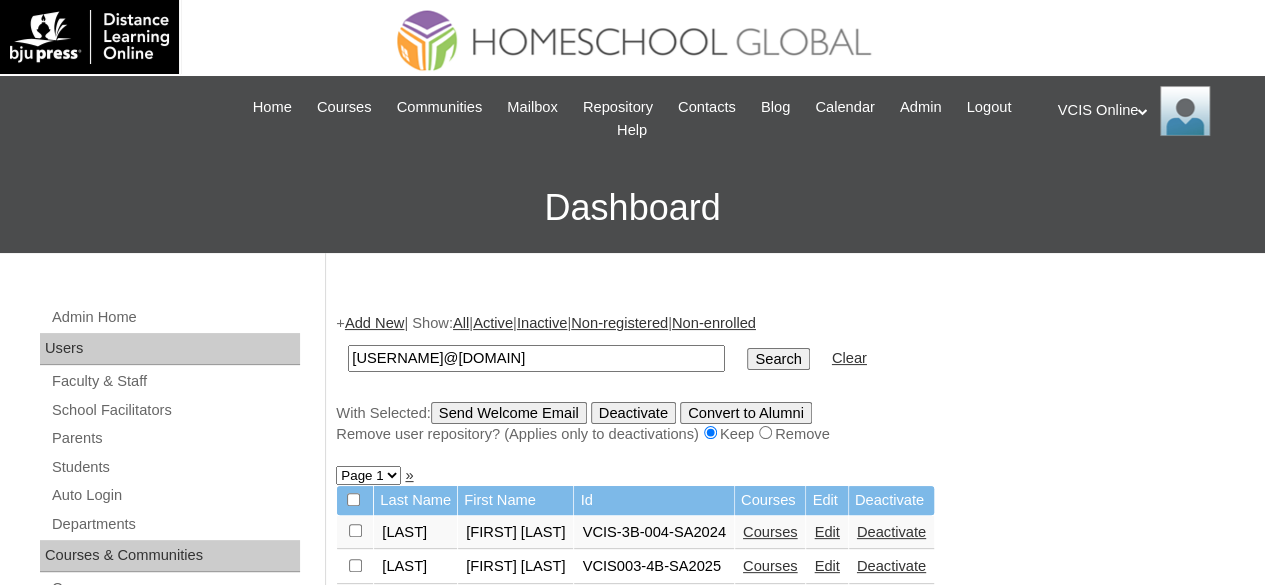 type on "[USERNAME]@[DOMAIN]" 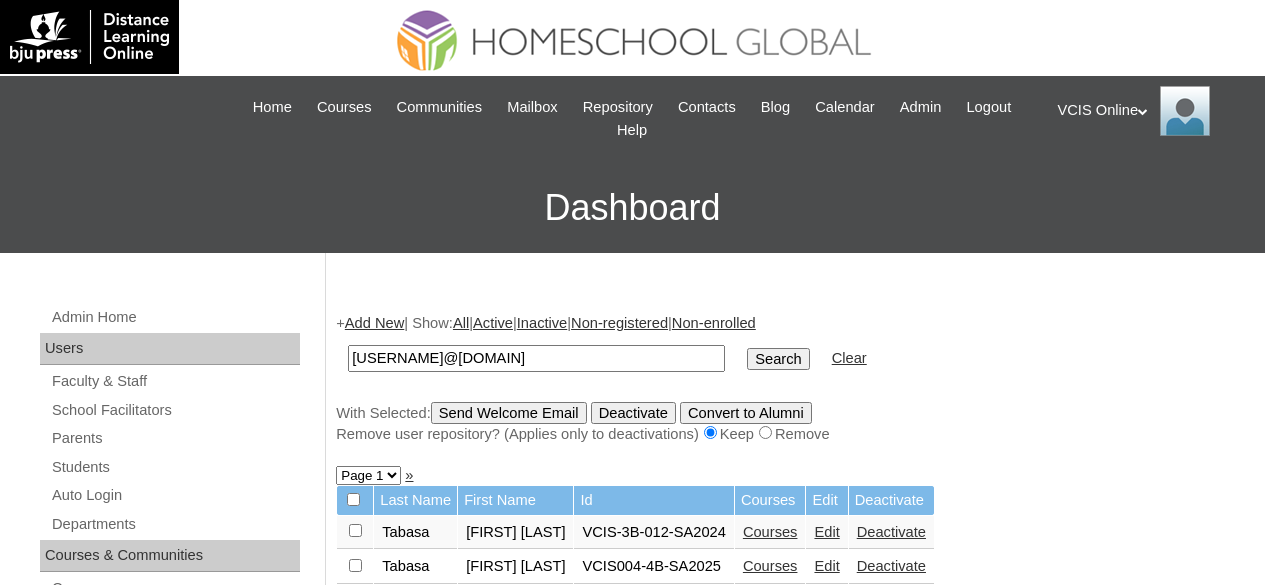 scroll, scrollTop: 0, scrollLeft: 0, axis: both 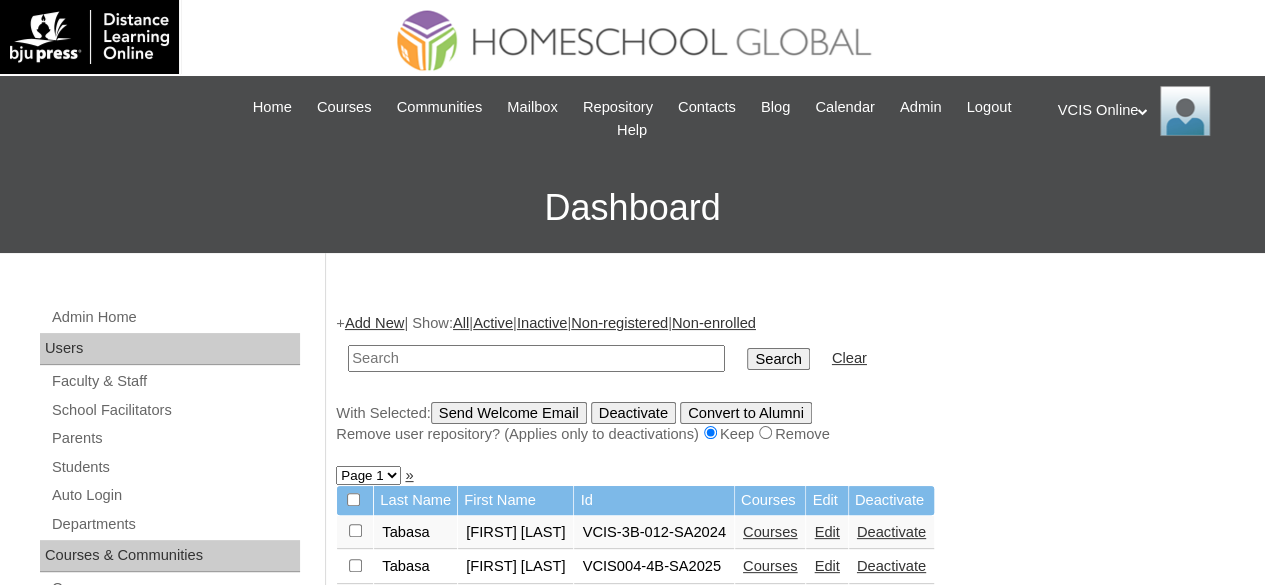 paste on "[USERNAME]@[DOMAIN]" 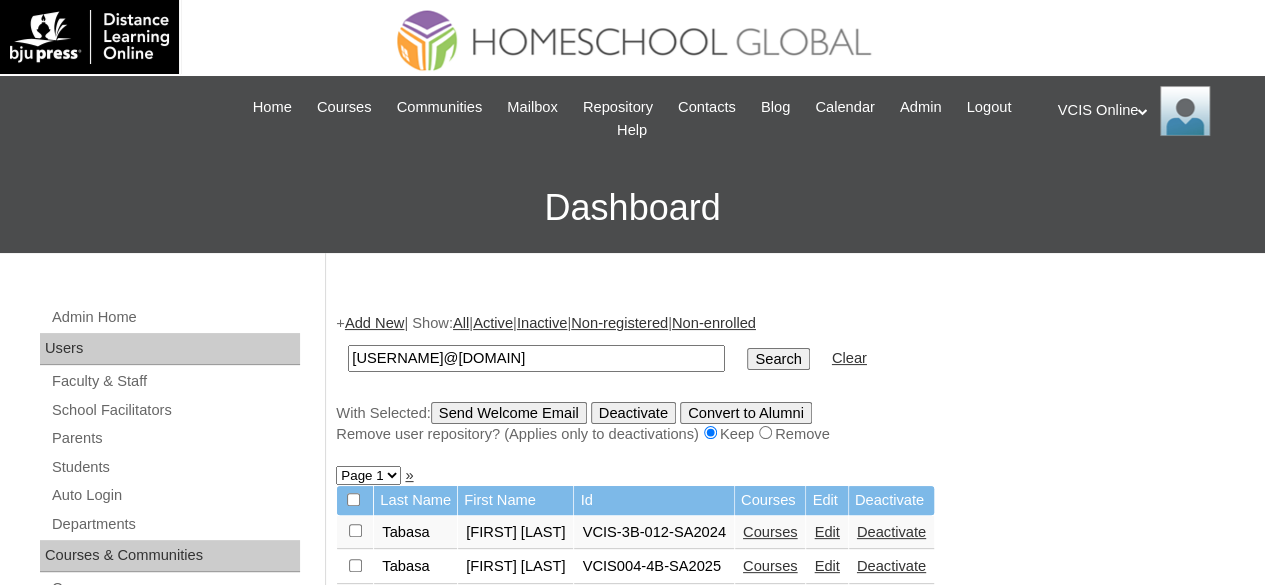 type on "[USERNAME]@[DOMAIN]" 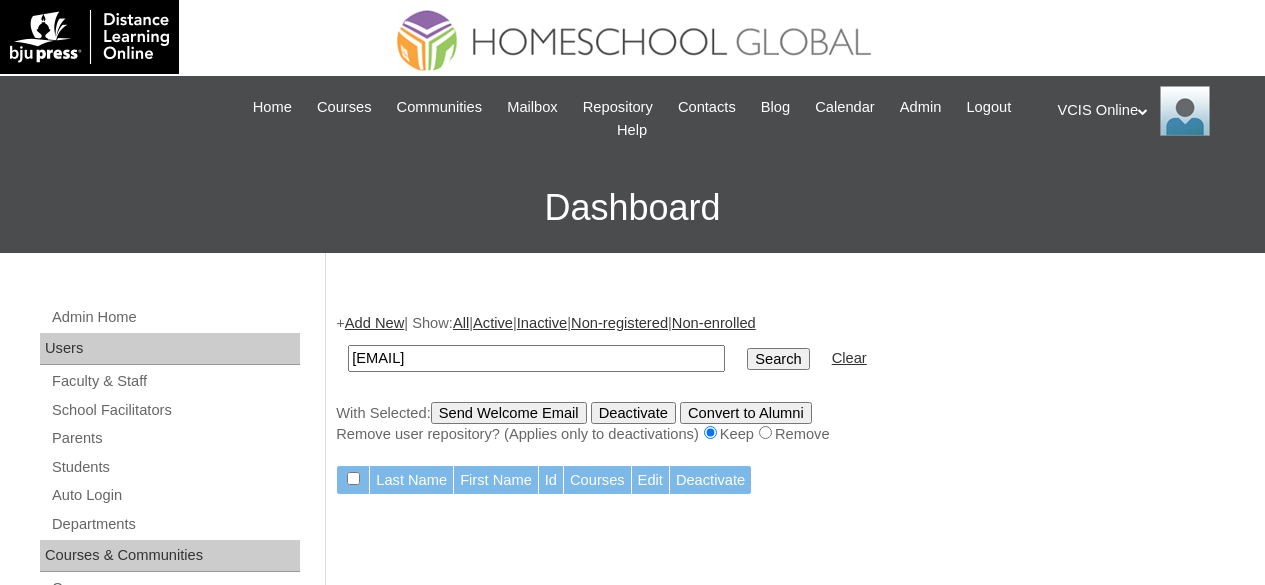 scroll, scrollTop: 0, scrollLeft: 0, axis: both 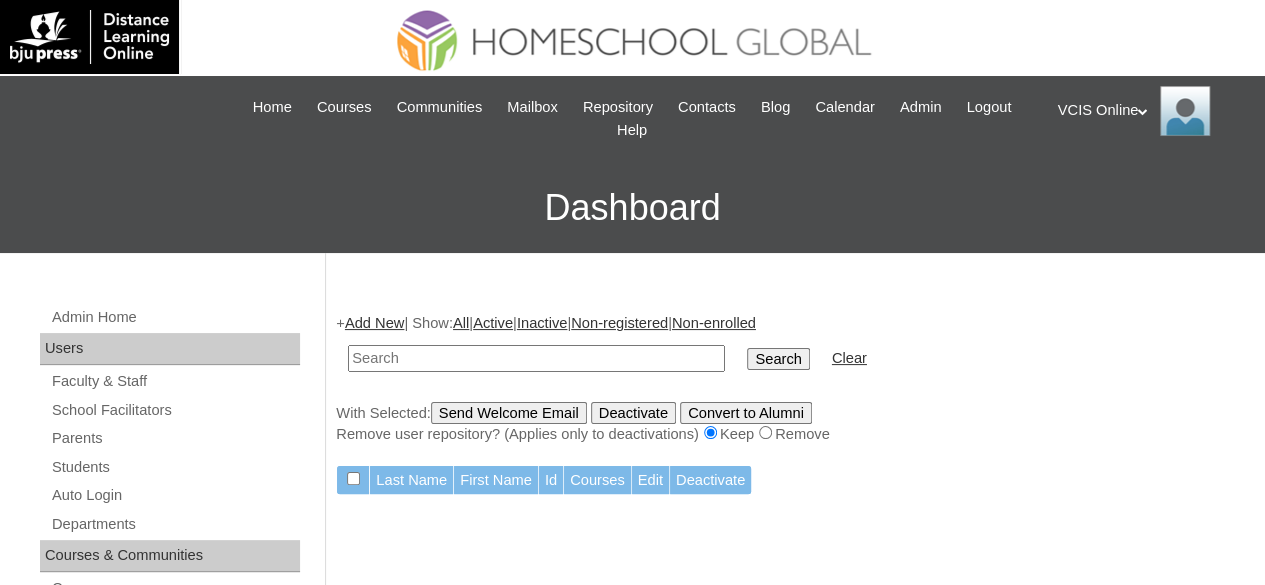 paste on "VCIS005-4B-SA2025" 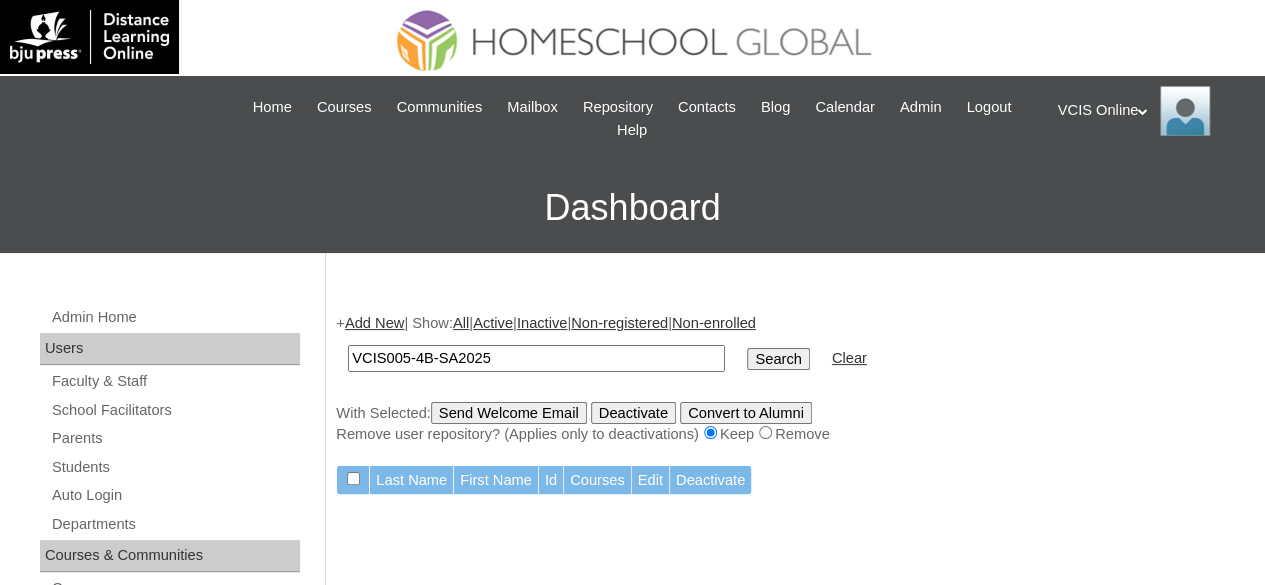 type on "VCIS005-4B-SA2025" 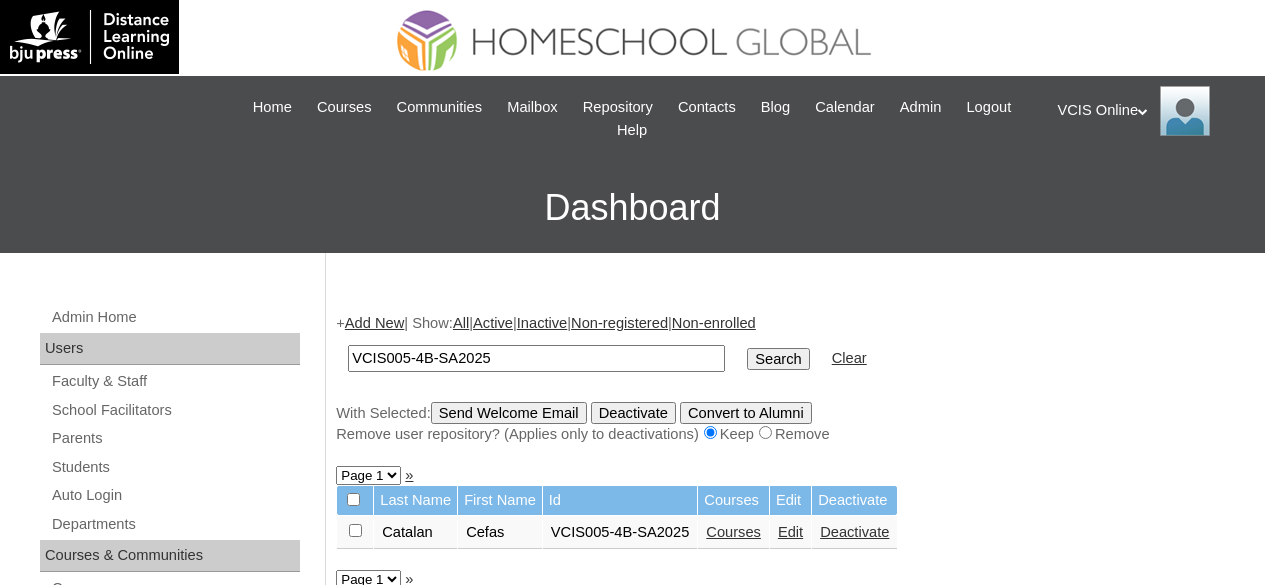 scroll, scrollTop: 0, scrollLeft: 0, axis: both 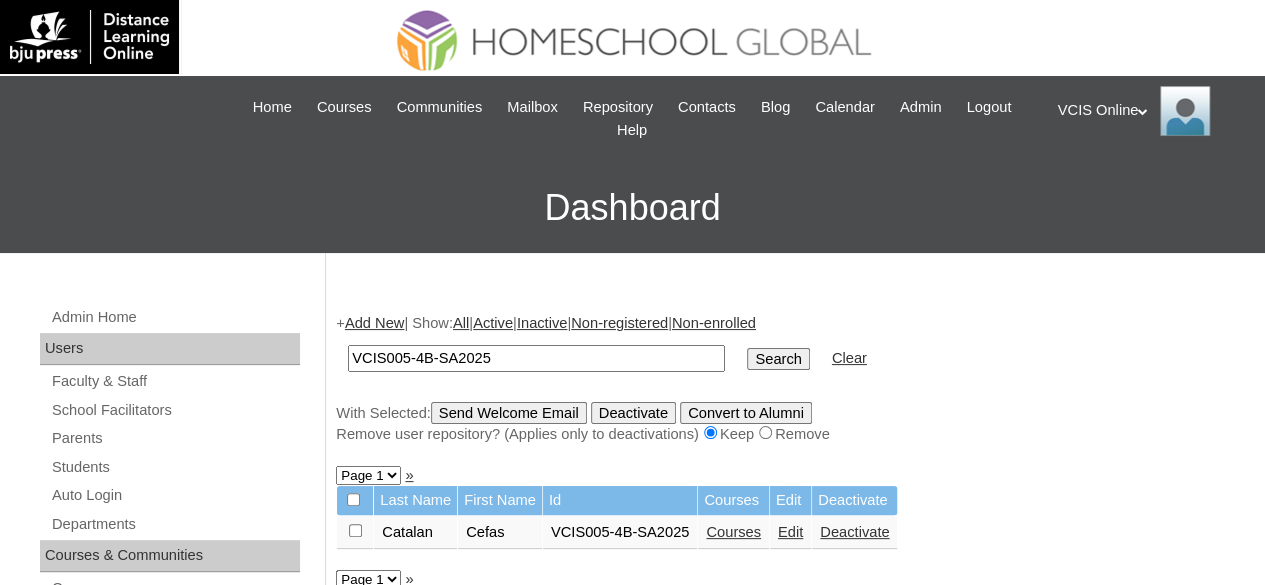 click on "Edit" at bounding box center [790, 532] 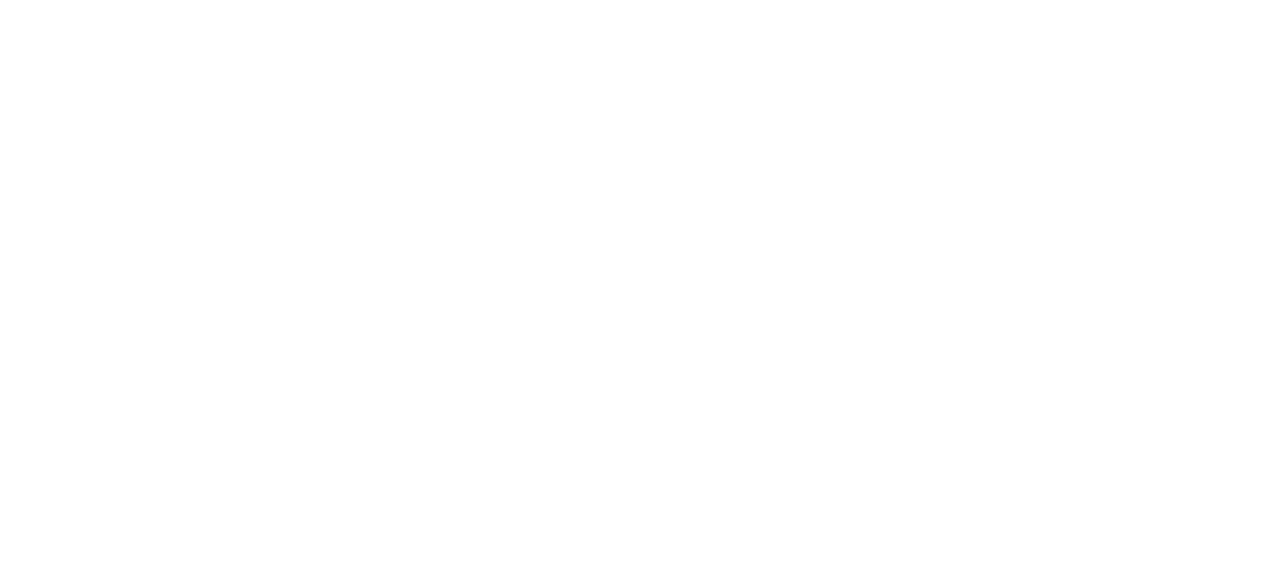 scroll, scrollTop: 0, scrollLeft: 0, axis: both 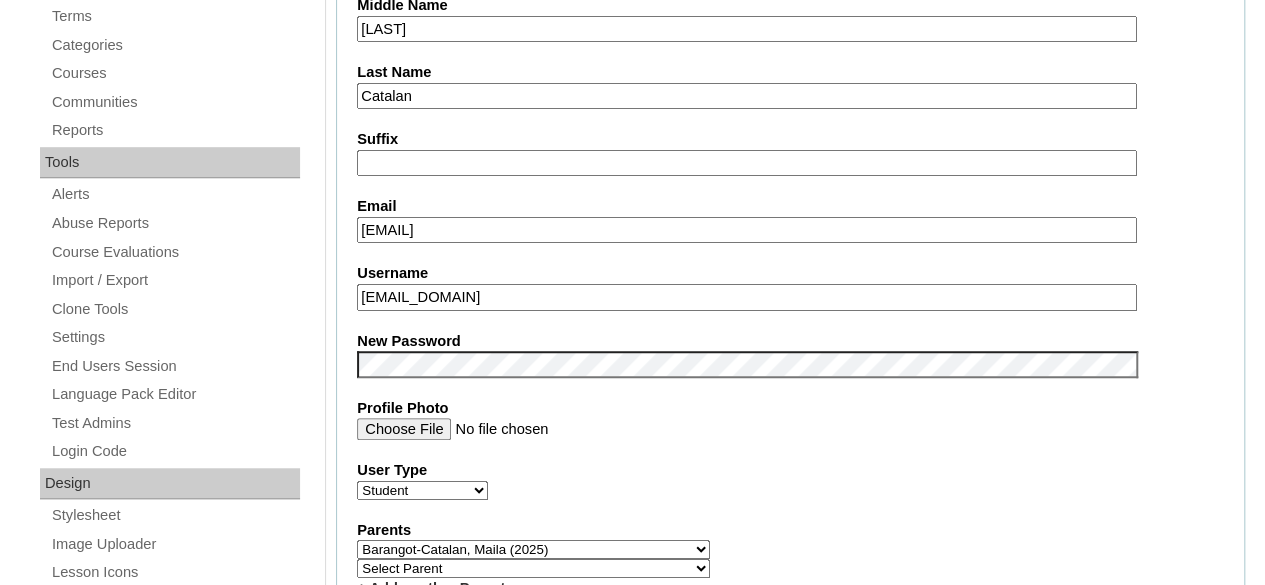 click on "mailajhuncatalan@gmail.com" at bounding box center (747, 230) 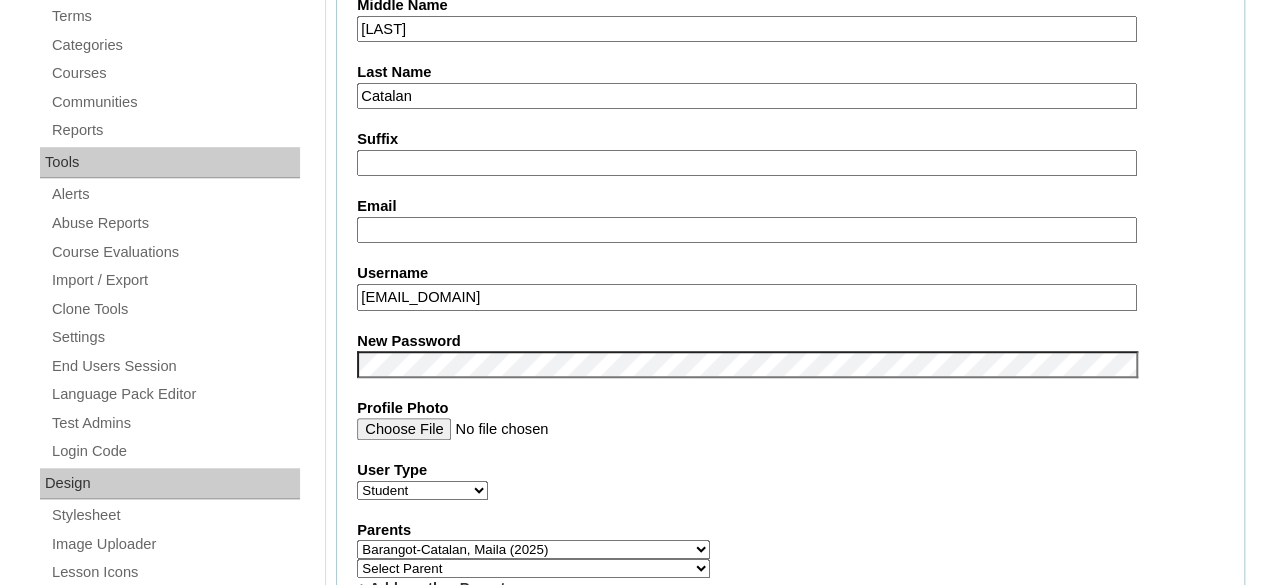 paste on "ccatalan.student@vcis.edu.ph" 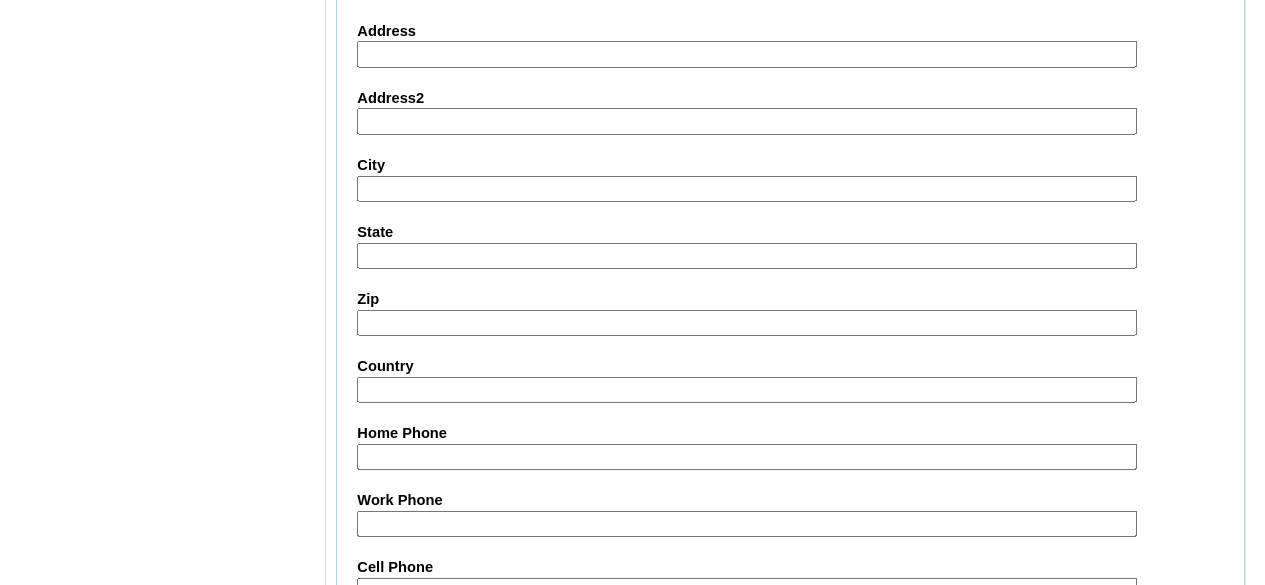 scroll, scrollTop: 2486, scrollLeft: 0, axis: vertical 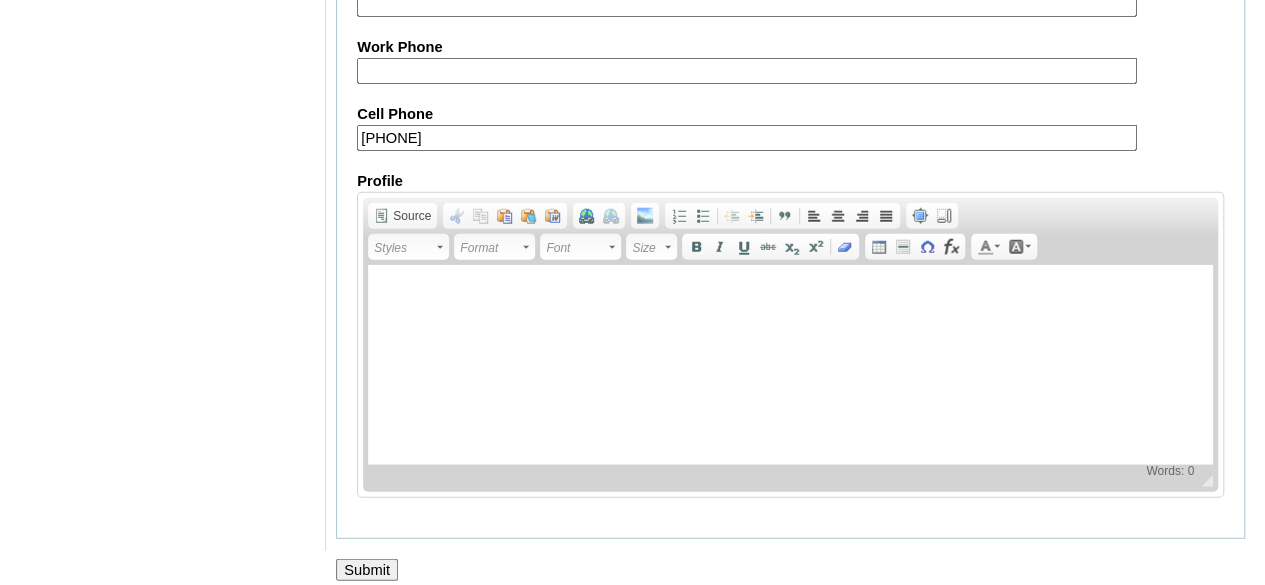 type on "ccatalan.student@vcis.edu.ph" 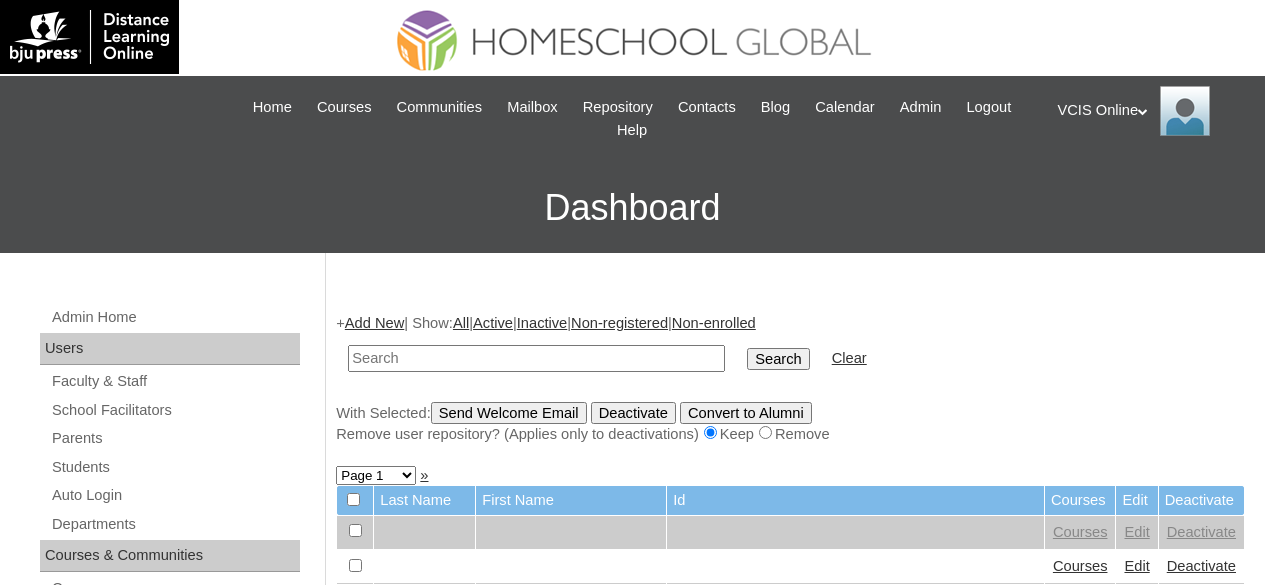 scroll, scrollTop: 0, scrollLeft: 0, axis: both 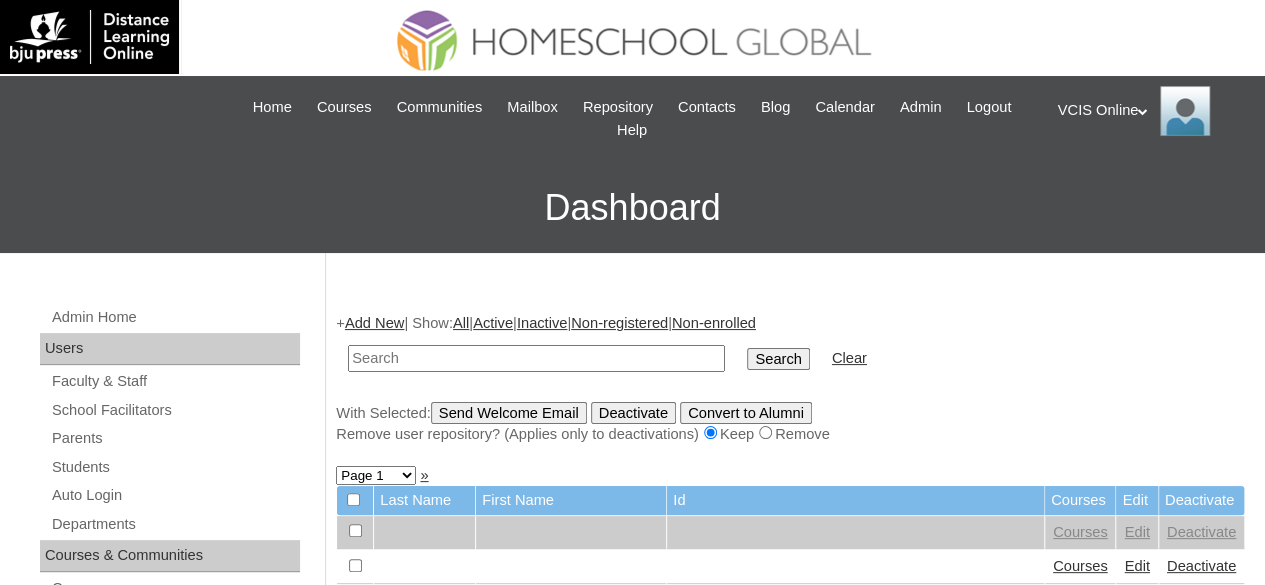 paste on "cgtagle.student@vcis.edu.ph" 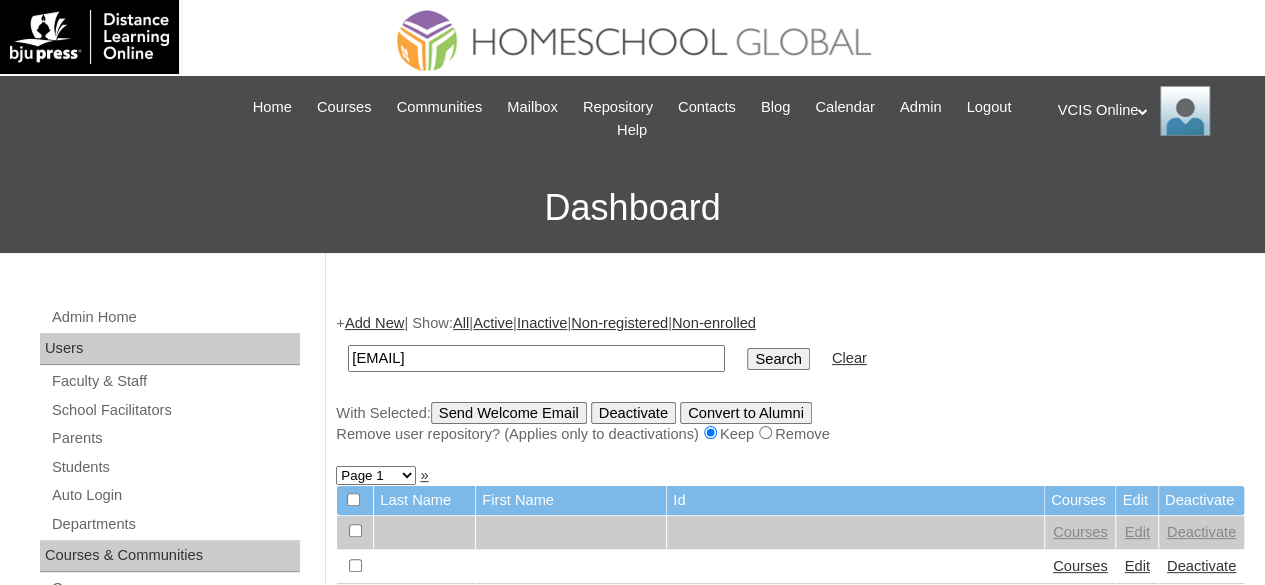 type on "cgtagle.student@vcis.edu.ph" 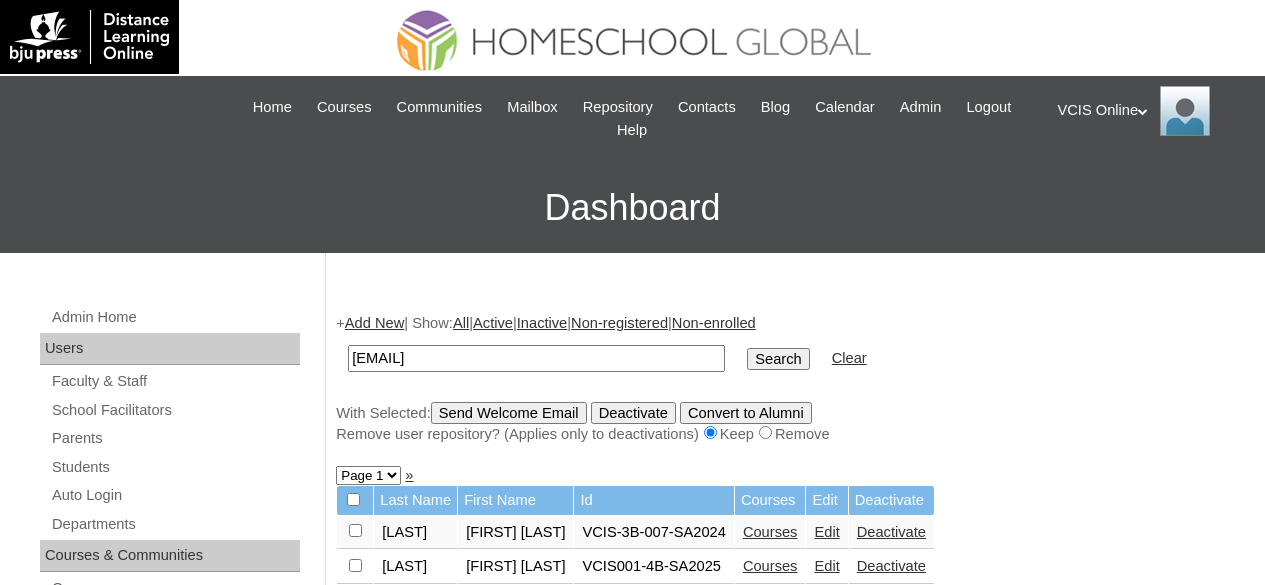 scroll, scrollTop: 0, scrollLeft: 0, axis: both 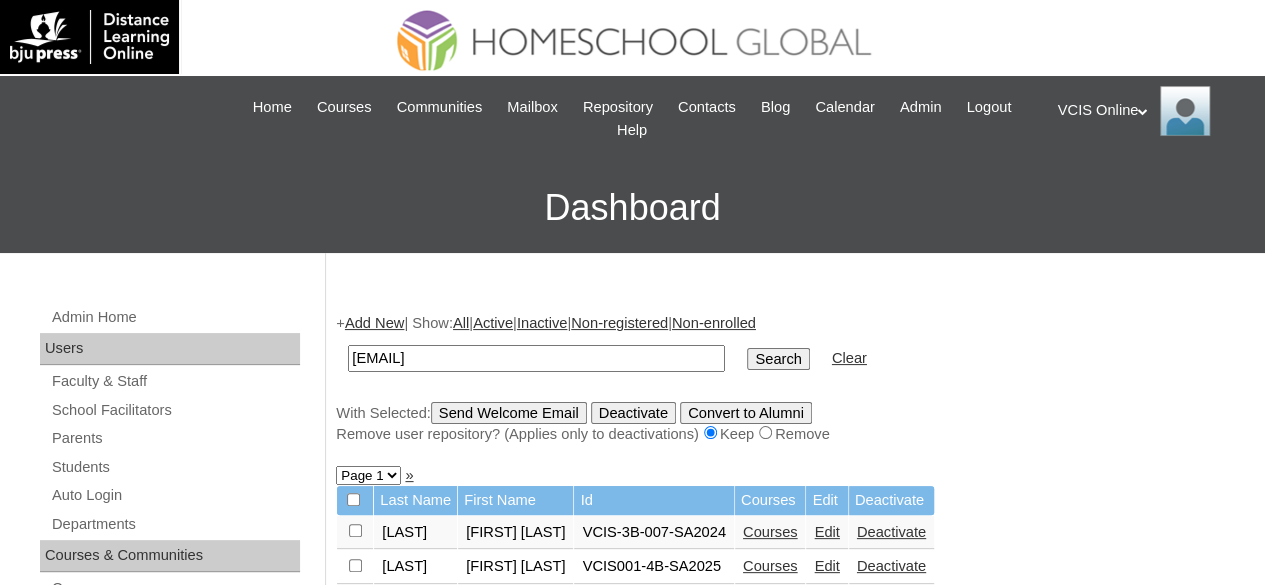 paste on "[EMAIL]" 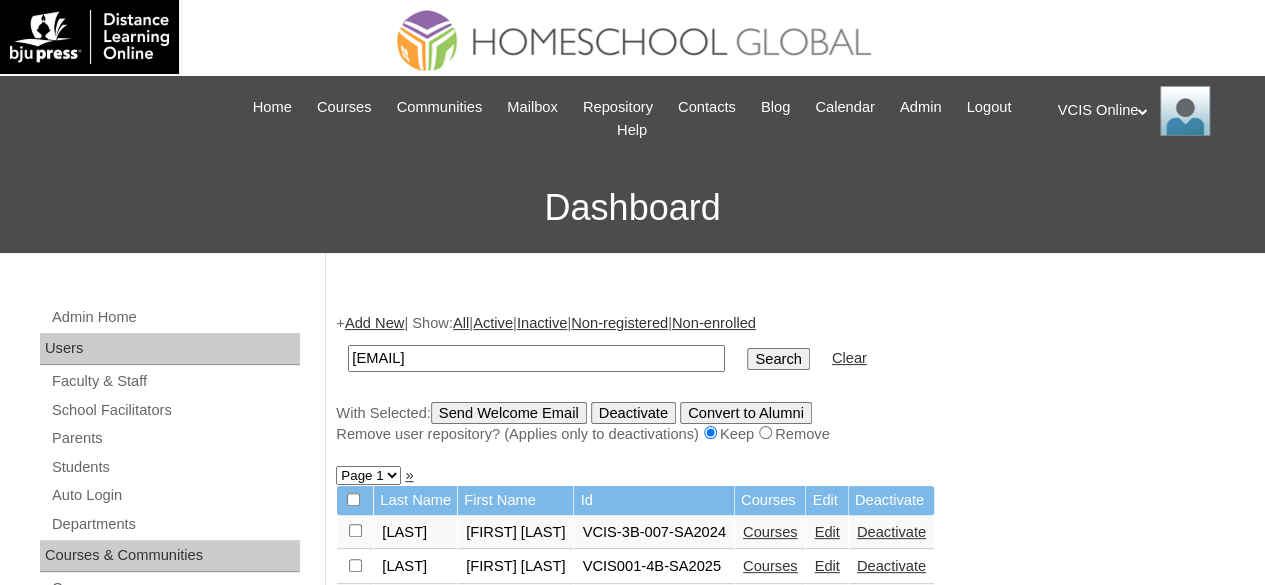 type on "ccatalan.student@vcis.edu.phcgtagle.student@vcis.edu.ph" 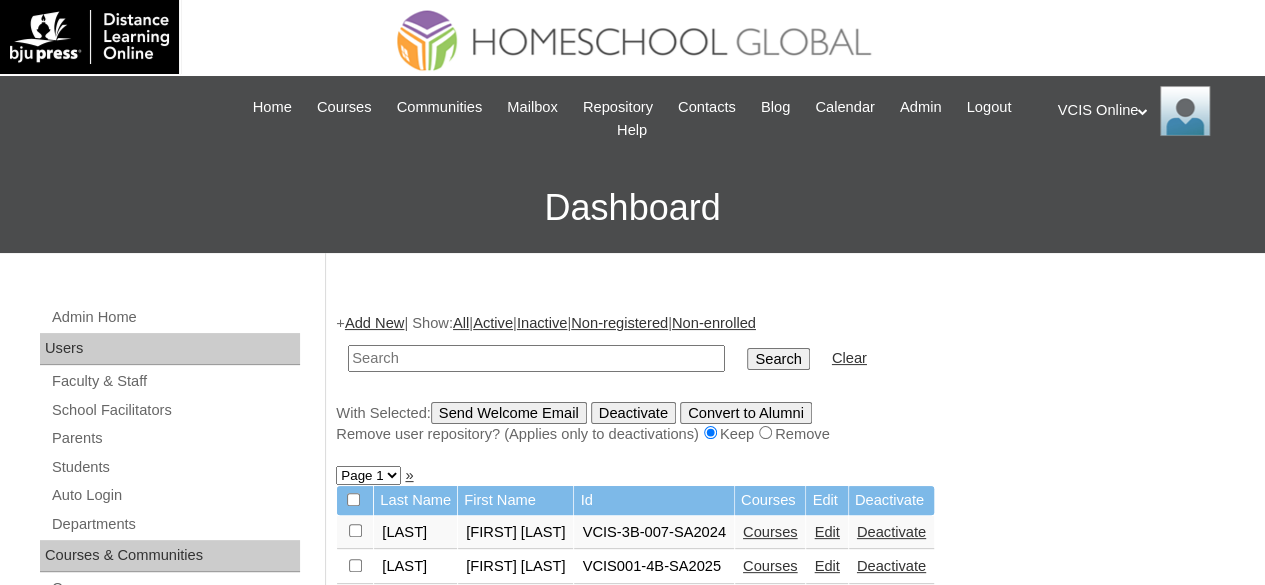 paste on "ccatalan.student@vcis.edu.ph" 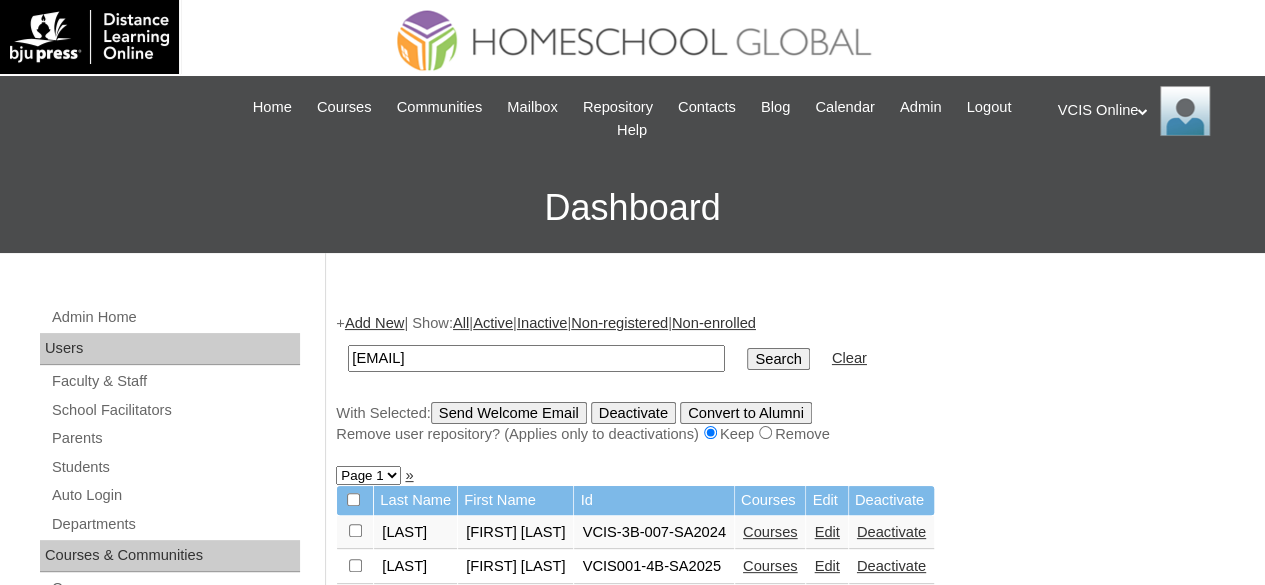 type on "ccatalan.student@vcis.edu.ph" 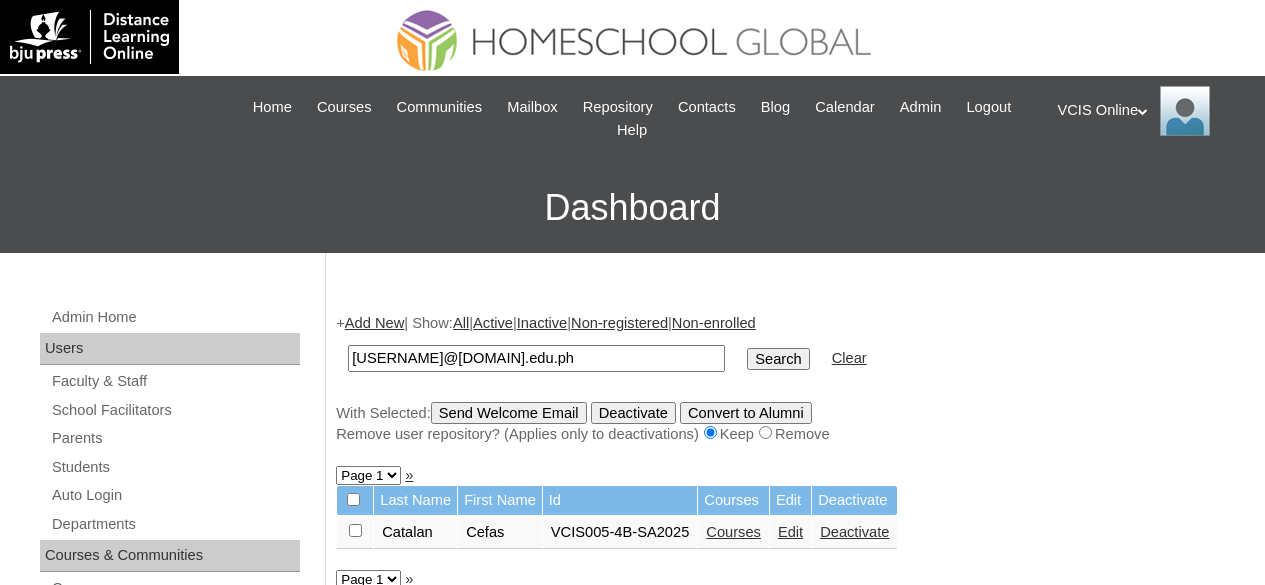 scroll, scrollTop: 0, scrollLeft: 0, axis: both 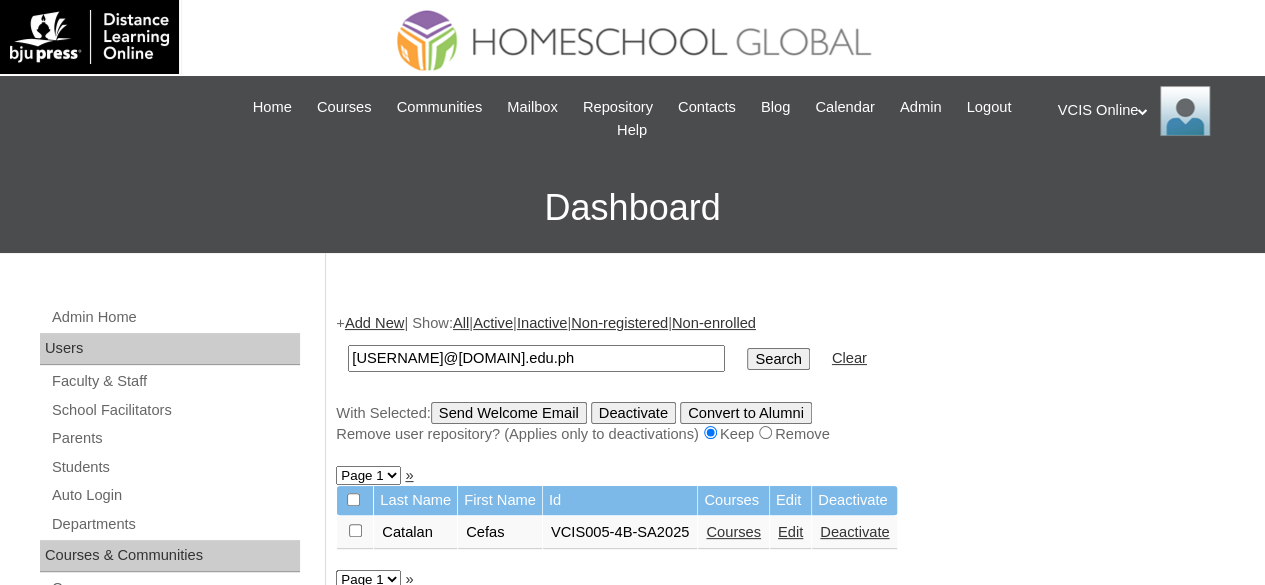 paste on "pnsalas.student@vcis.edu.ph" 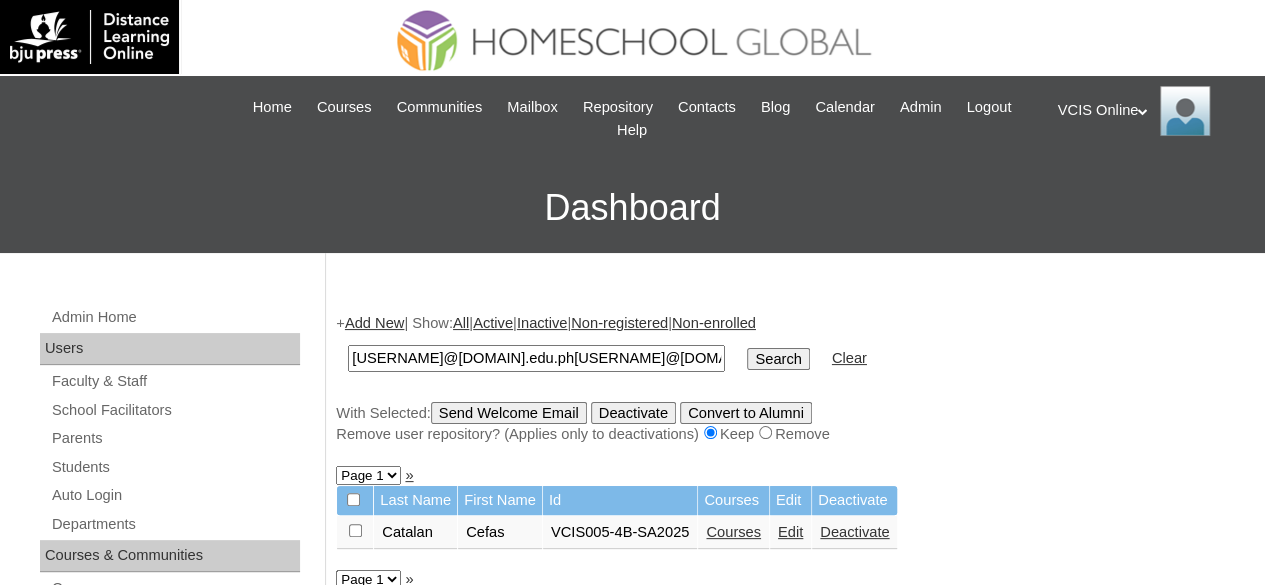 type on "pnsalas.student@vcis.edu.phccatalan.student@vcis.edu.ph" 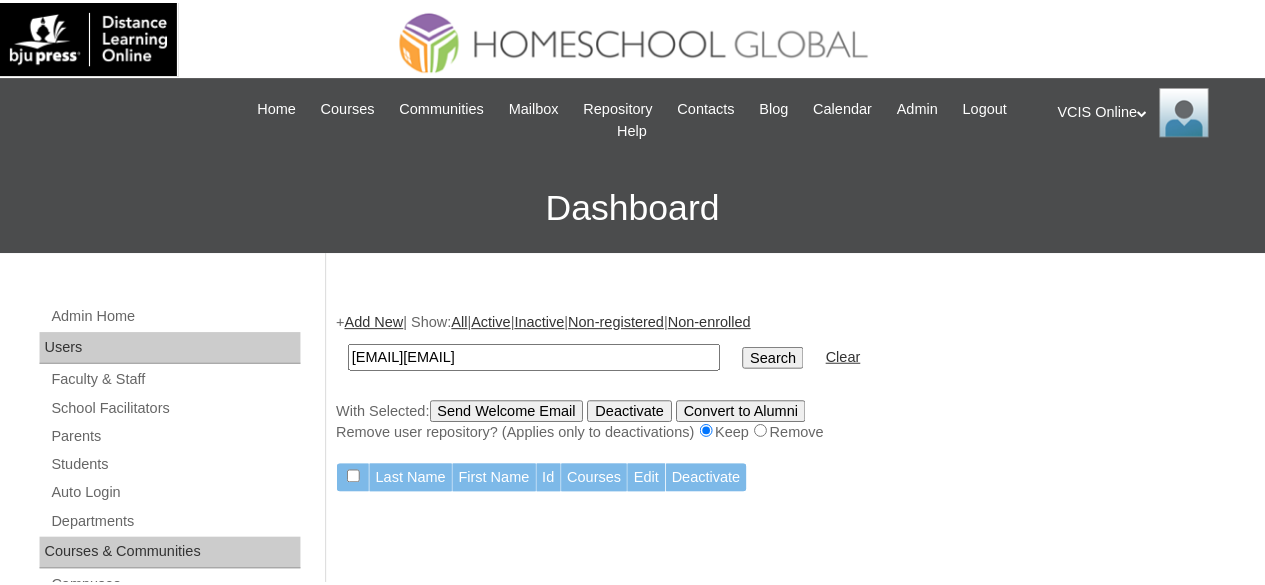 scroll, scrollTop: 0, scrollLeft: 0, axis: both 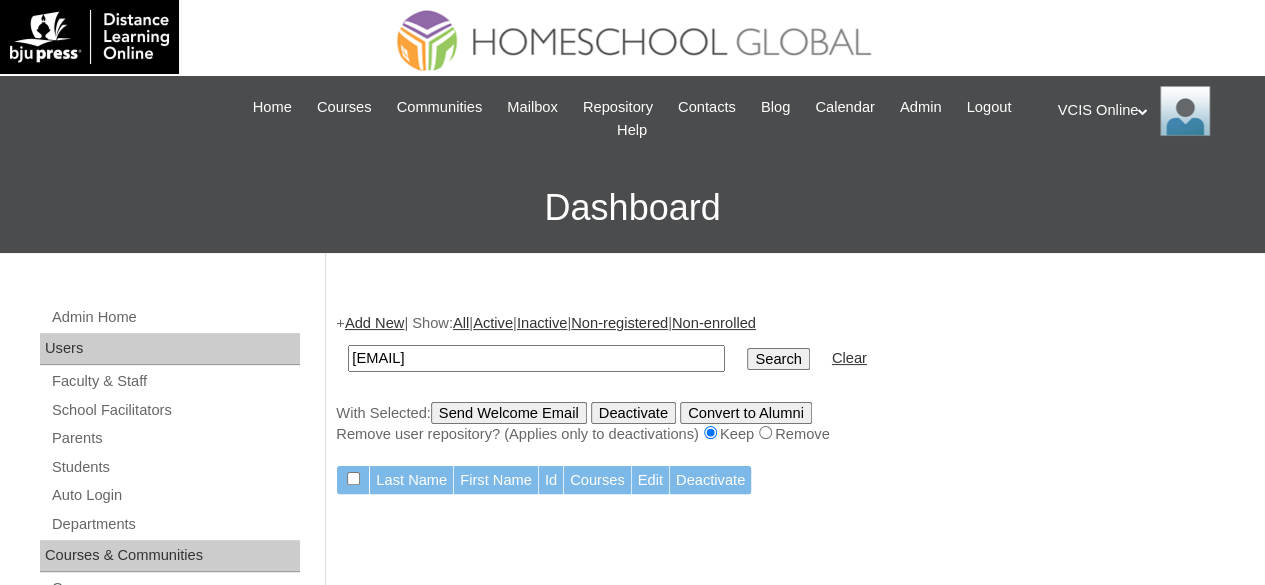 type on "[EMAIL]" 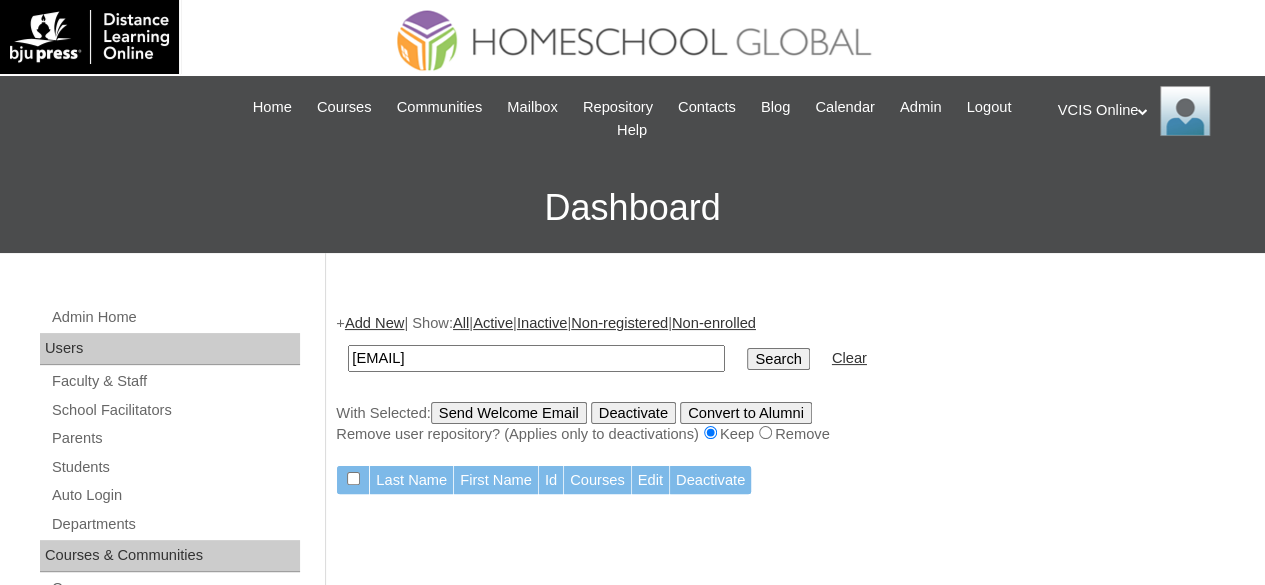 click on "Search" at bounding box center [778, 359] 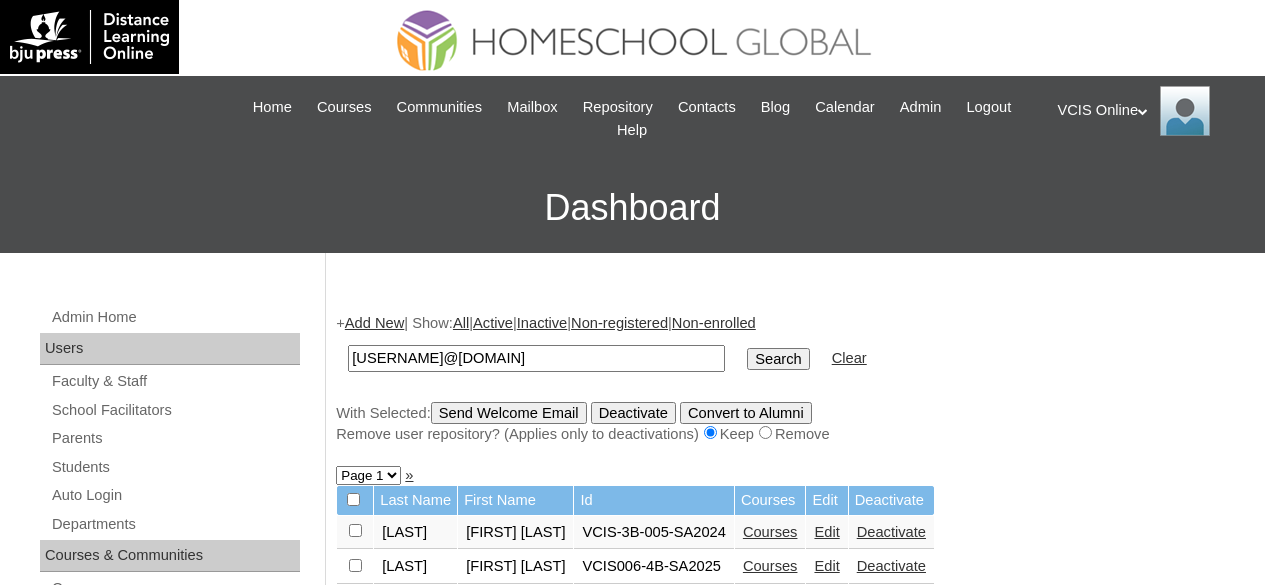 scroll, scrollTop: 0, scrollLeft: 0, axis: both 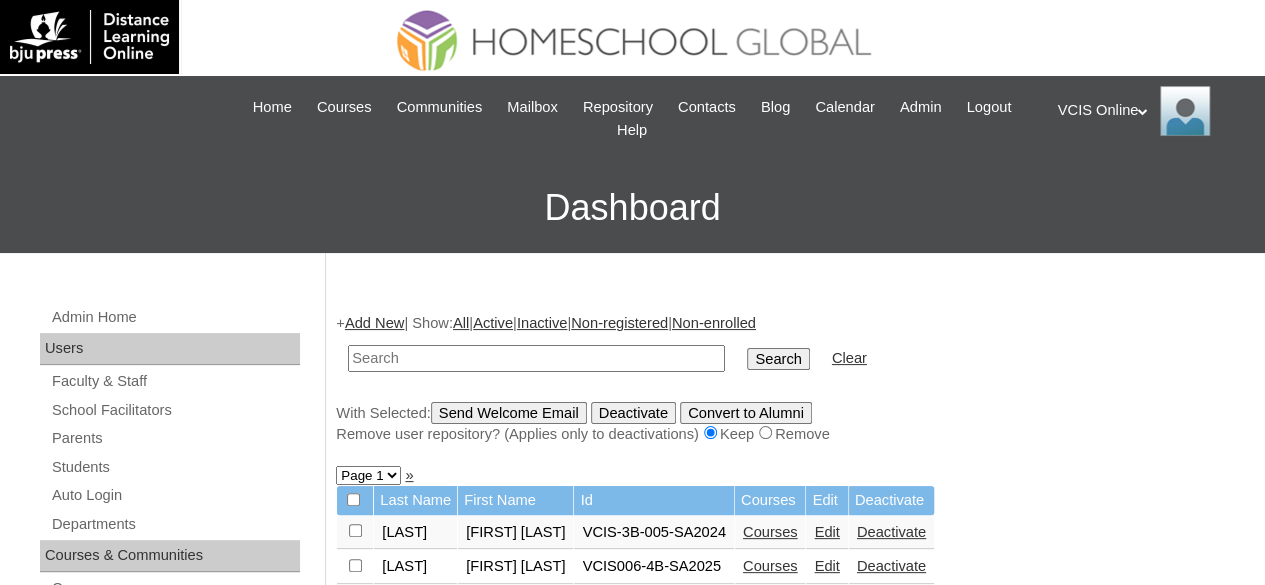 paste on "[USERNAME]@[DOMAIN]" 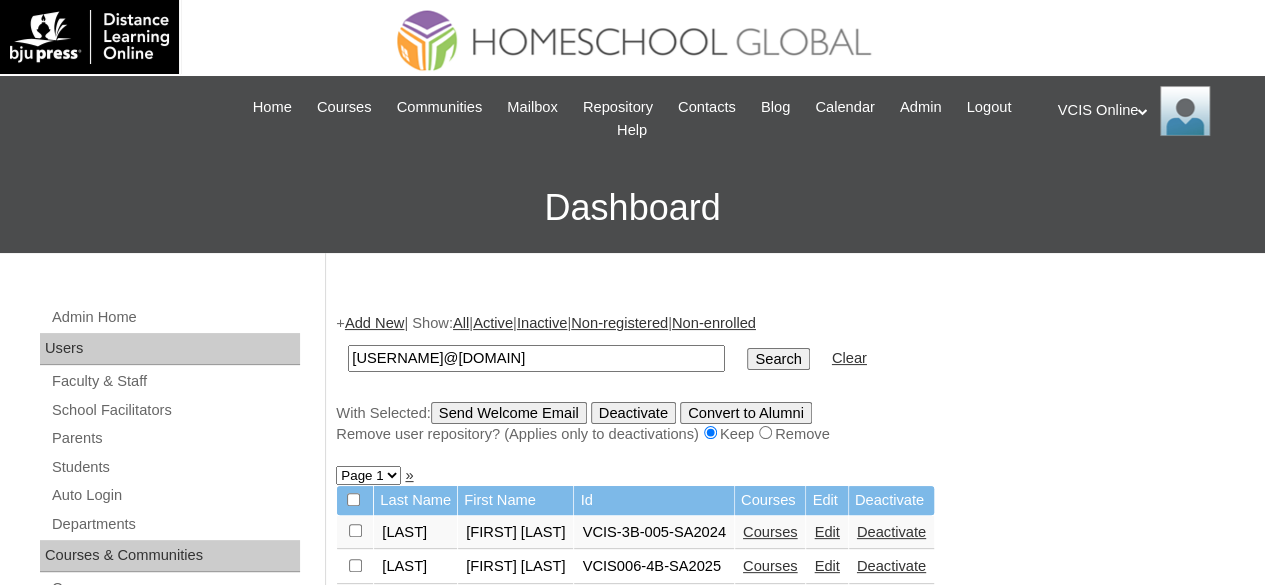 type on "[USERNAME]@[DOMAIN]" 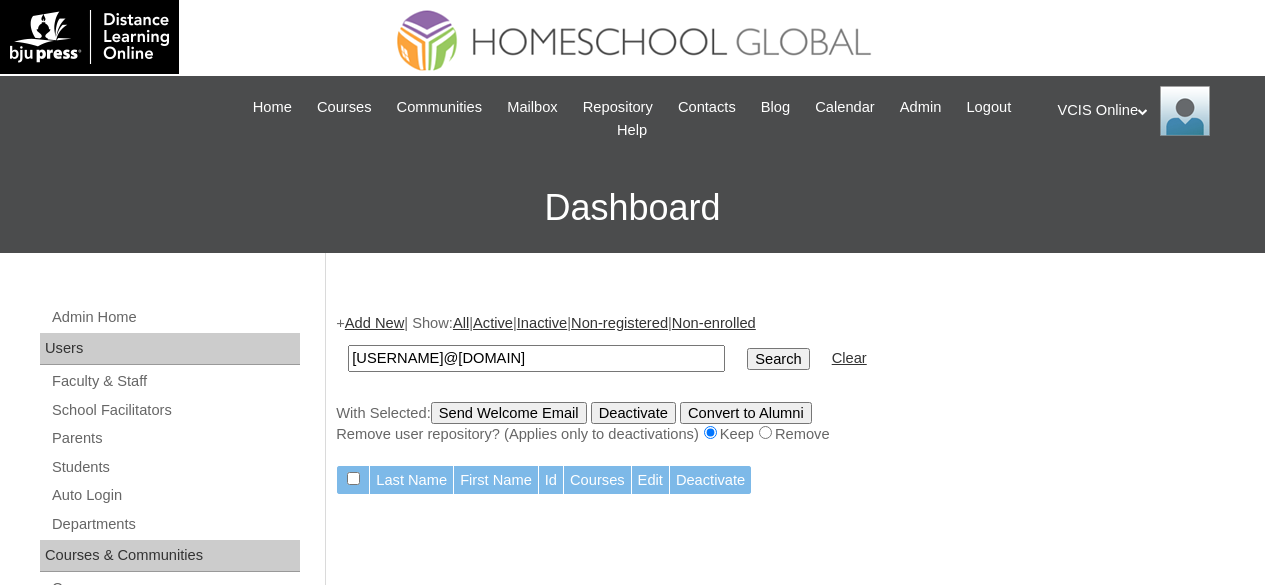 scroll, scrollTop: 0, scrollLeft: 0, axis: both 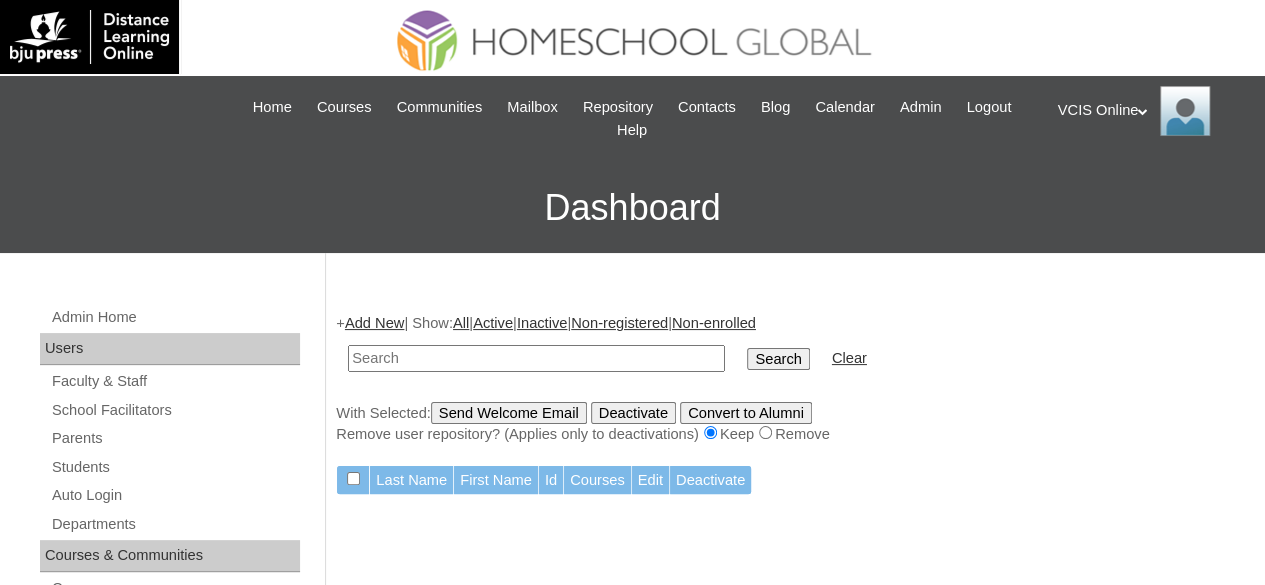 paste on "[ID]" 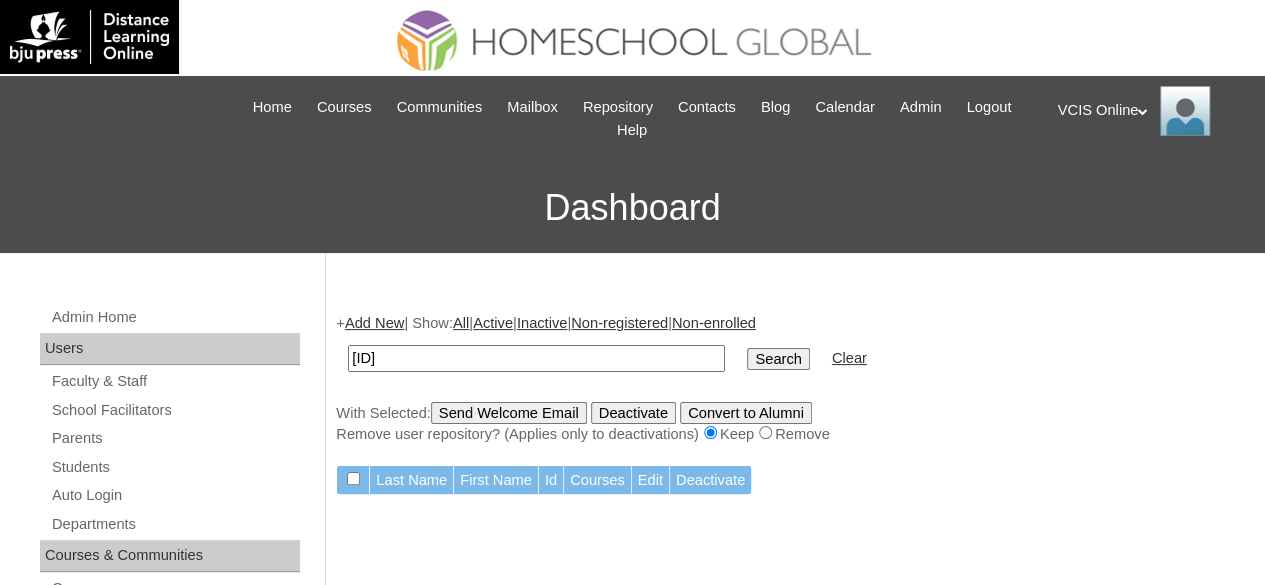 type on "[ID]" 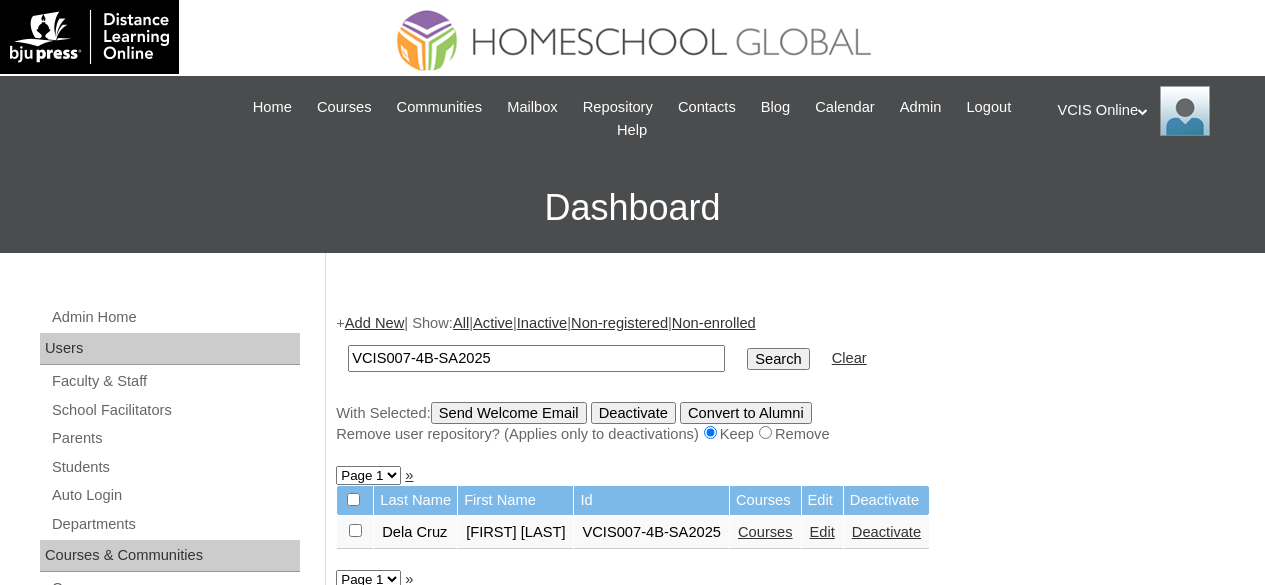 scroll, scrollTop: 0, scrollLeft: 0, axis: both 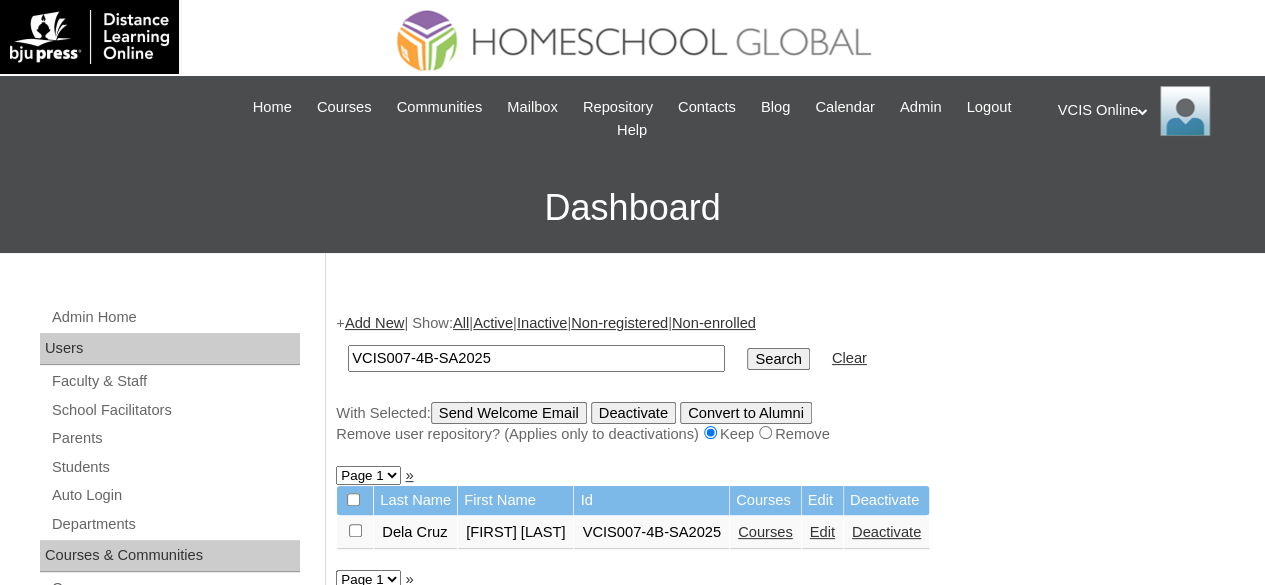 click on "Edit" at bounding box center [822, 532] 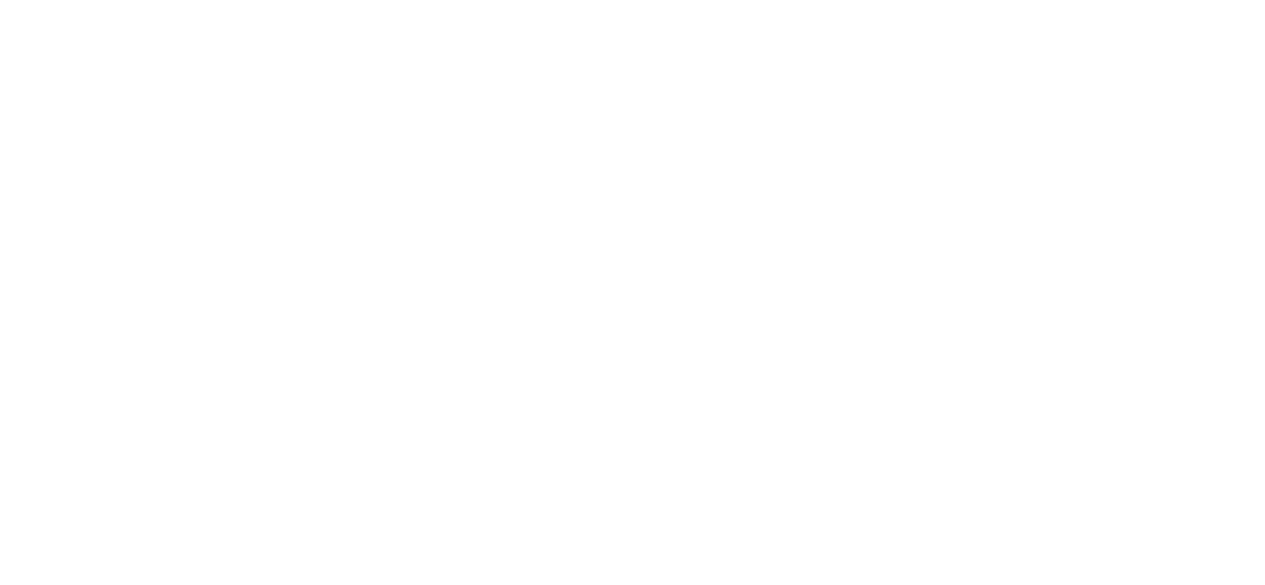 scroll, scrollTop: 0, scrollLeft: 0, axis: both 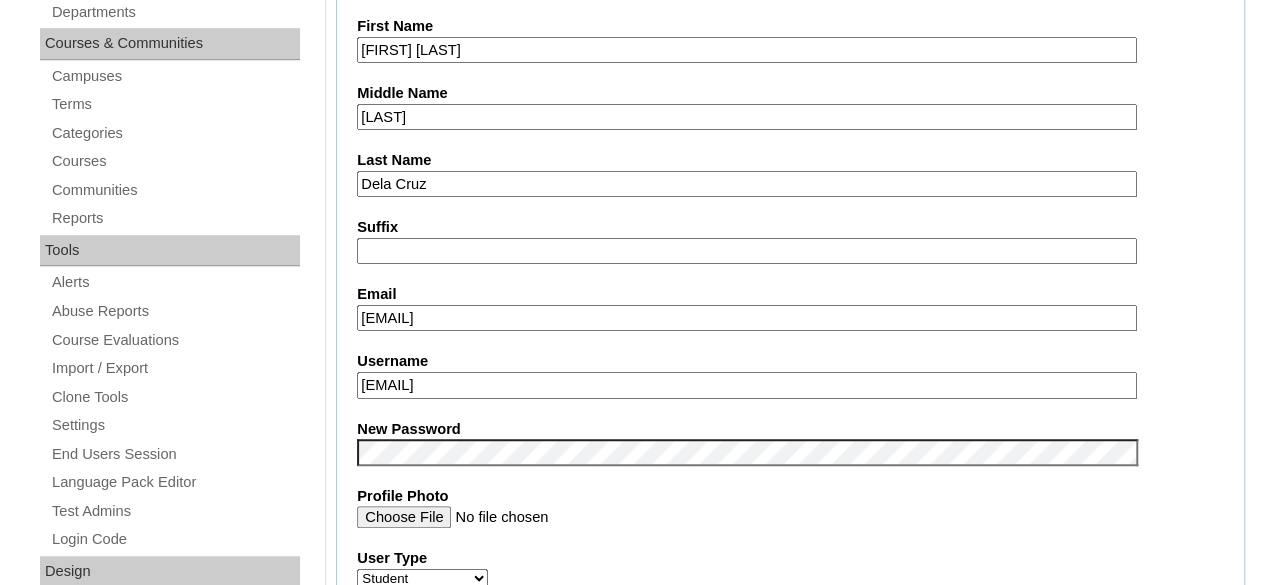 click on "[EMAIL]" at bounding box center [747, 318] 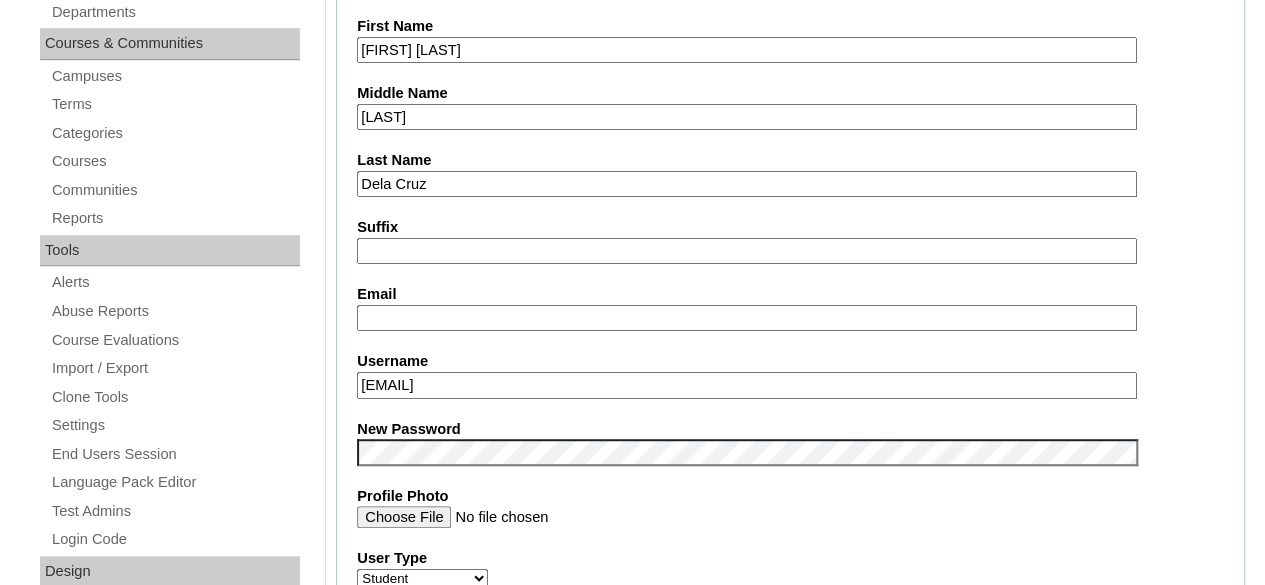 paste on "[EMAIL]" 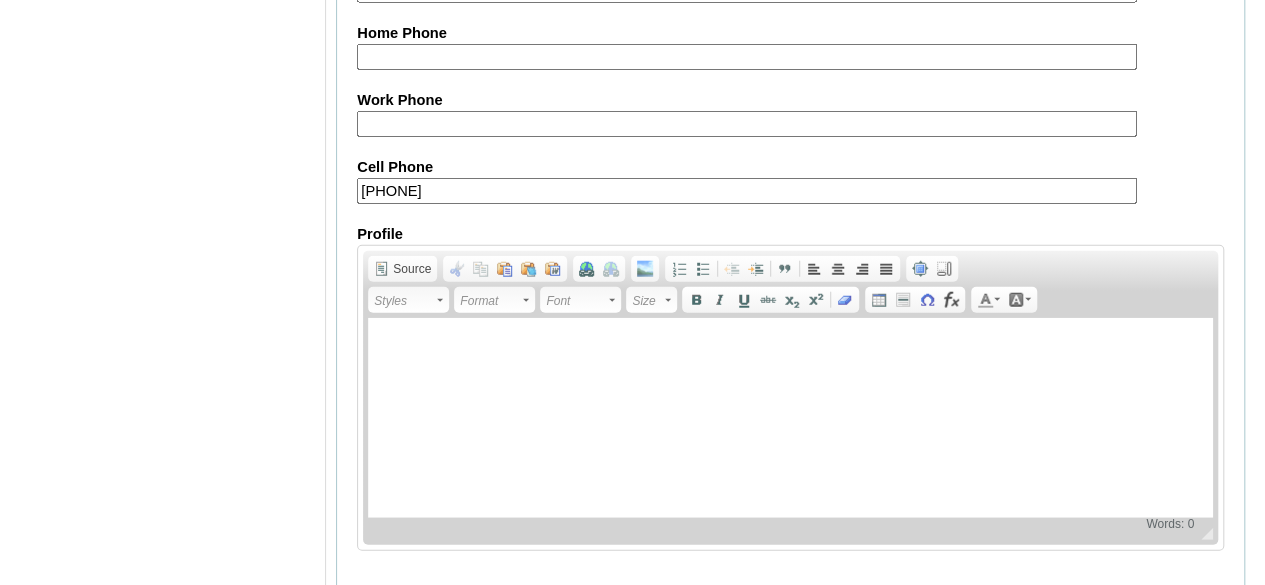 scroll, scrollTop: 2448, scrollLeft: 0, axis: vertical 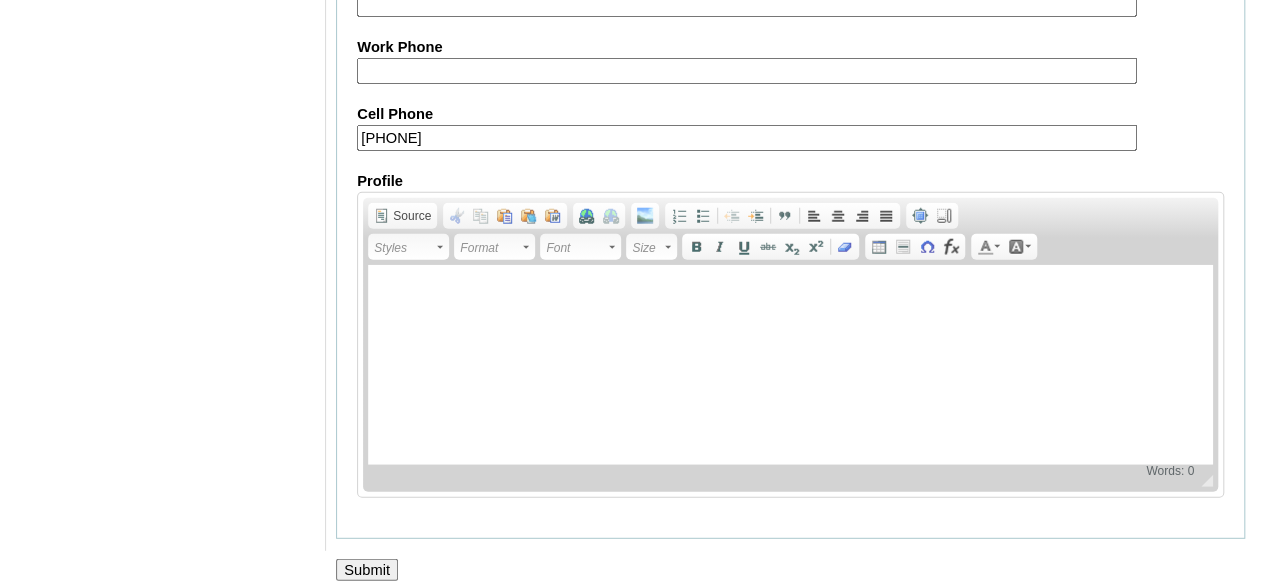 type on "[EMAIL]" 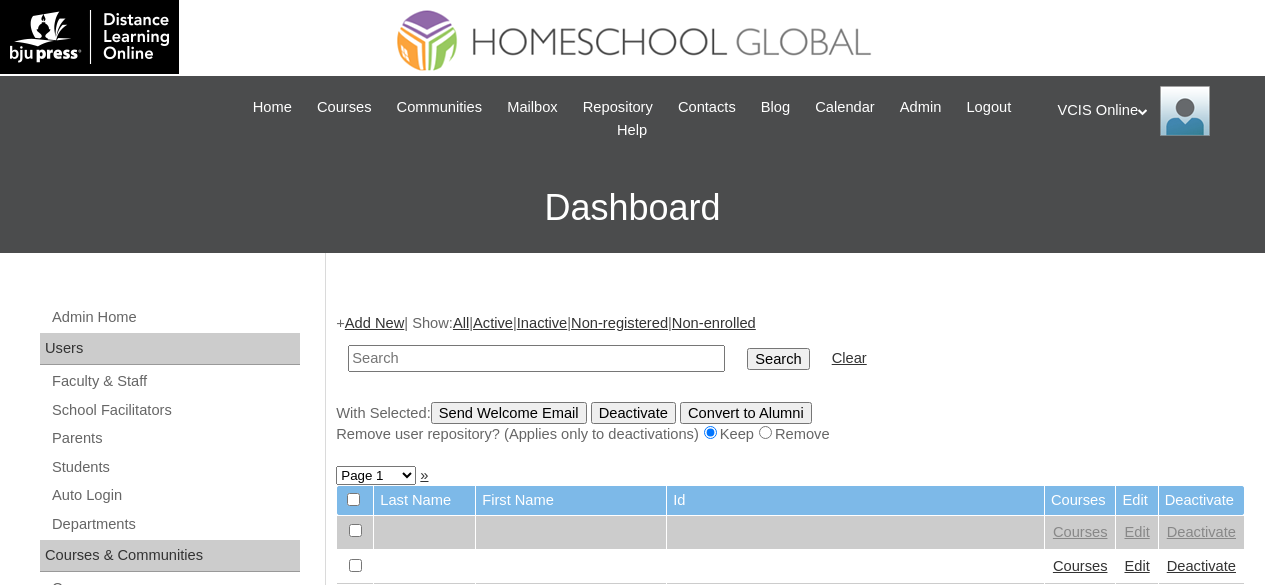 scroll, scrollTop: 0, scrollLeft: 0, axis: both 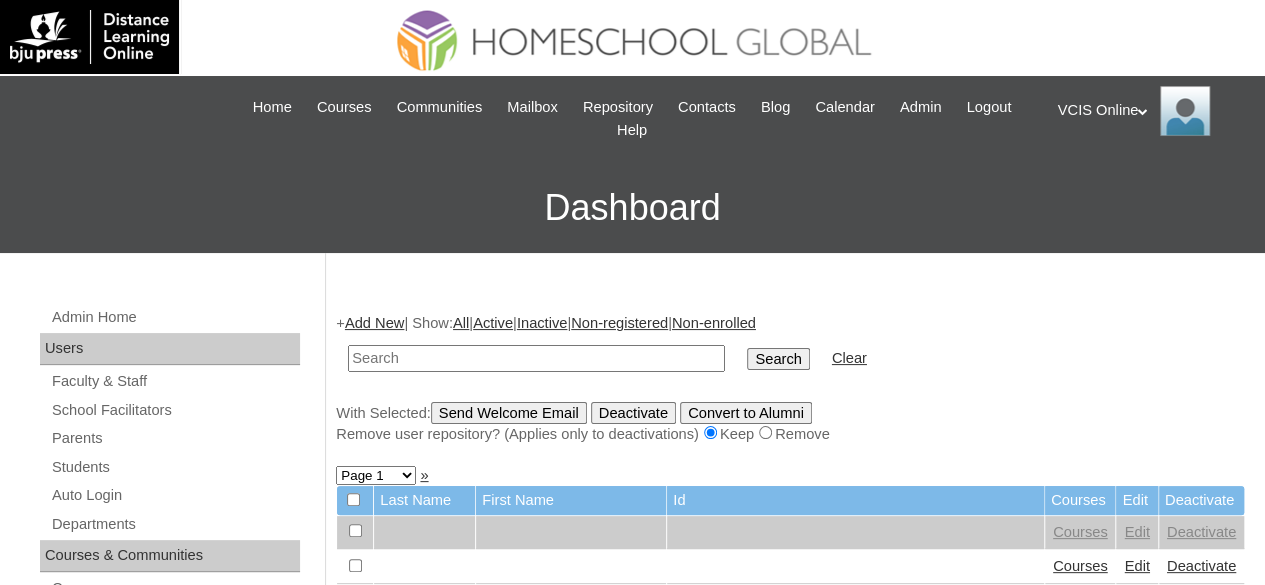paste on "[USERNAME]@[DOMAIN]" 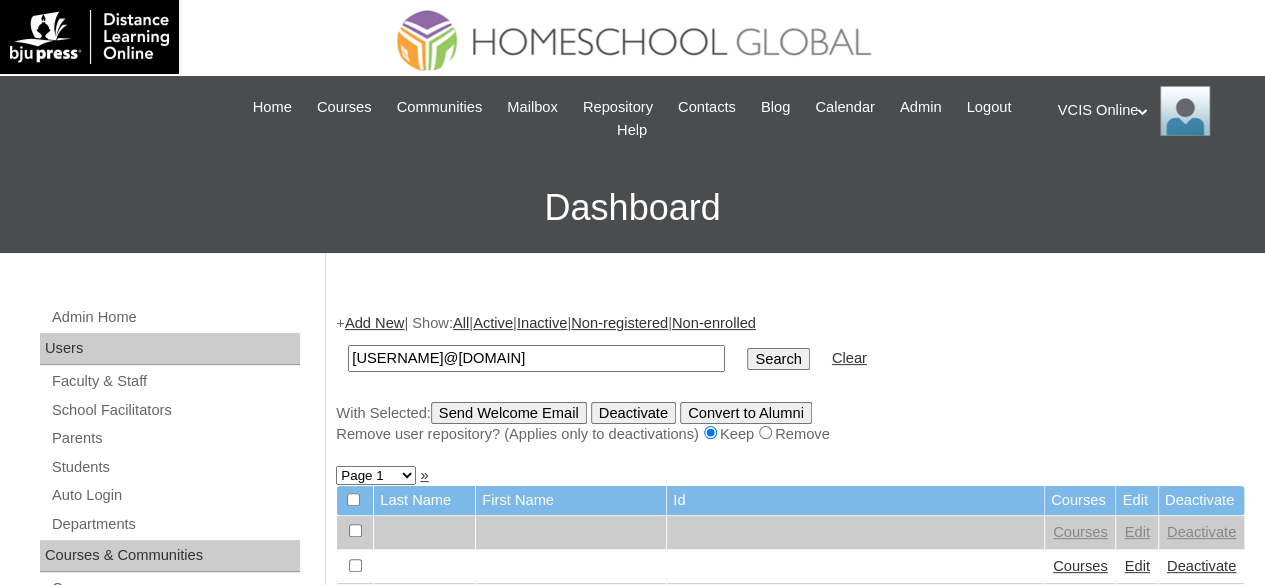 type on "[USERNAME]@[DOMAIN]" 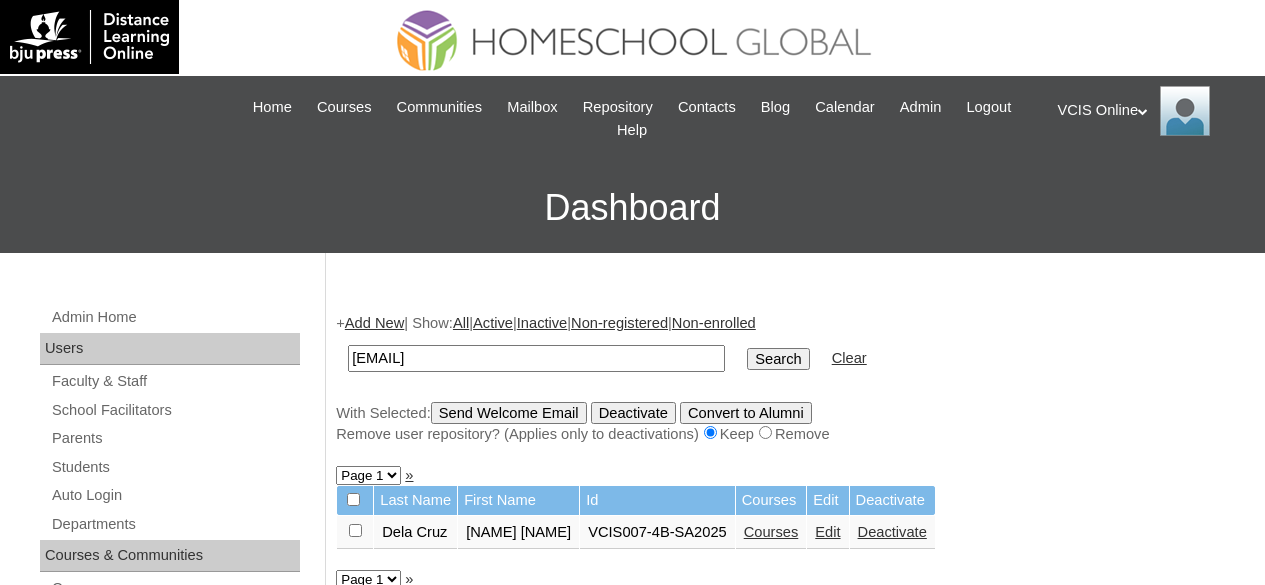 scroll, scrollTop: 0, scrollLeft: 0, axis: both 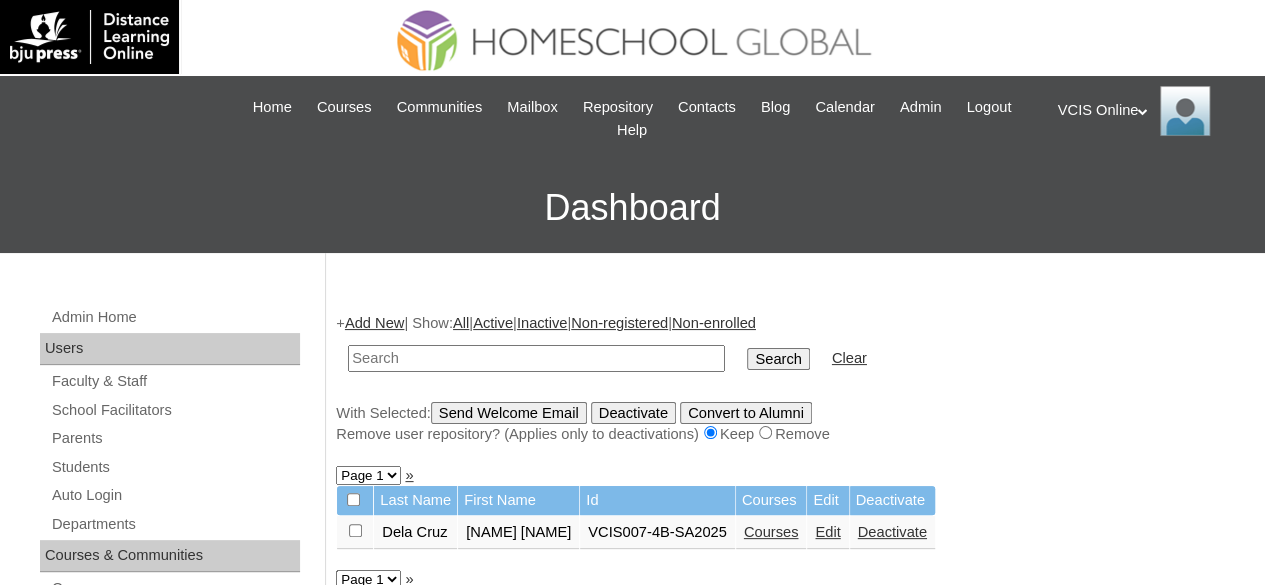 paste on "[EMAIL]" 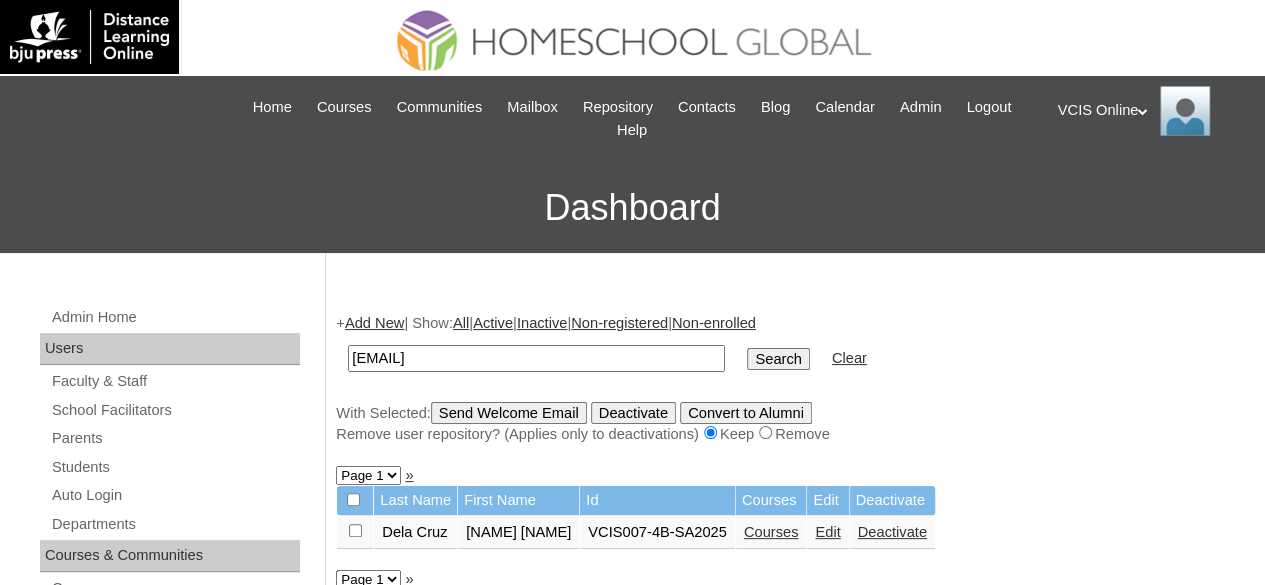type on "[EMAIL]" 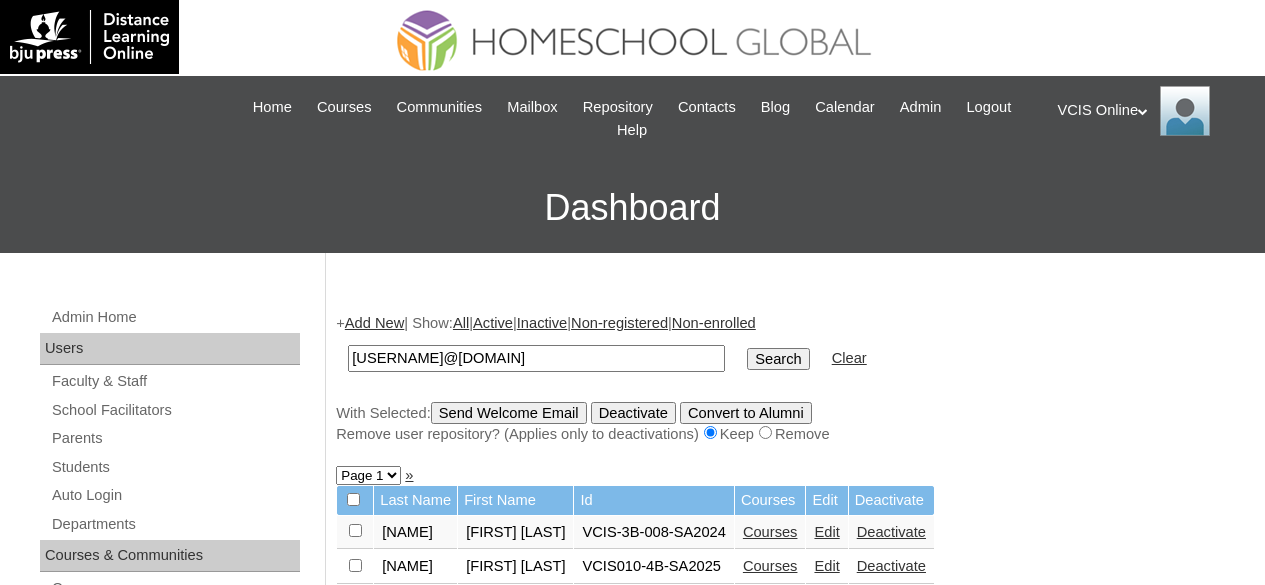 scroll, scrollTop: 0, scrollLeft: 0, axis: both 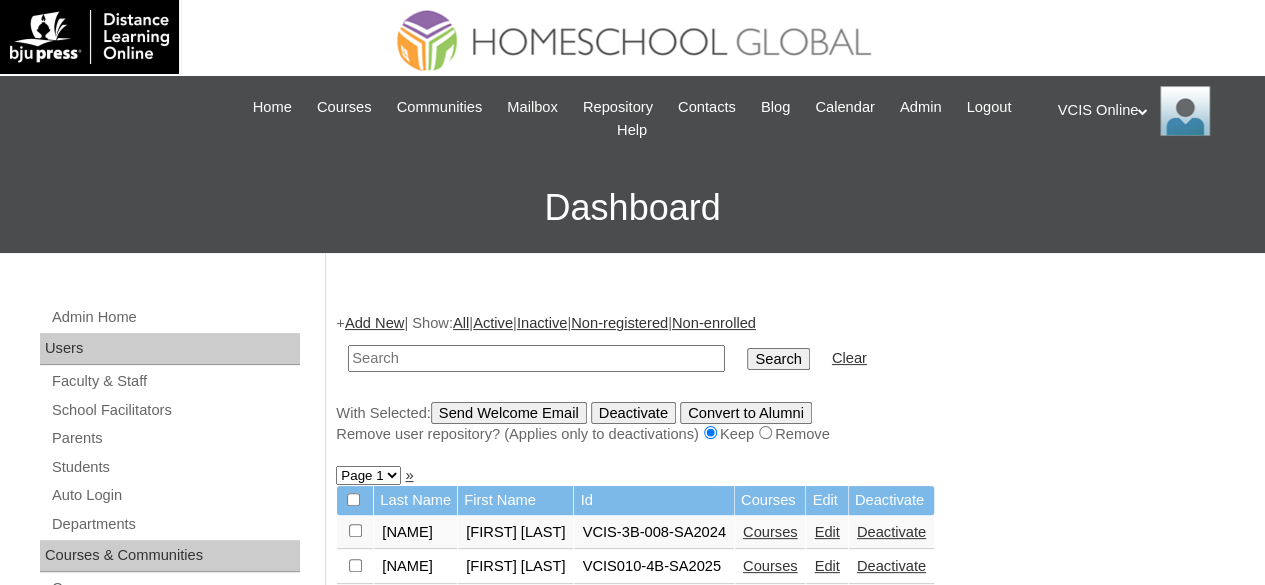 paste on "[USERNAME]@[DOMAIN]" 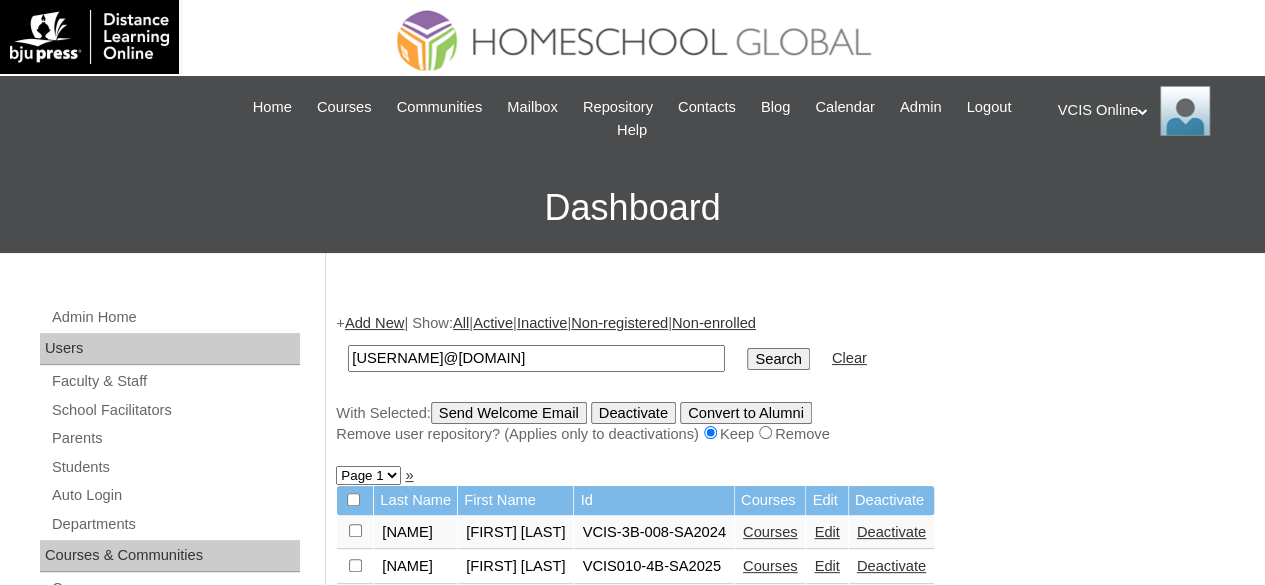 type on "[USERNAME]@[DOMAIN]" 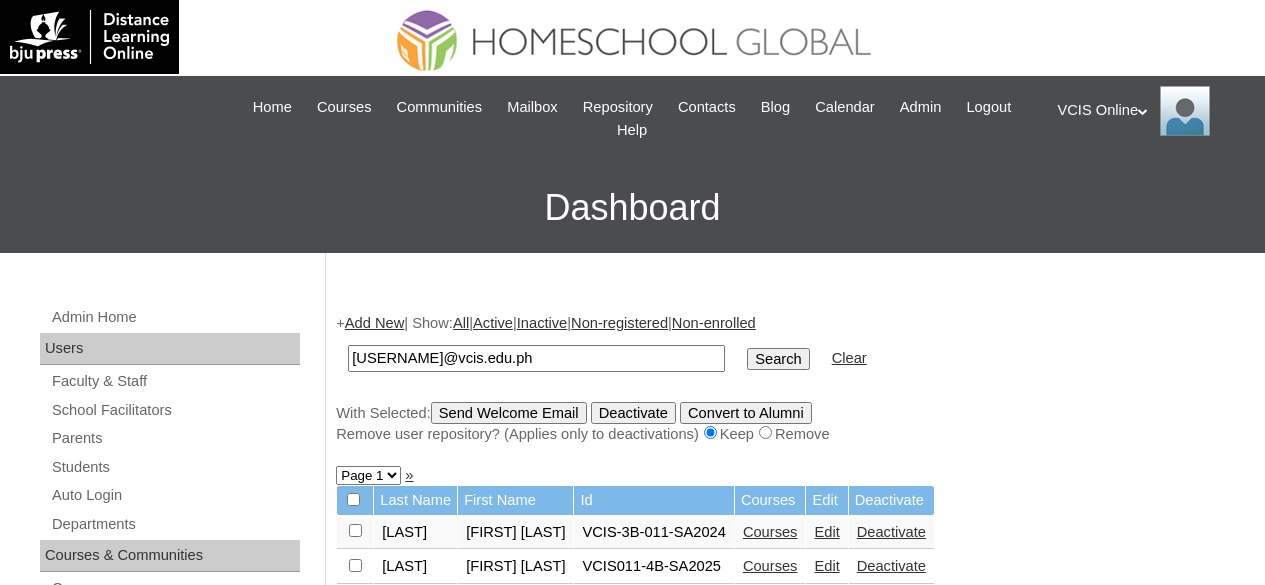 scroll, scrollTop: 0, scrollLeft: 0, axis: both 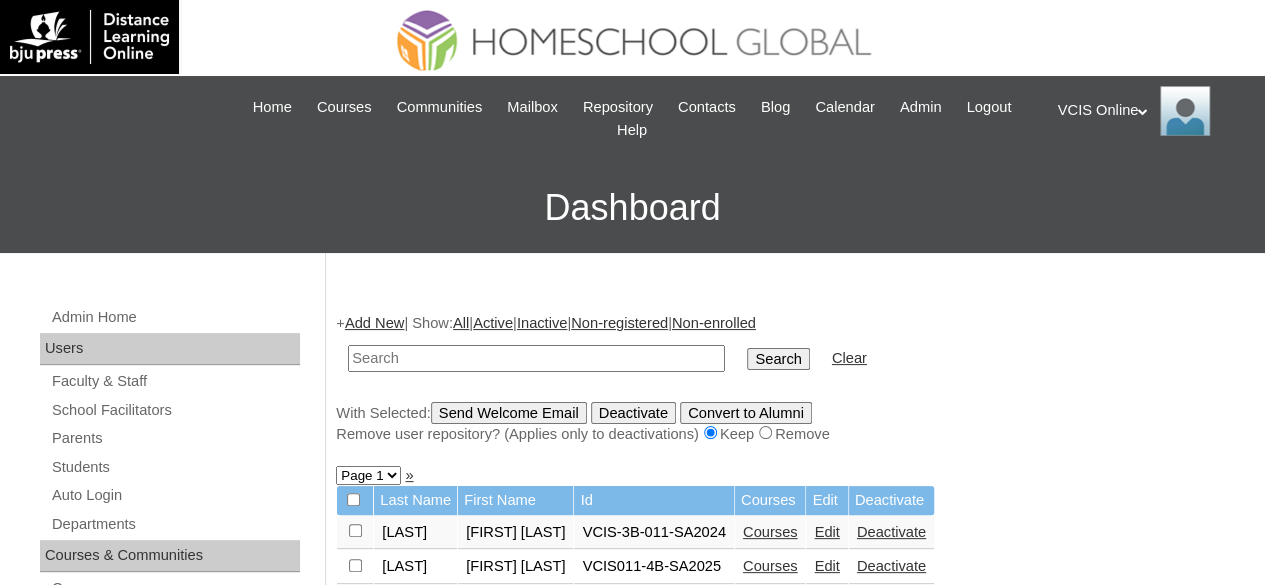 paste on "[USERNAME]@vcis.edu.ph" 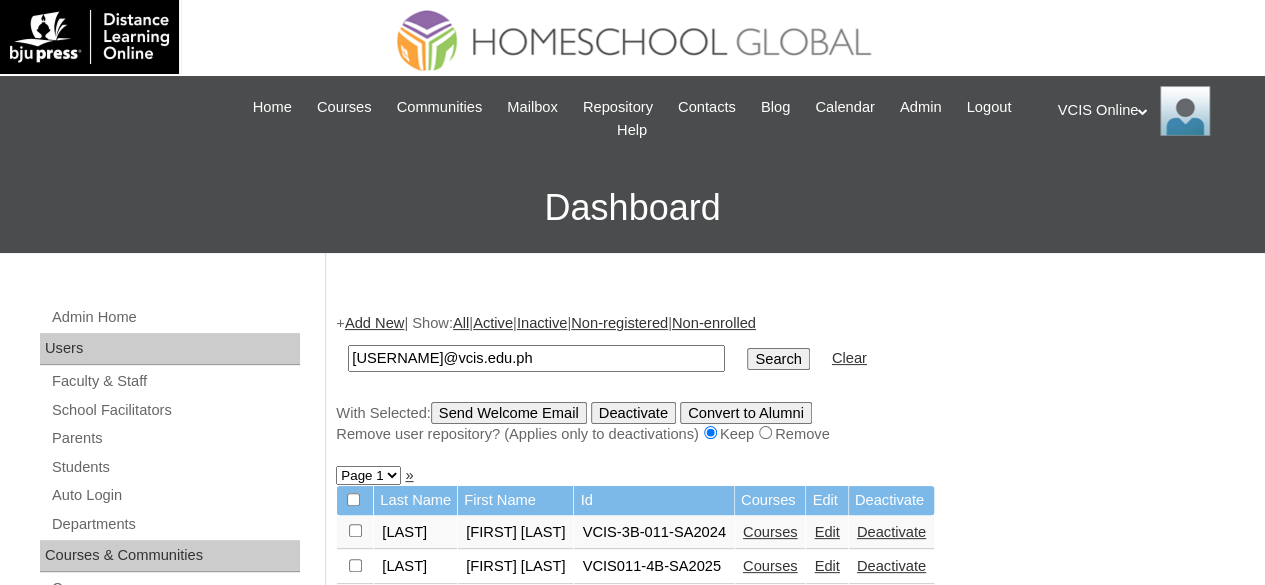 type on "[USERNAME]@vcis.edu.ph" 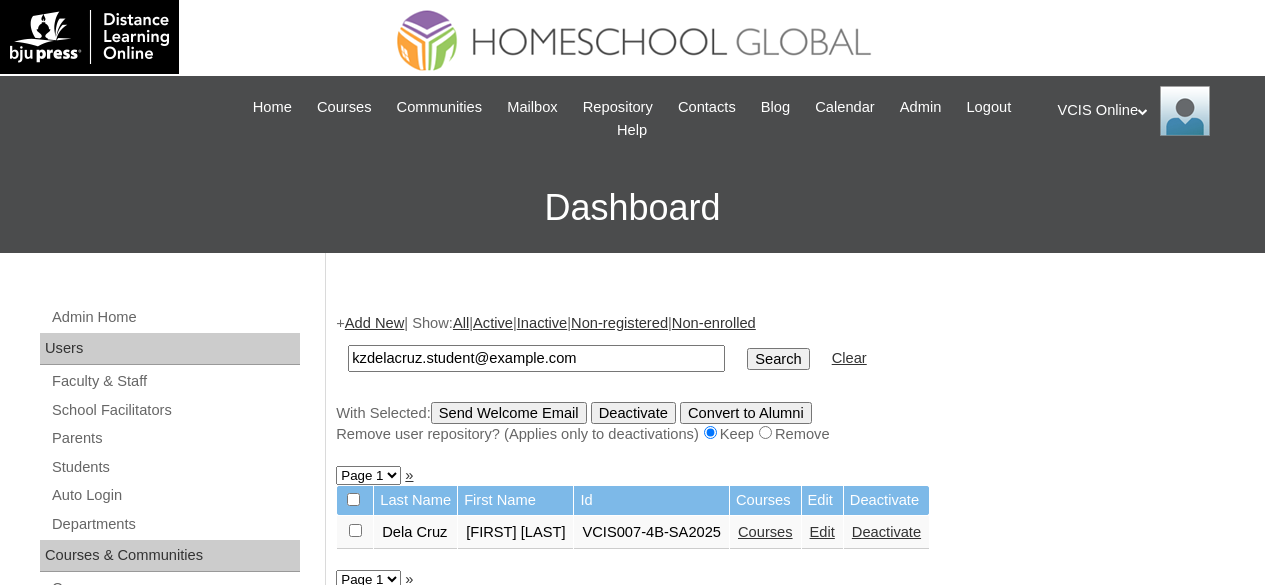 scroll, scrollTop: 0, scrollLeft: 0, axis: both 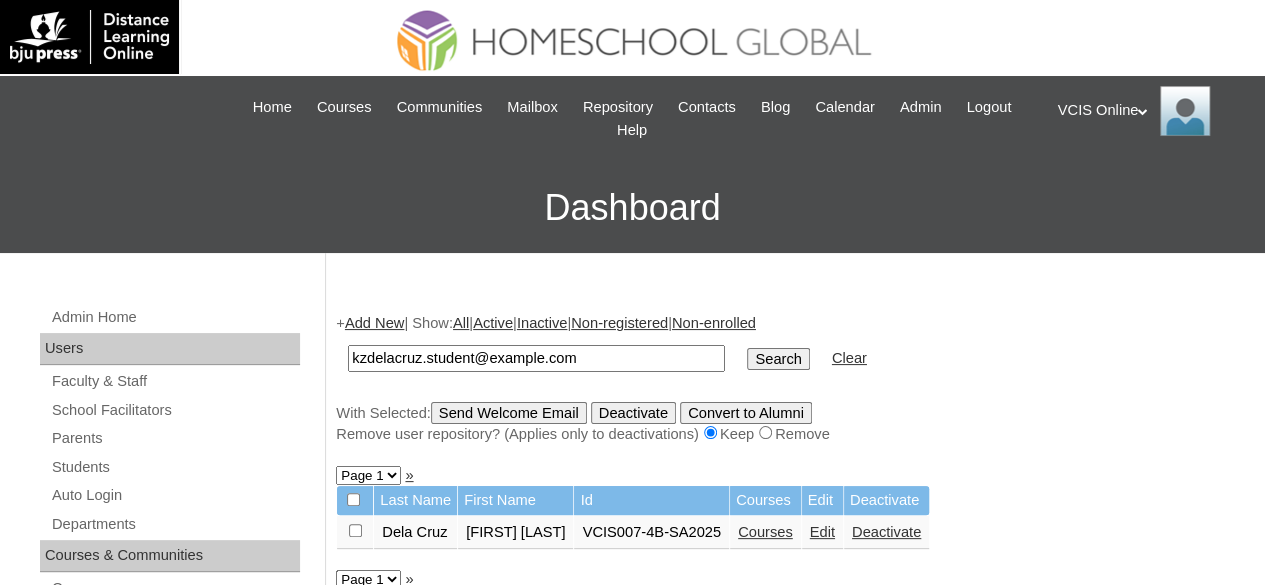 click on "Edit" at bounding box center (822, 532) 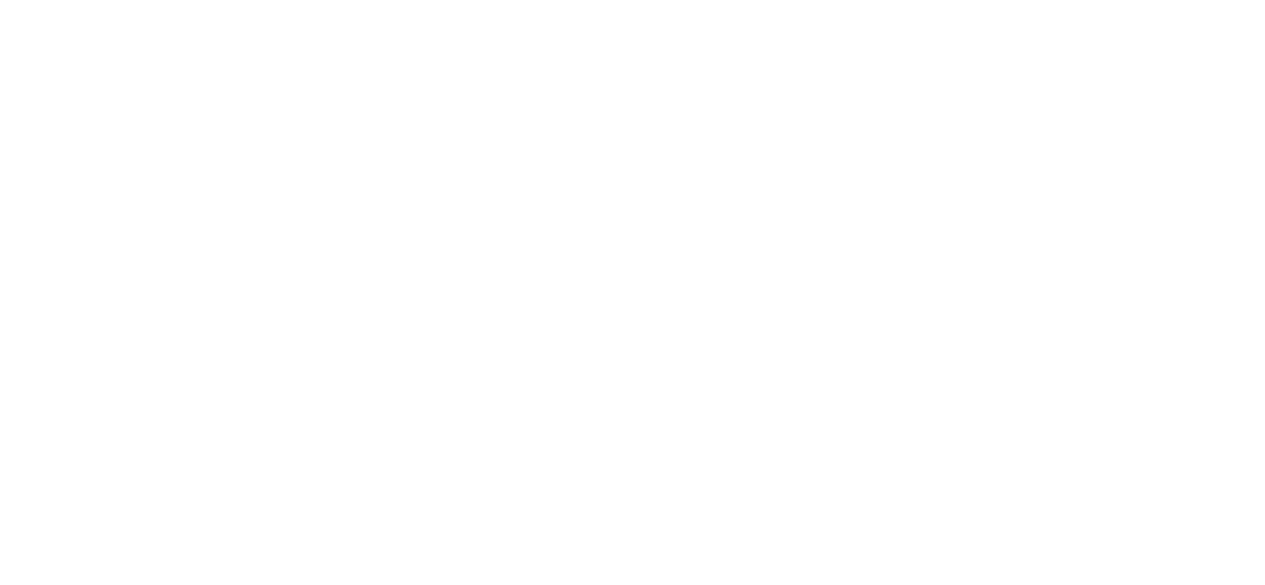 scroll, scrollTop: 0, scrollLeft: 0, axis: both 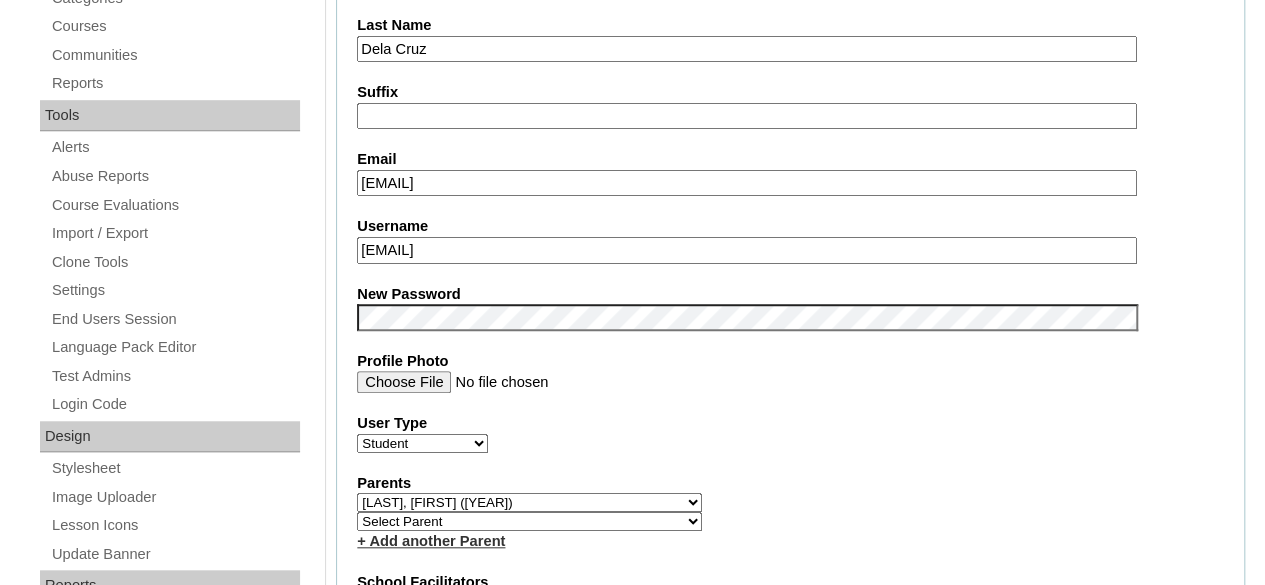 click on "VCIS Online
My Profile
My Settings
Logout" at bounding box center (1152, -536) 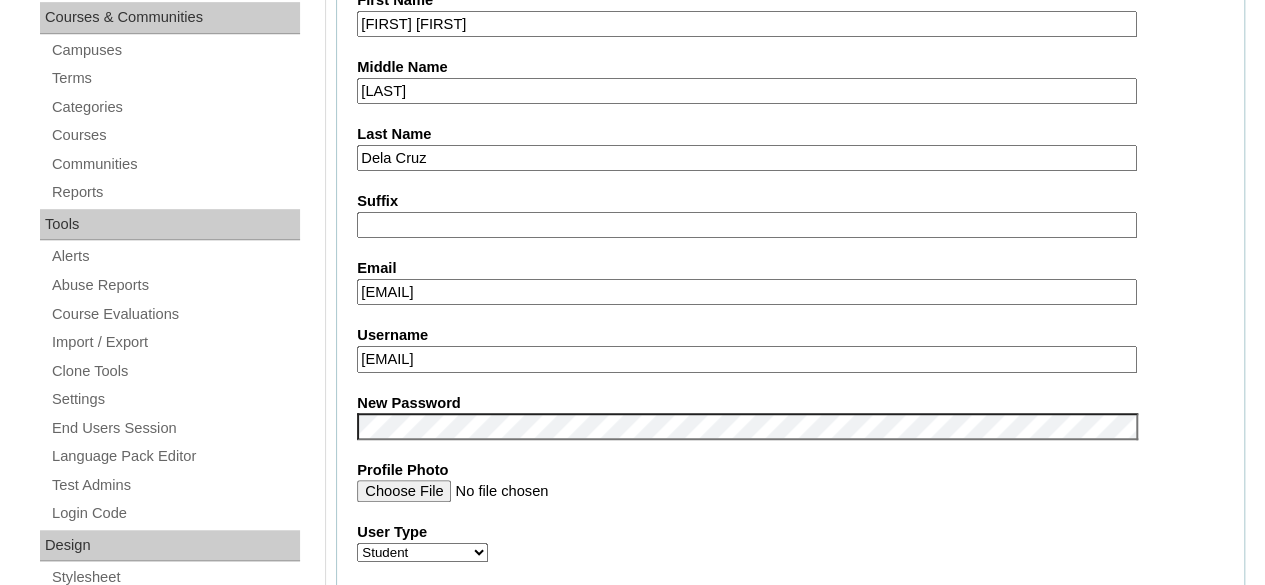 scroll, scrollTop: 0, scrollLeft: 0, axis: both 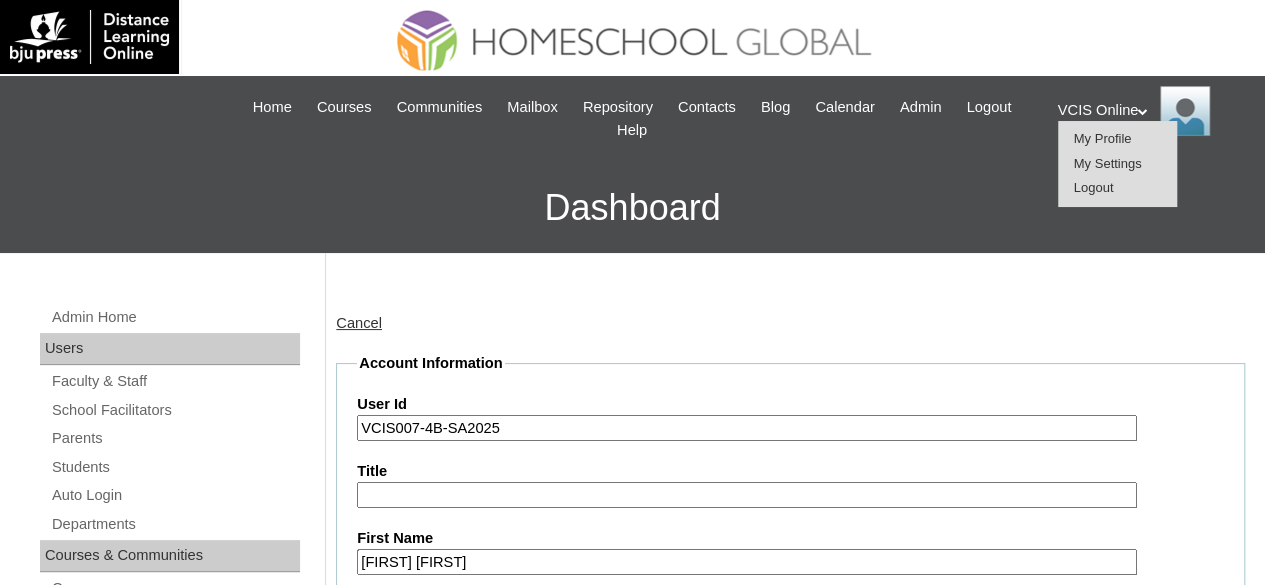 click on "Logout" at bounding box center (1094, 187) 